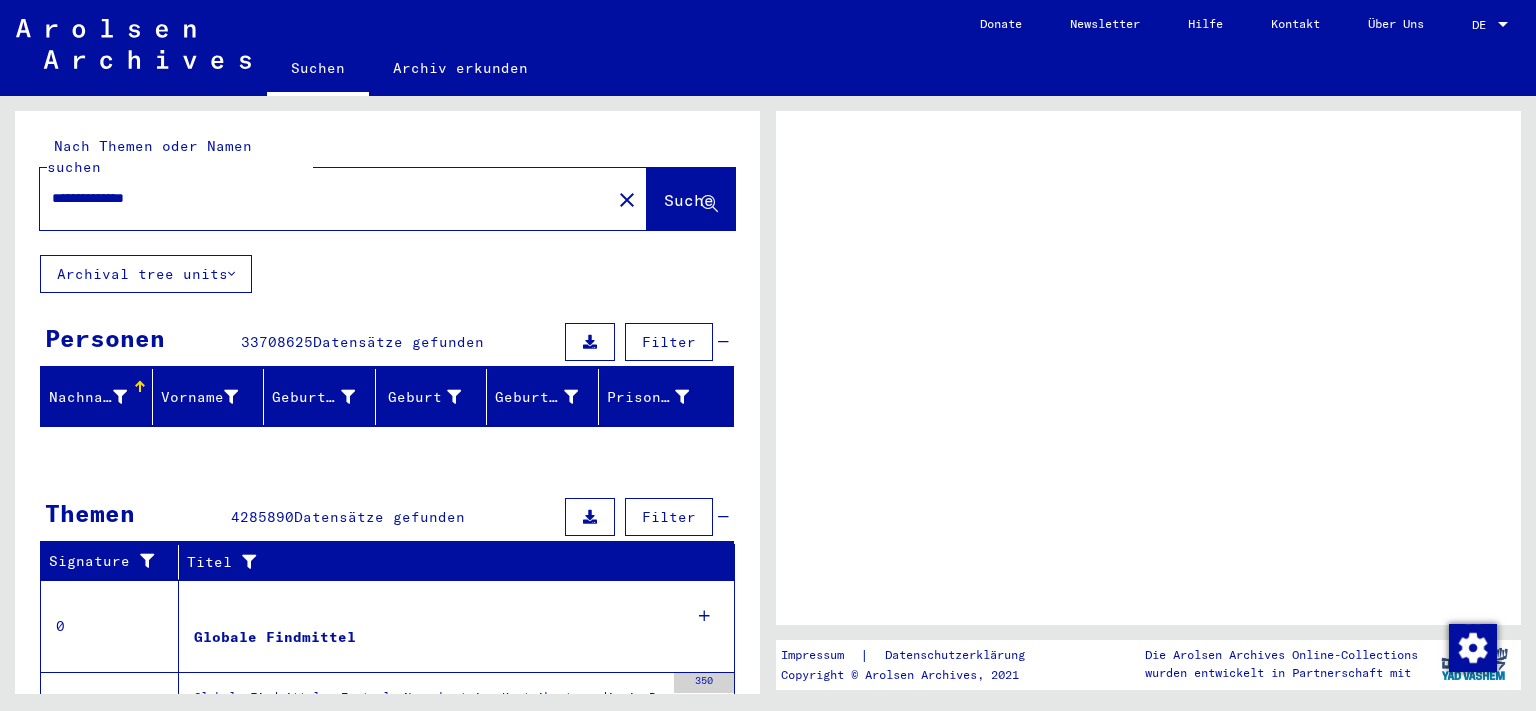 scroll, scrollTop: 0, scrollLeft: 0, axis: both 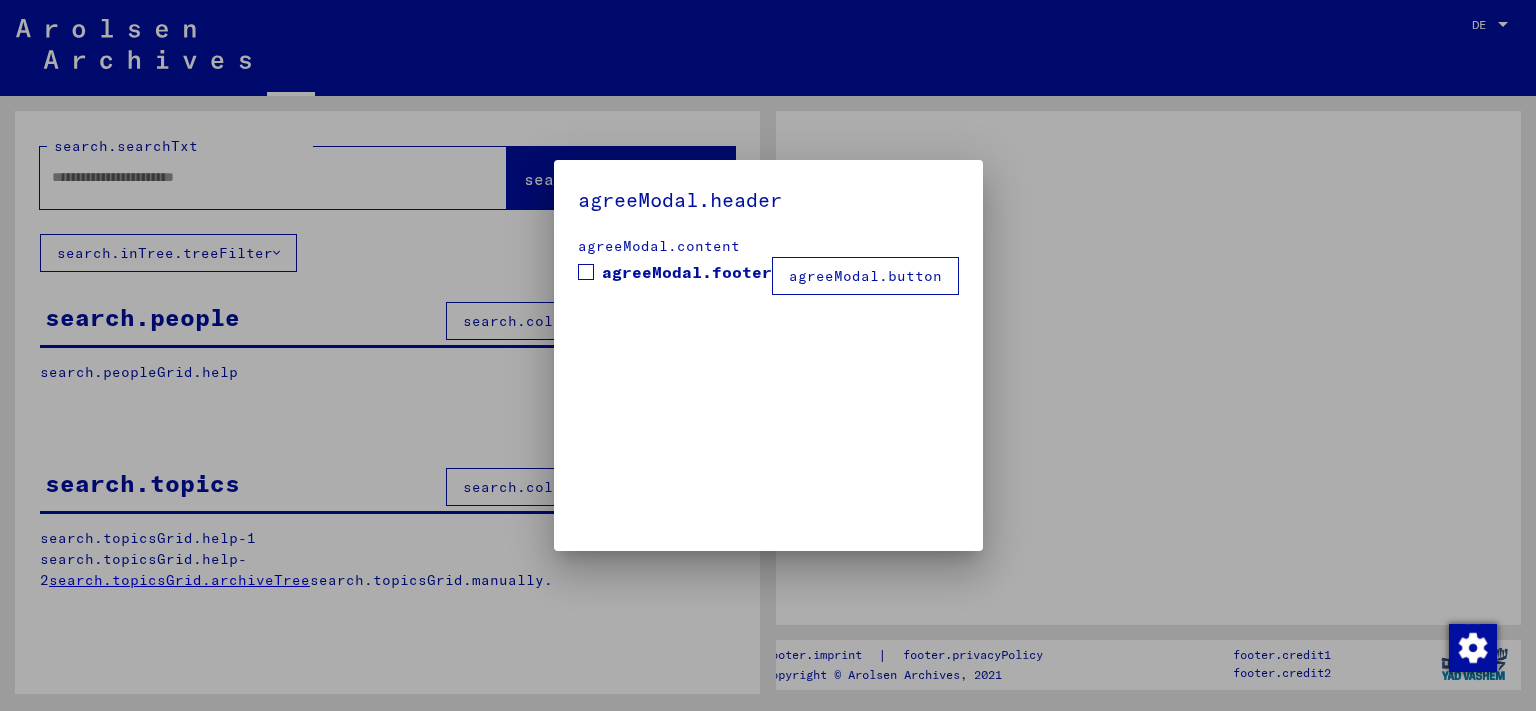 type on "**********" 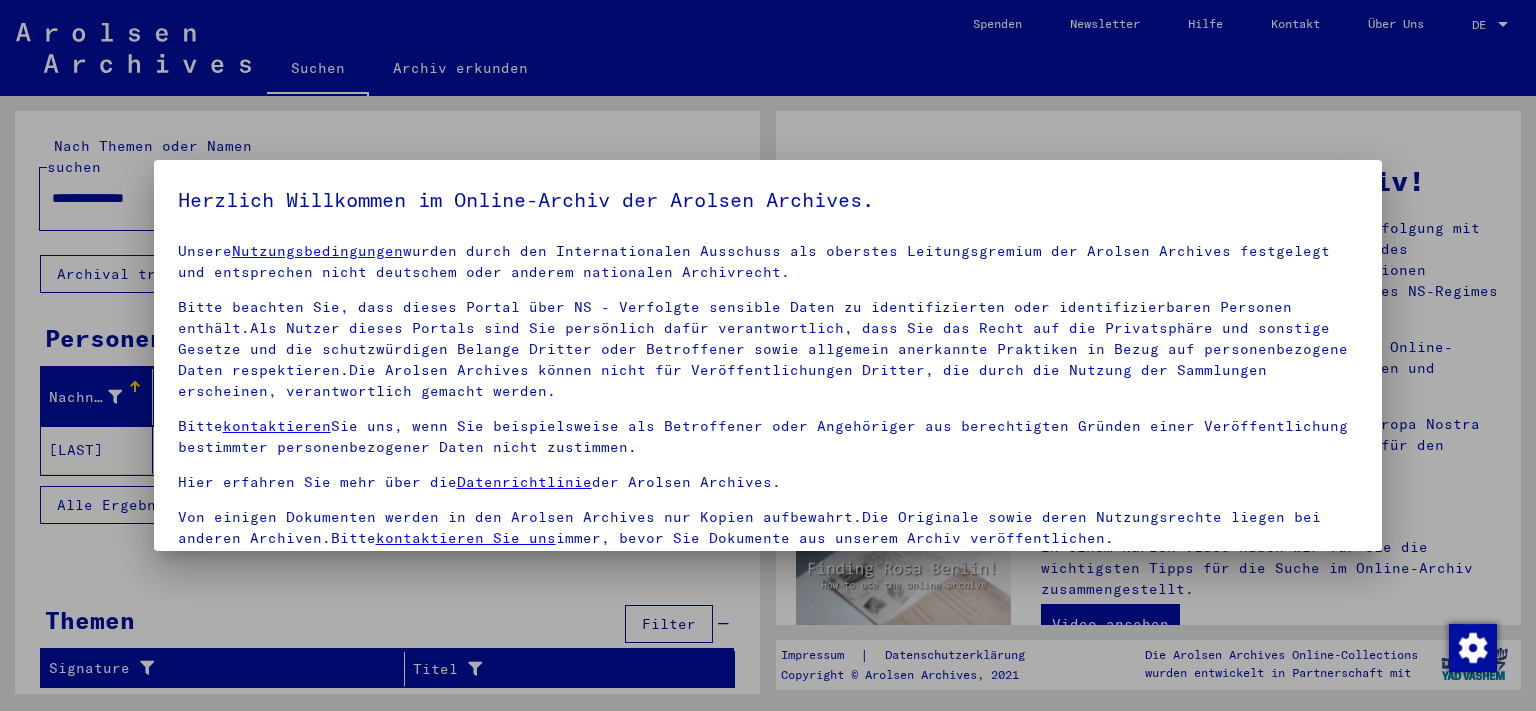 scroll, scrollTop: 18, scrollLeft: 0, axis: vertical 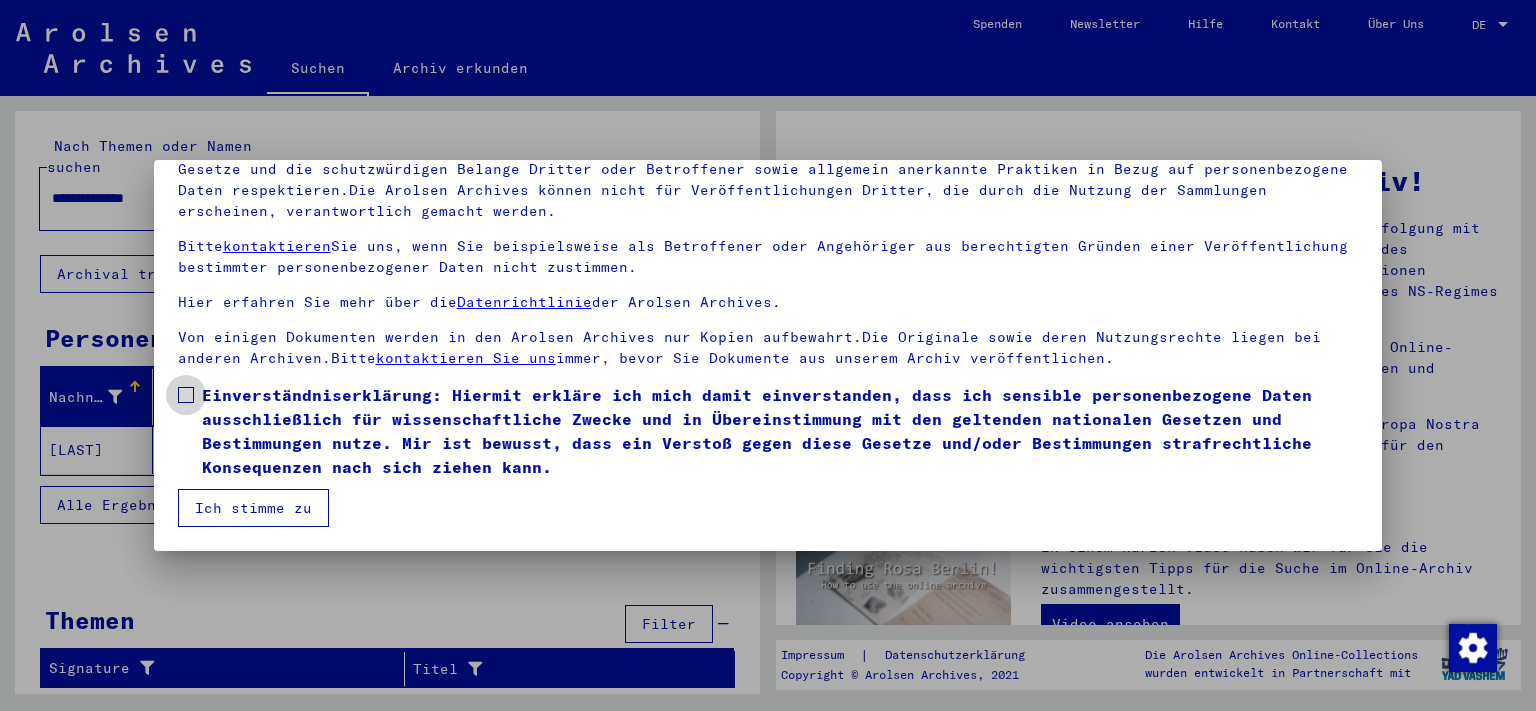 click at bounding box center [186, 395] 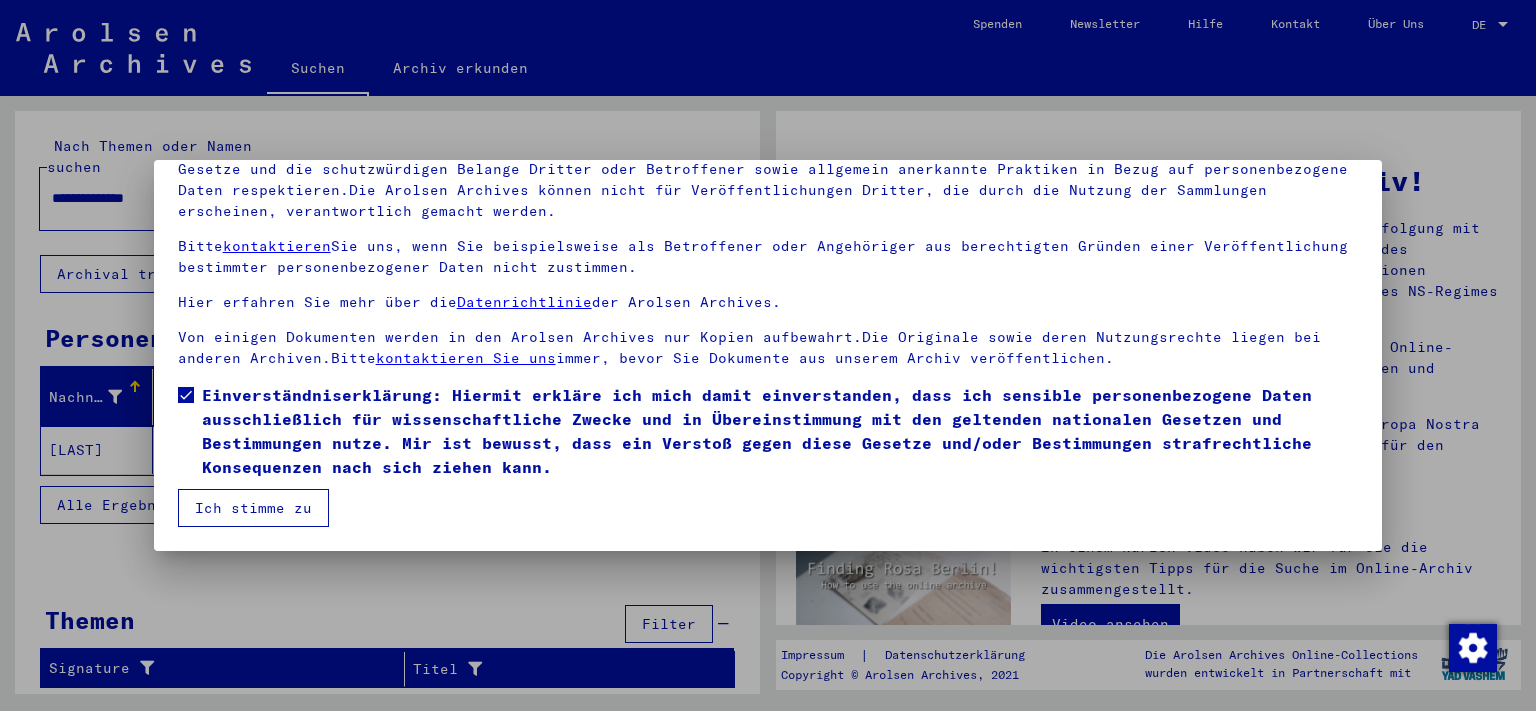 click on "Ich stimme zu" at bounding box center (253, 508) 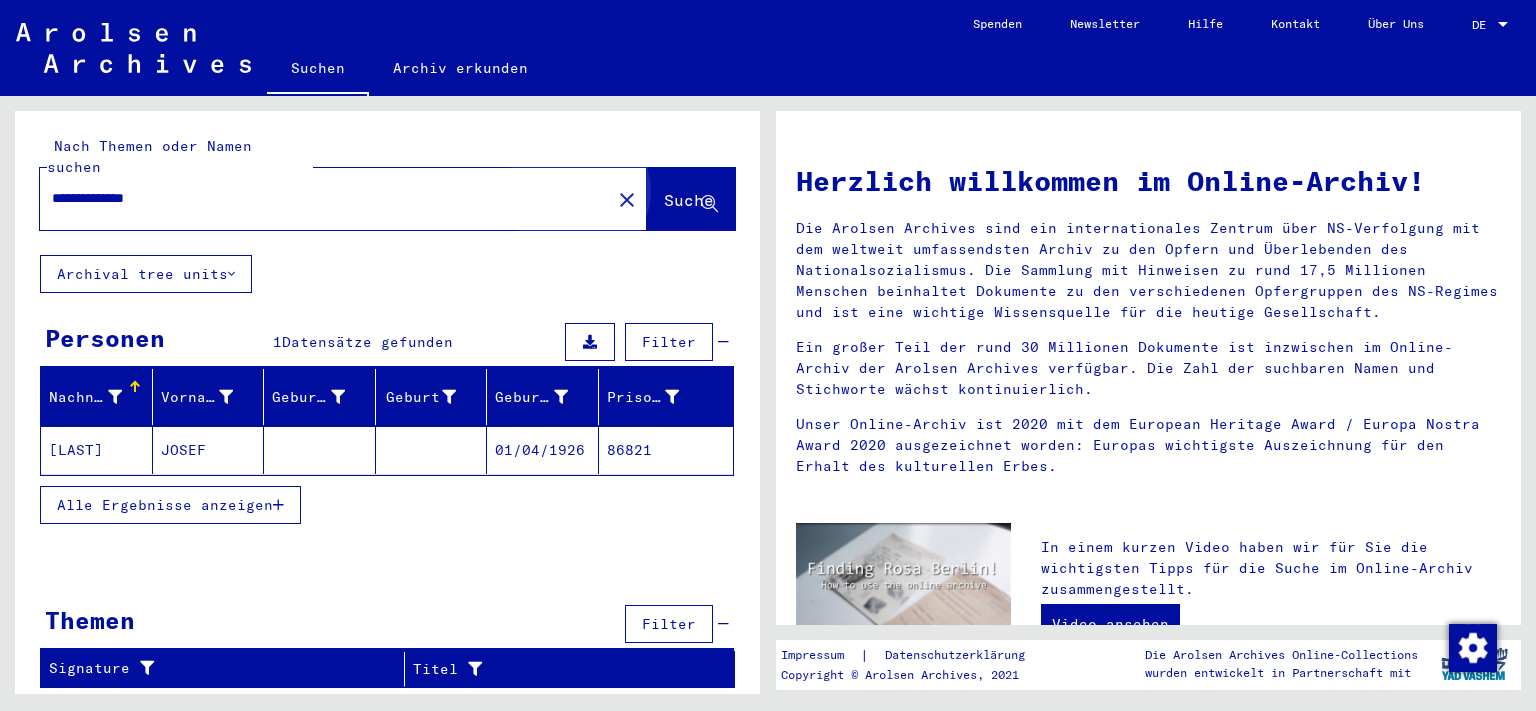 click on "Suche" 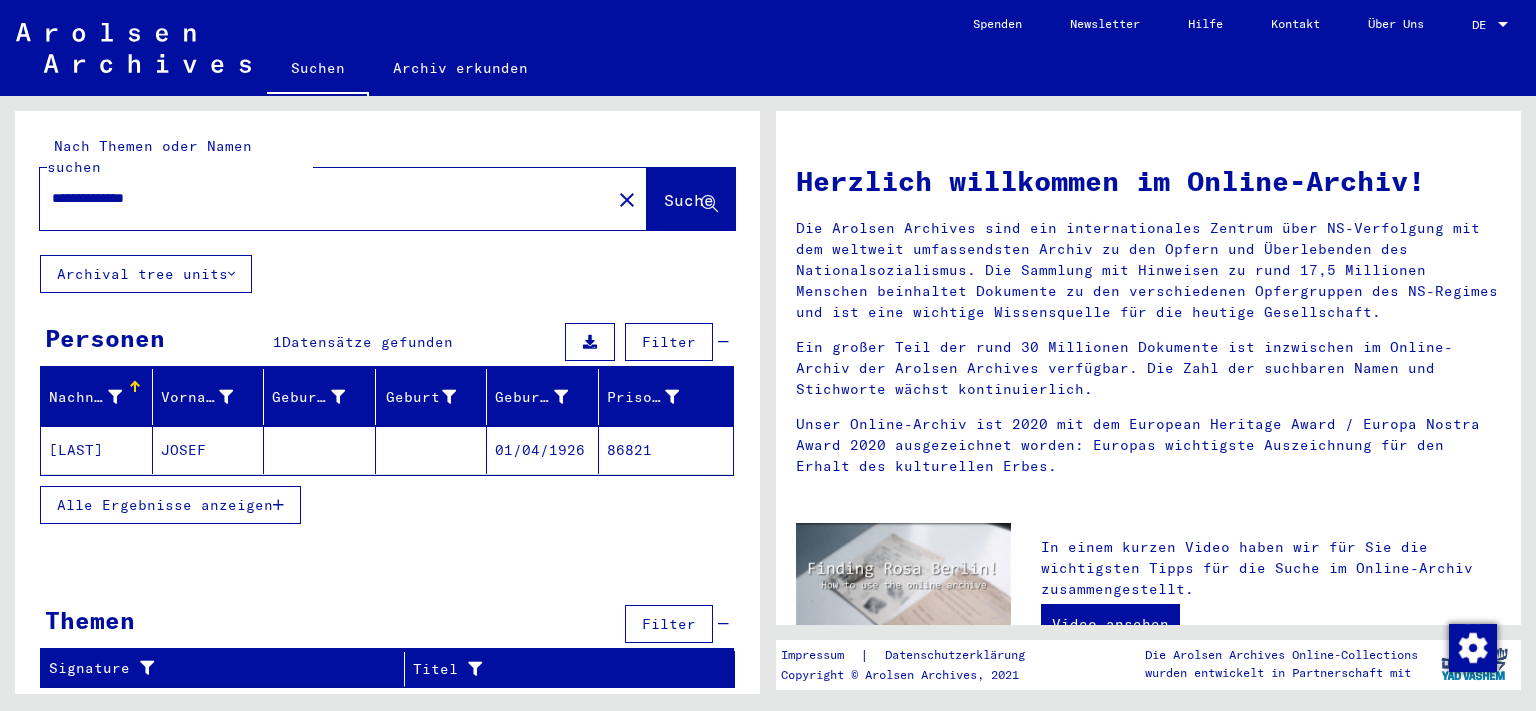click on "Suche" 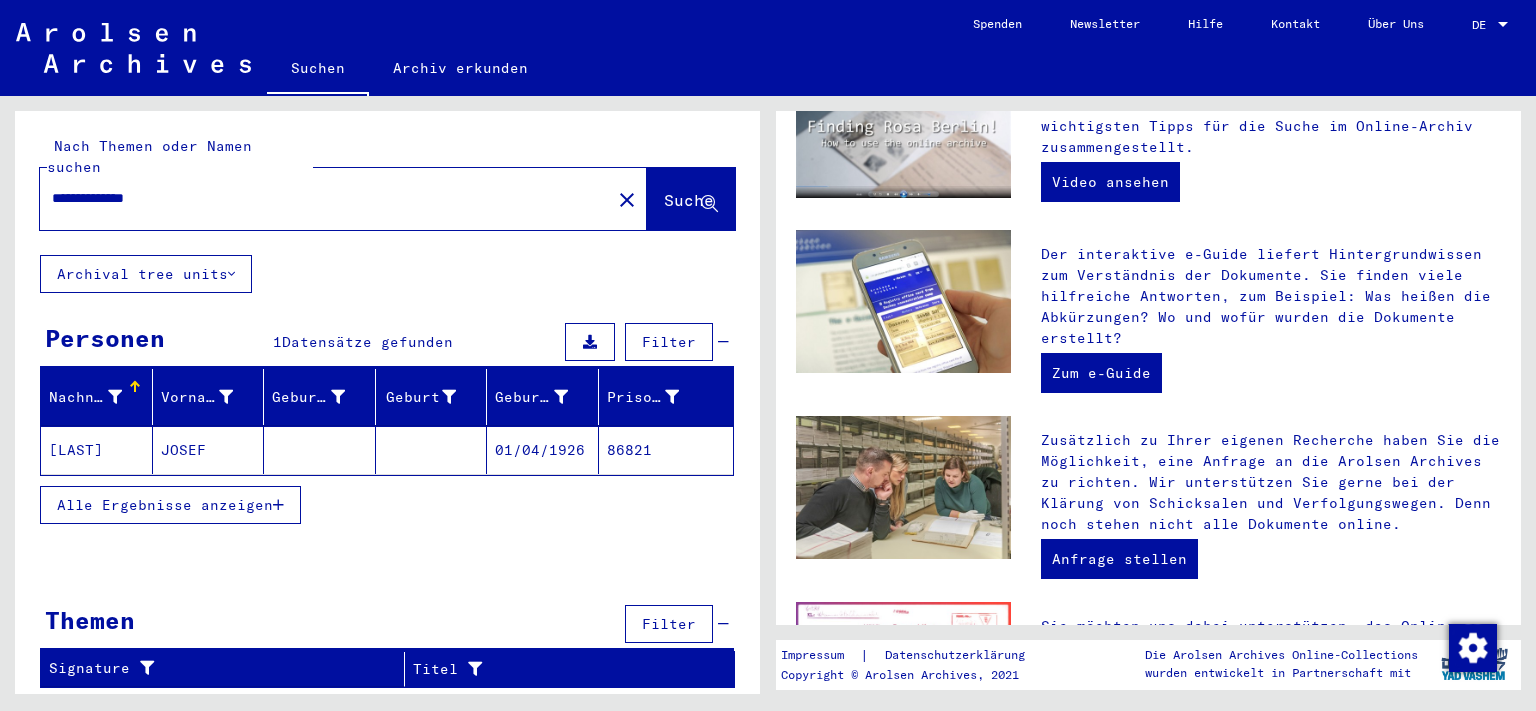 scroll, scrollTop: 716, scrollLeft: 0, axis: vertical 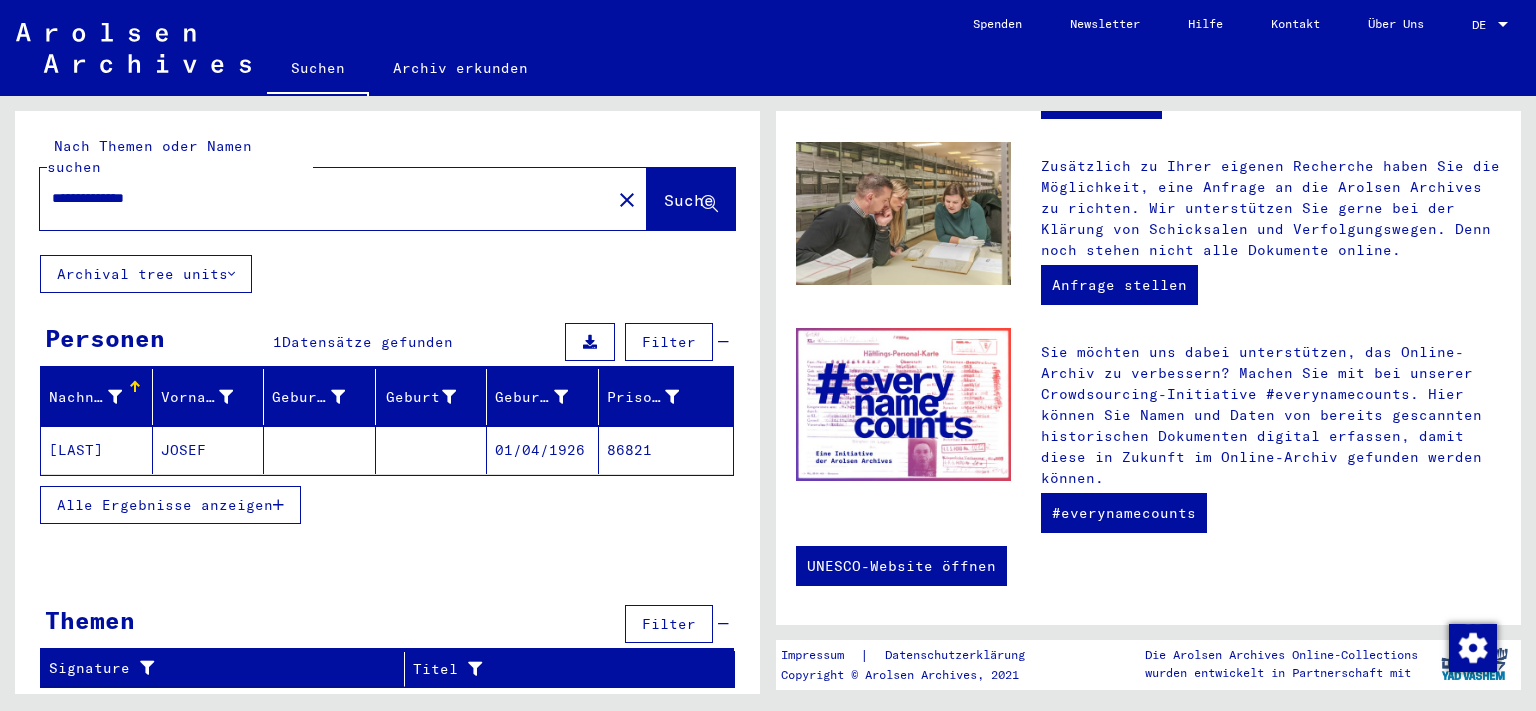 click on "**********" at bounding box center [319, 198] 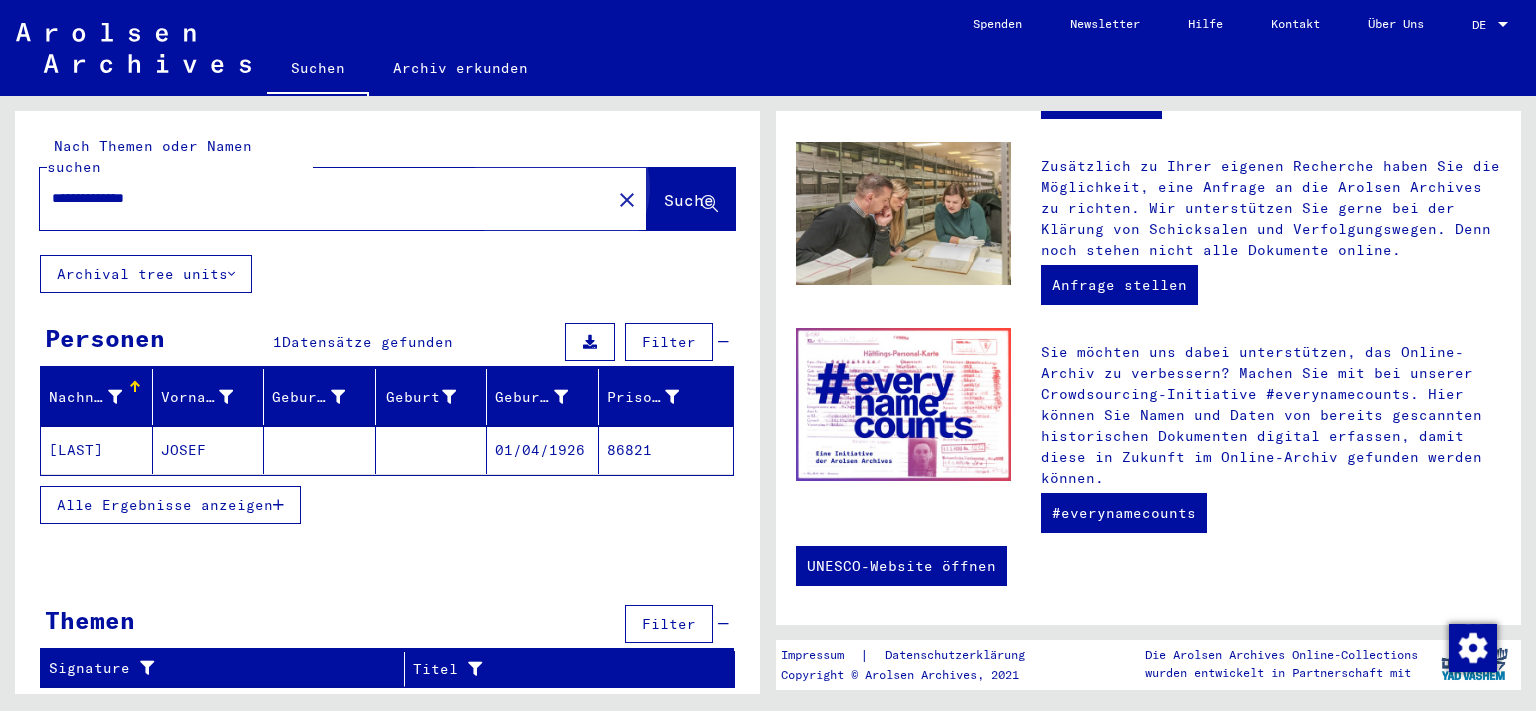 click on "Suche" 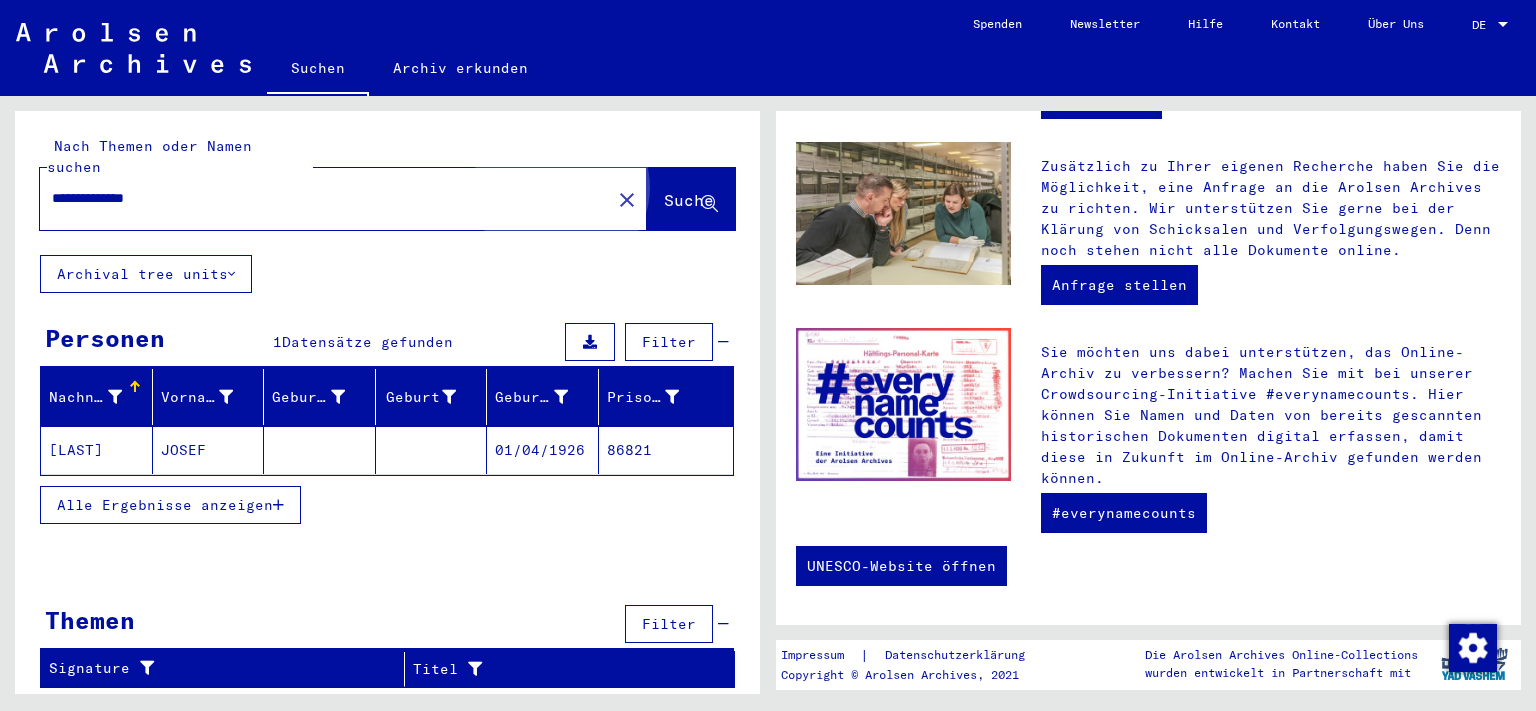 click on "Suche" 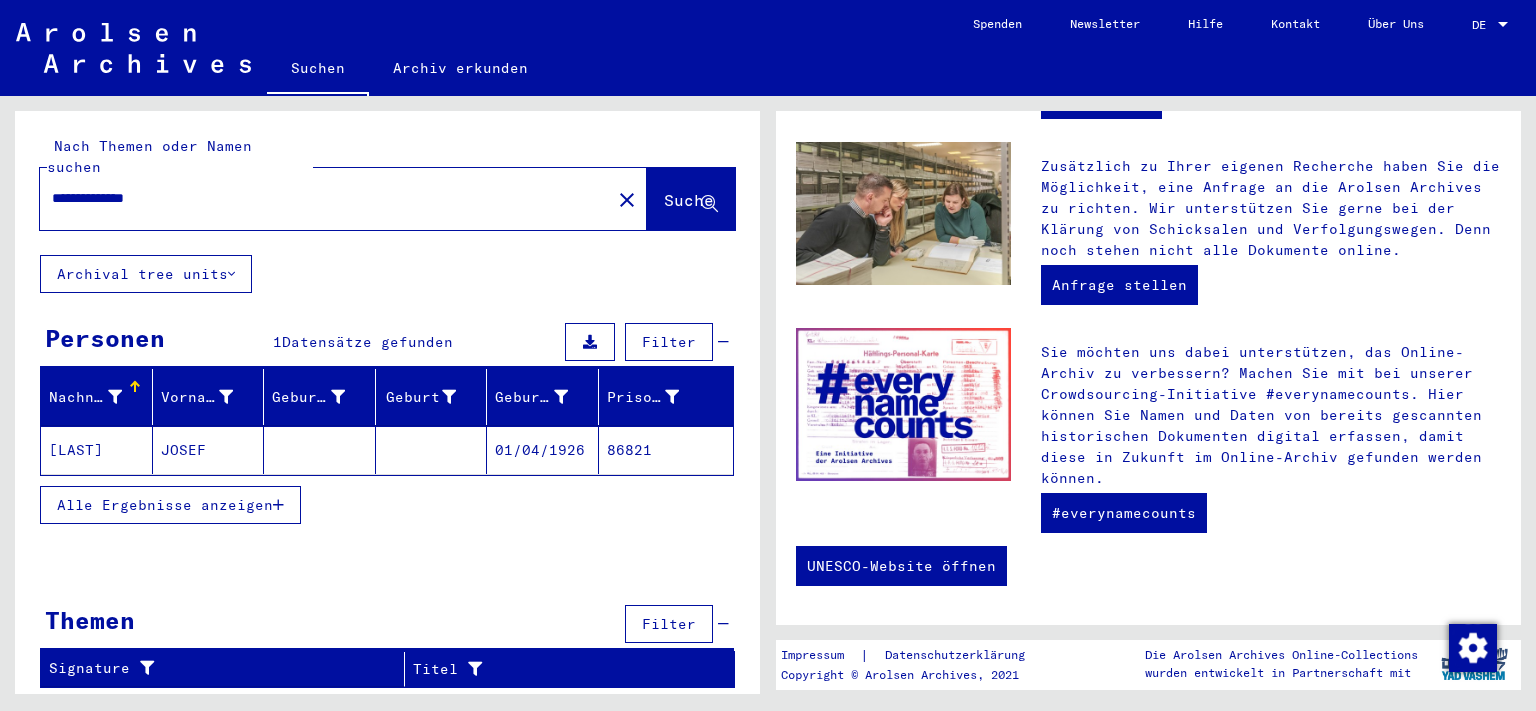 drag, startPoint x: 124, startPoint y: 175, endPoint x: 235, endPoint y: 214, distance: 117.65203 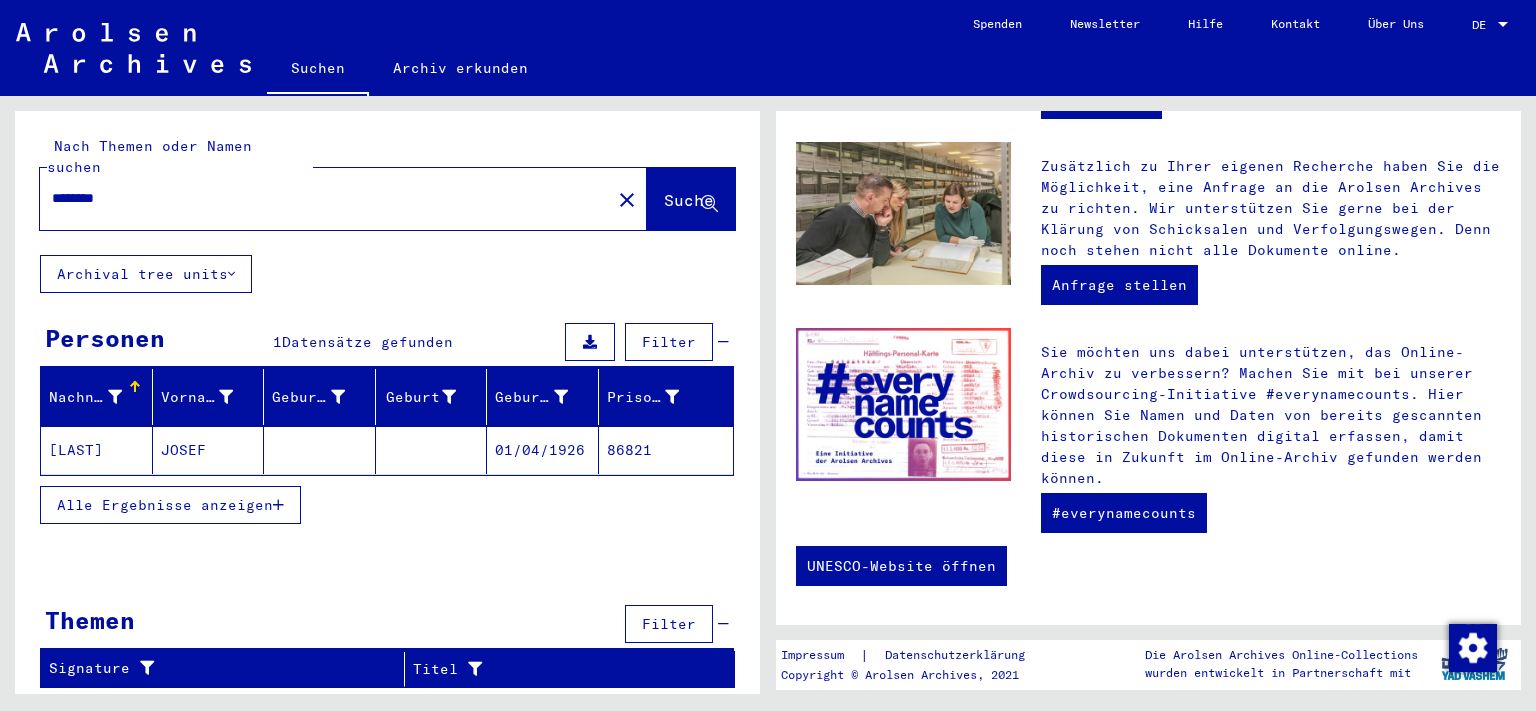 type on "********" 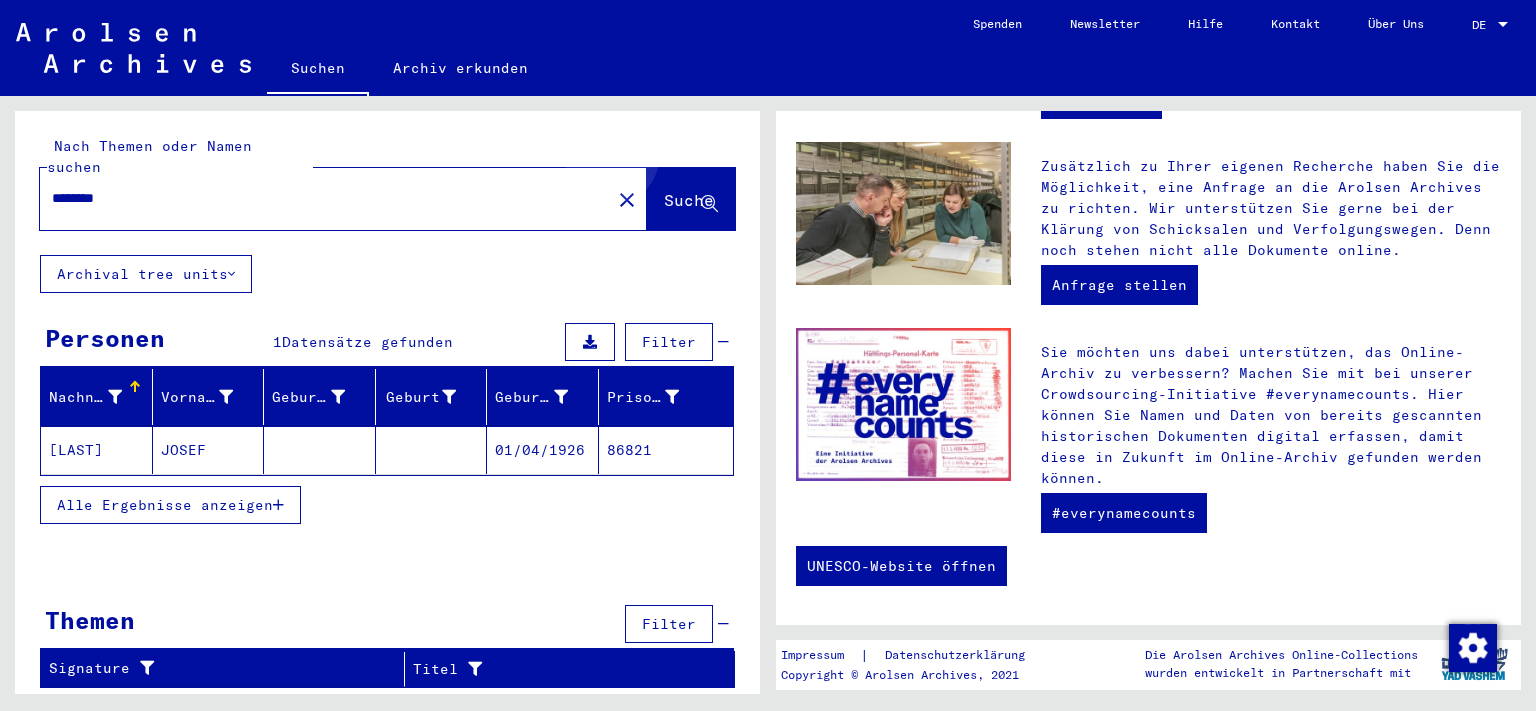 click on "Suche" 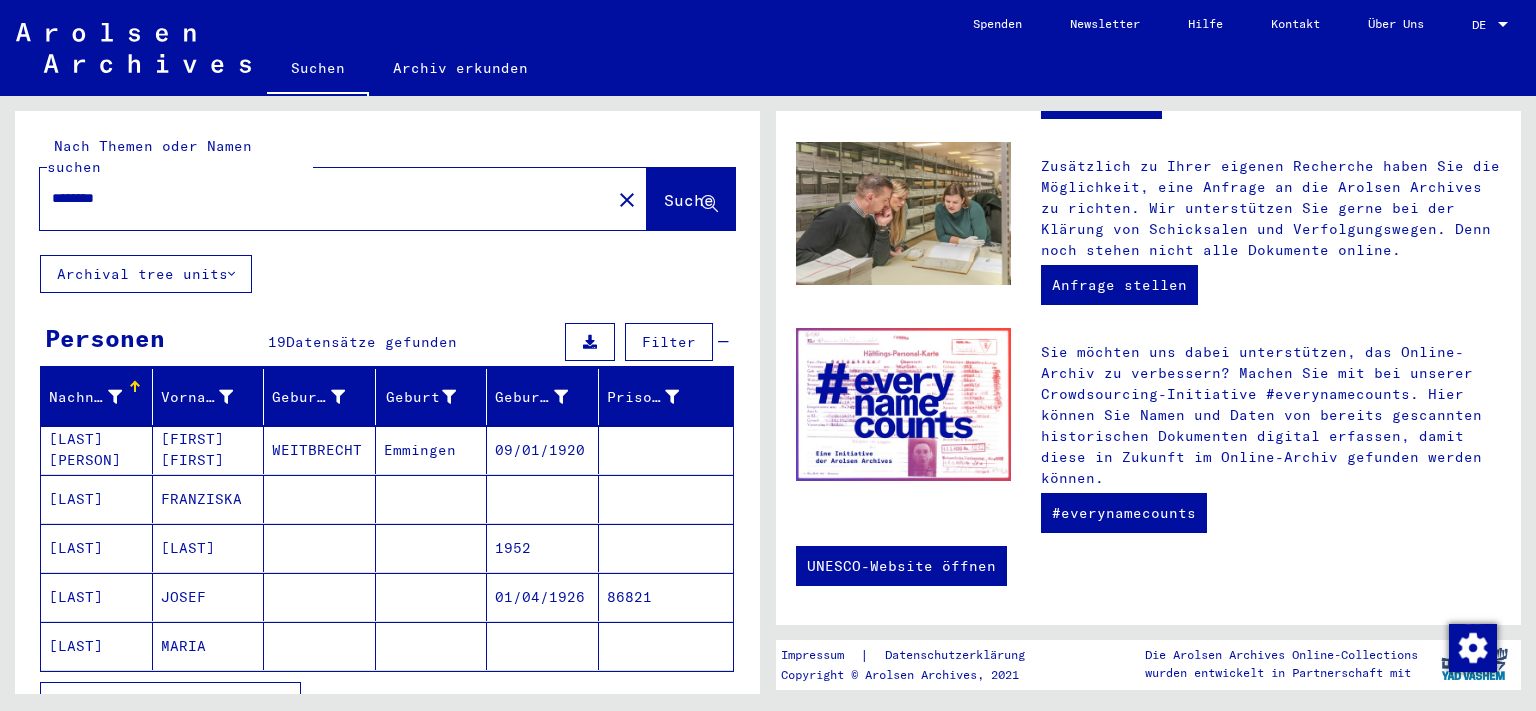 click on "JOSEF" at bounding box center (209, 646) 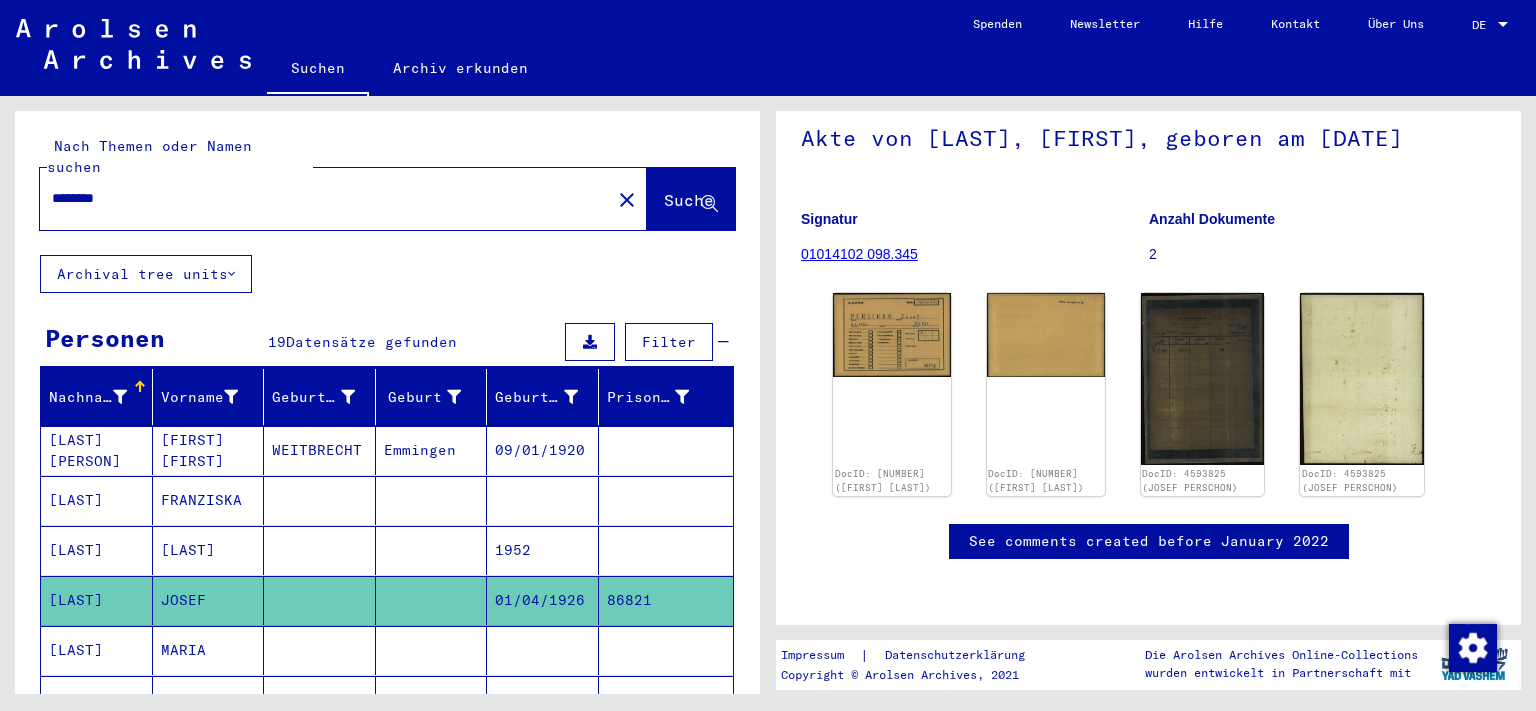 scroll, scrollTop: 156, scrollLeft: 0, axis: vertical 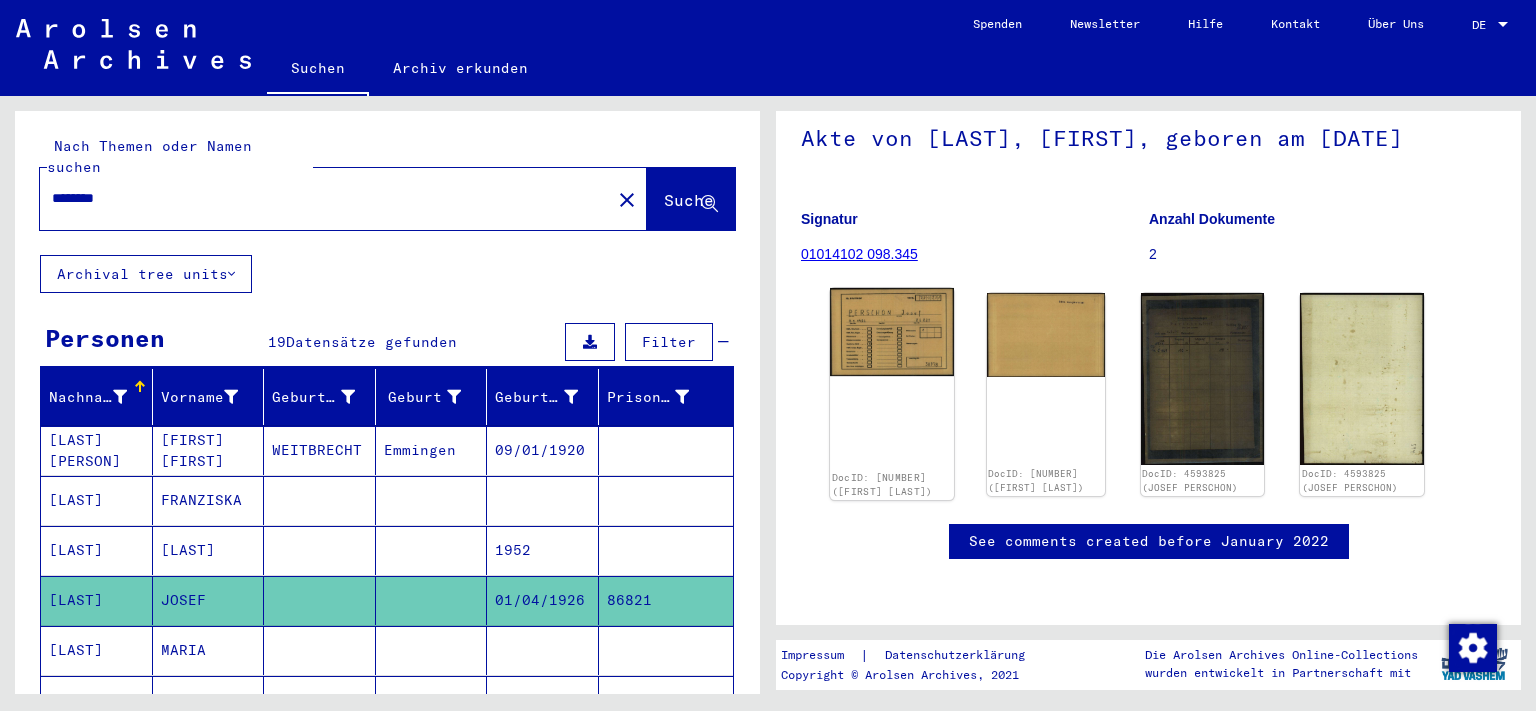 click 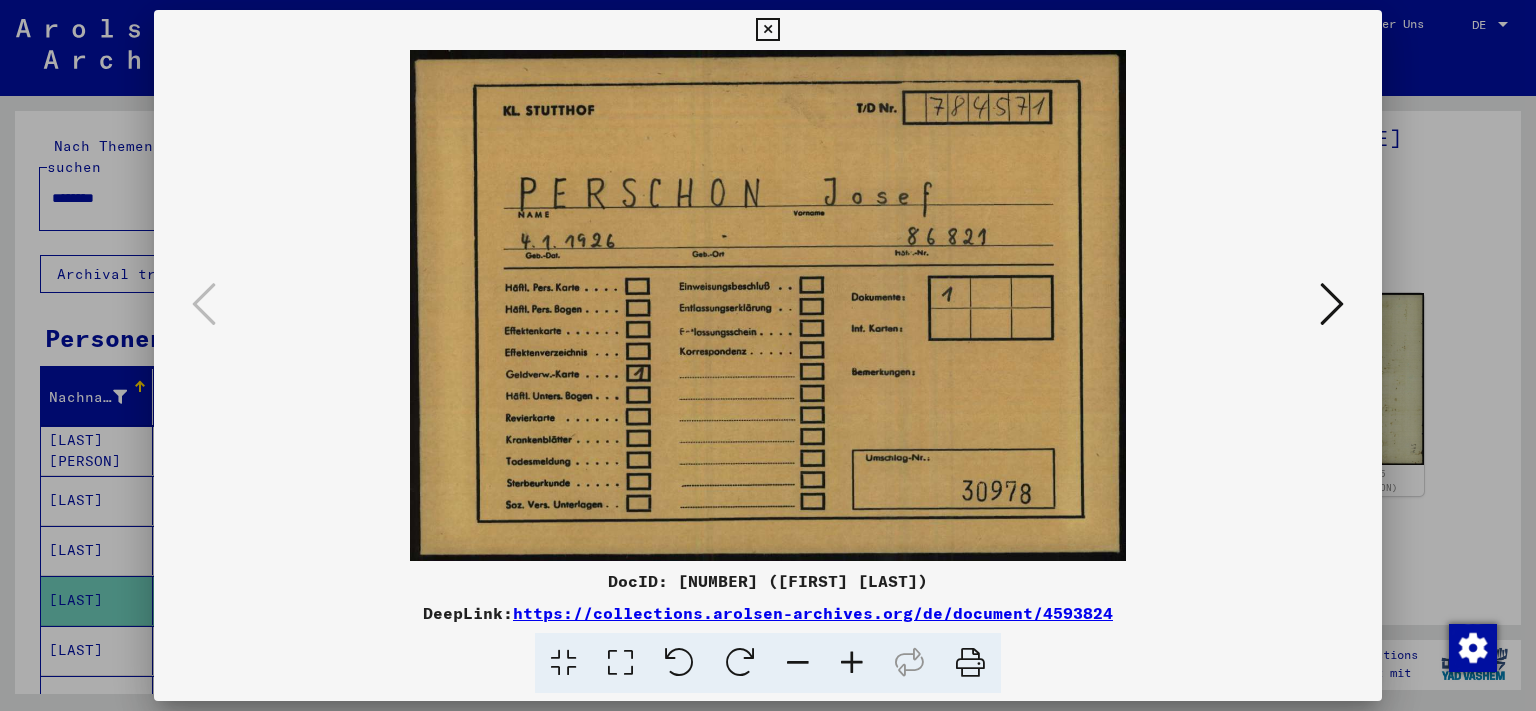 type 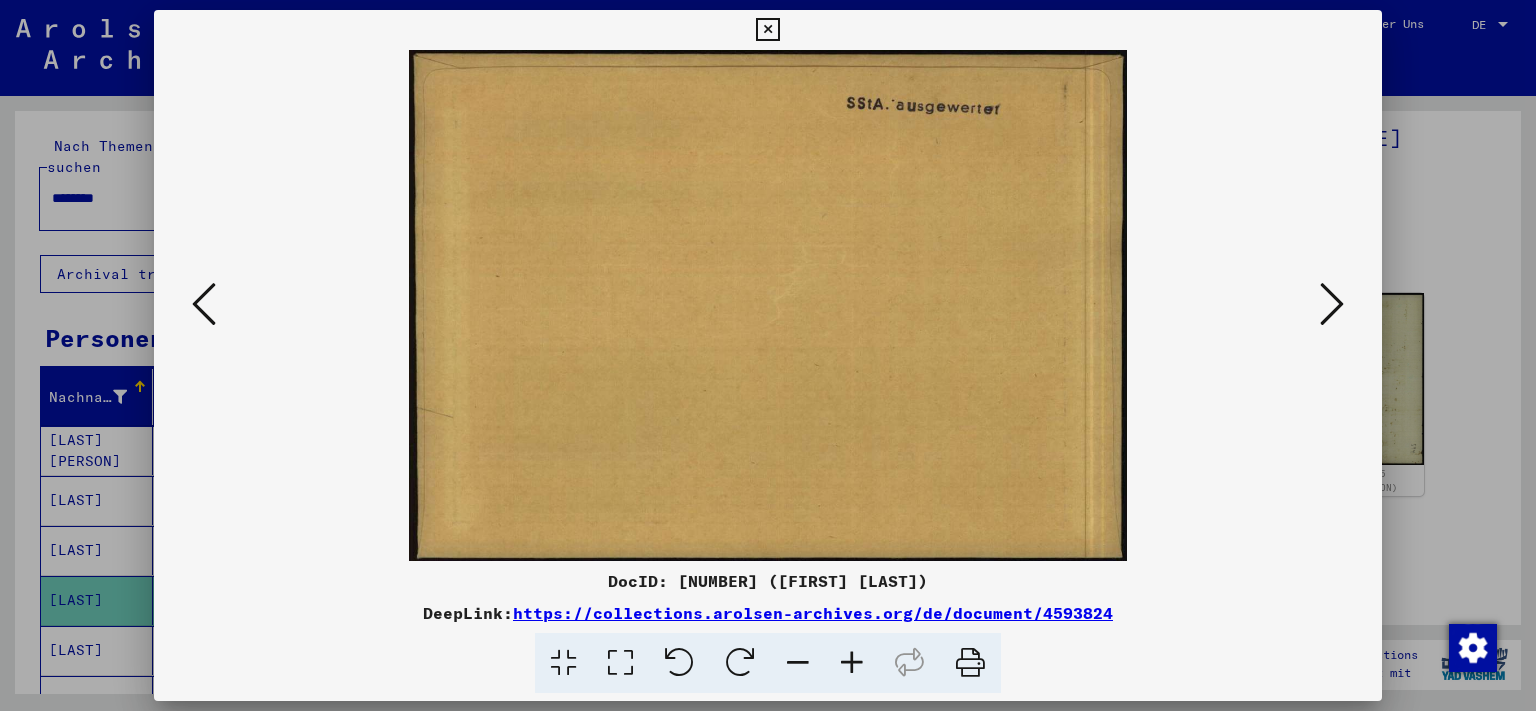 click at bounding box center (1332, 304) 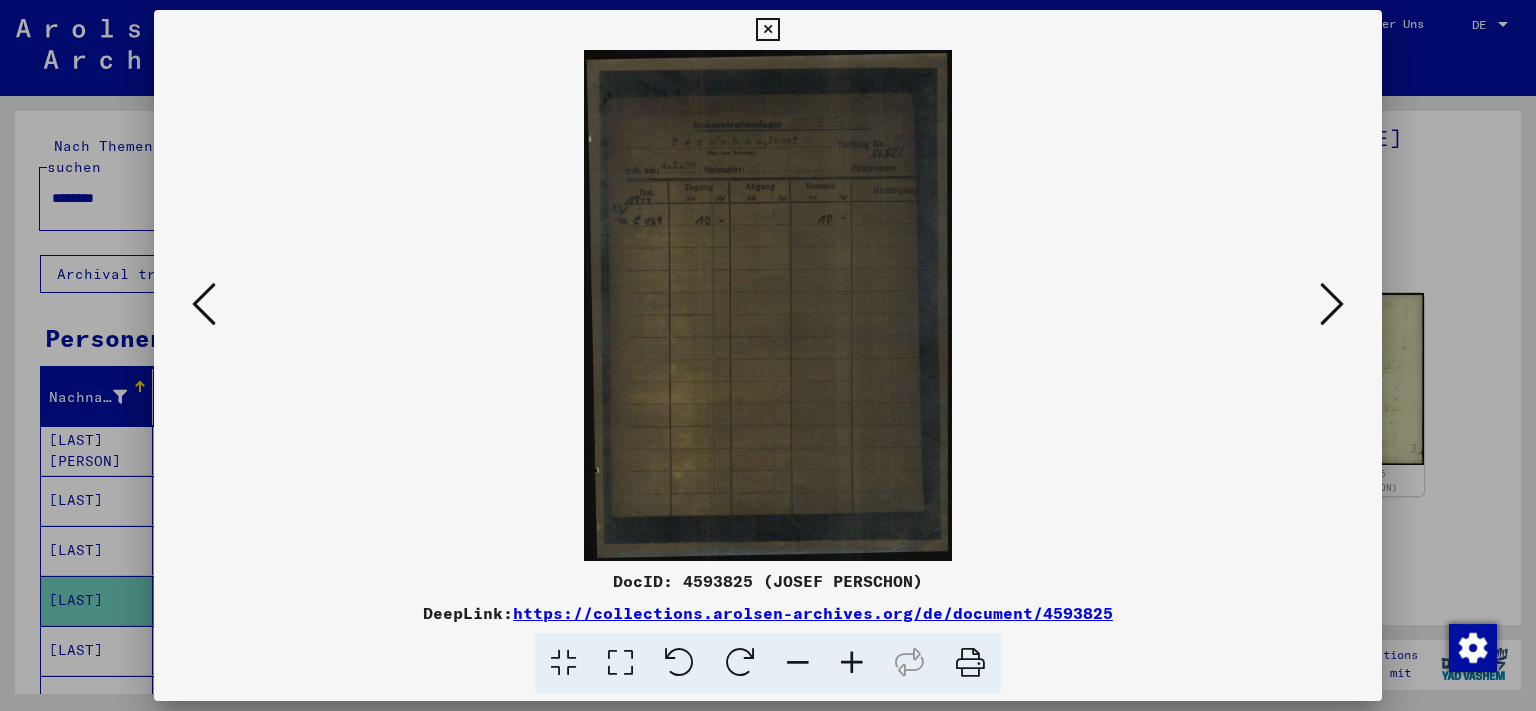 click at bounding box center [1332, 304] 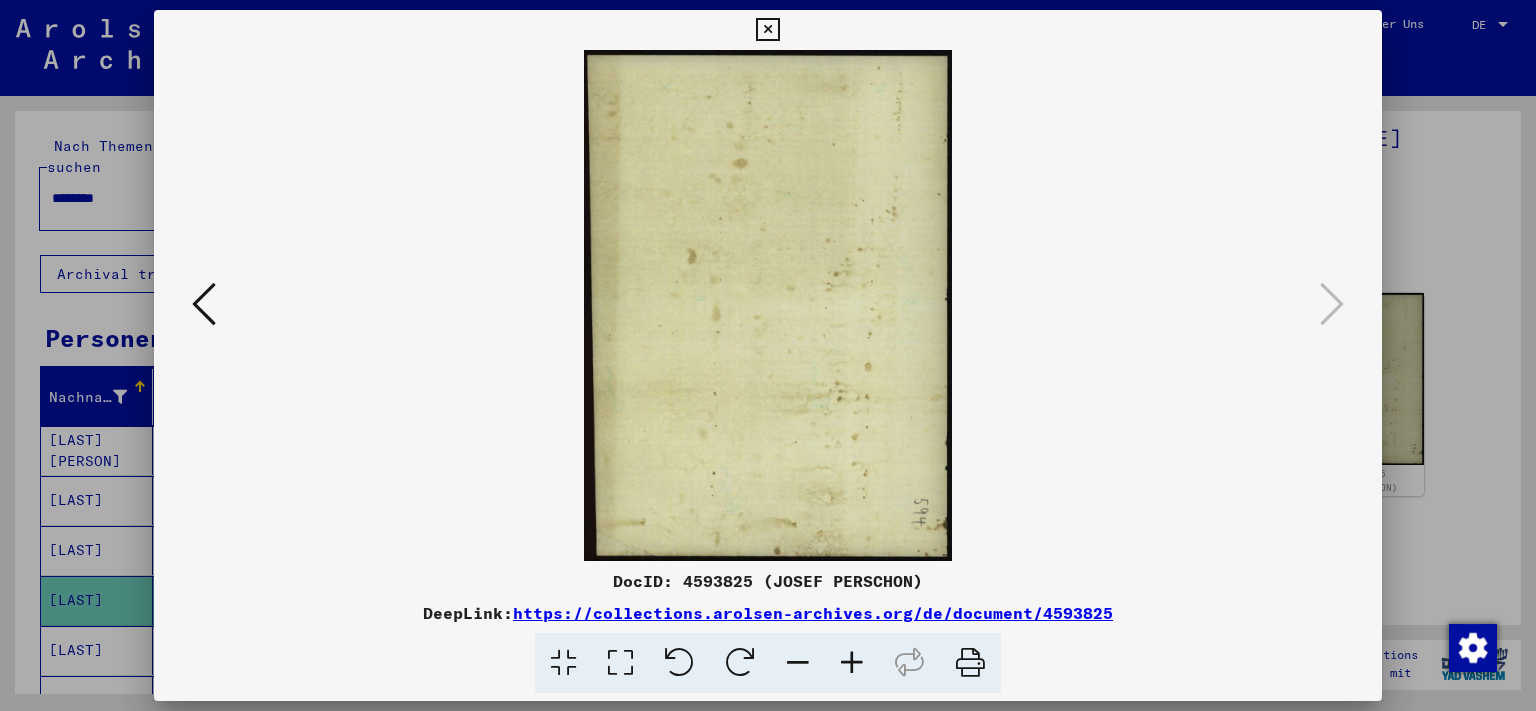 click at bounding box center [767, 30] 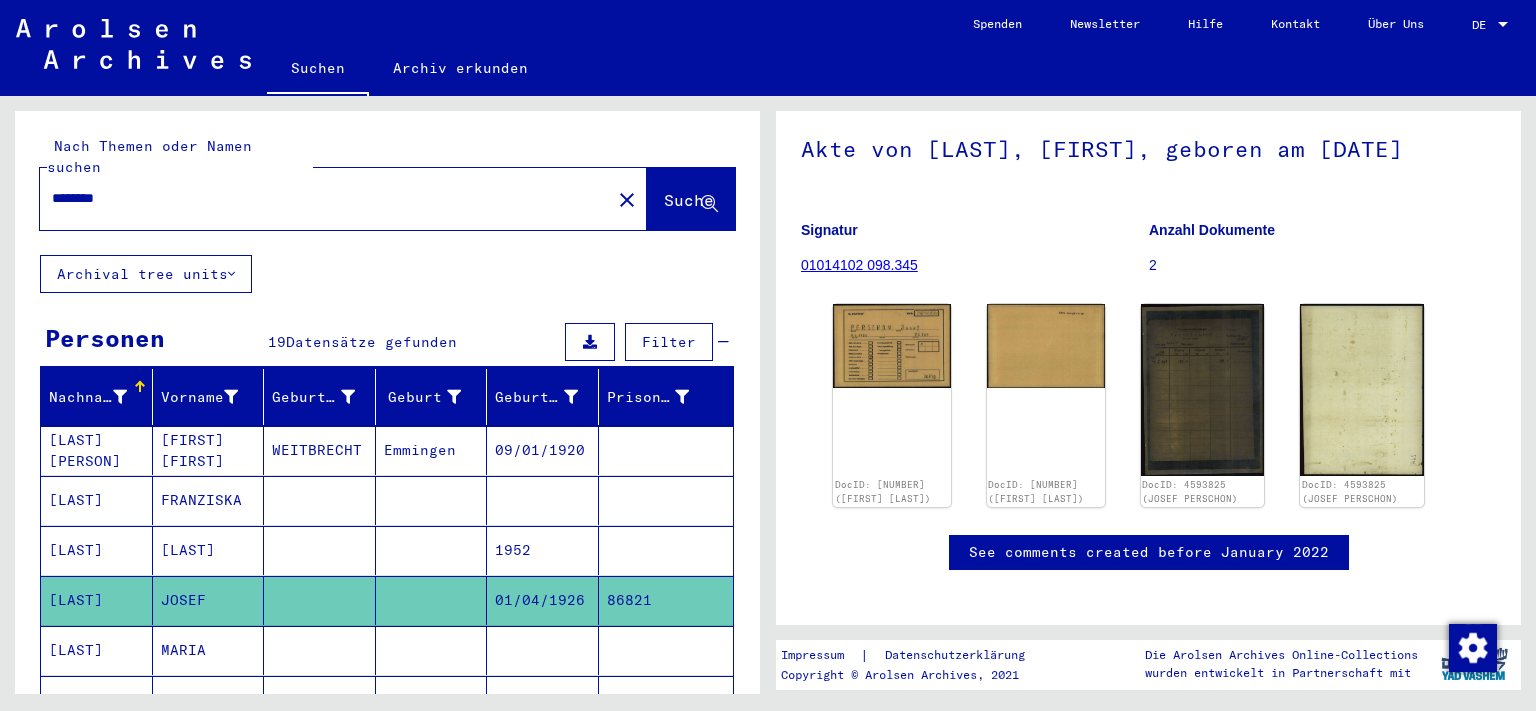 scroll, scrollTop: 221, scrollLeft: 0, axis: vertical 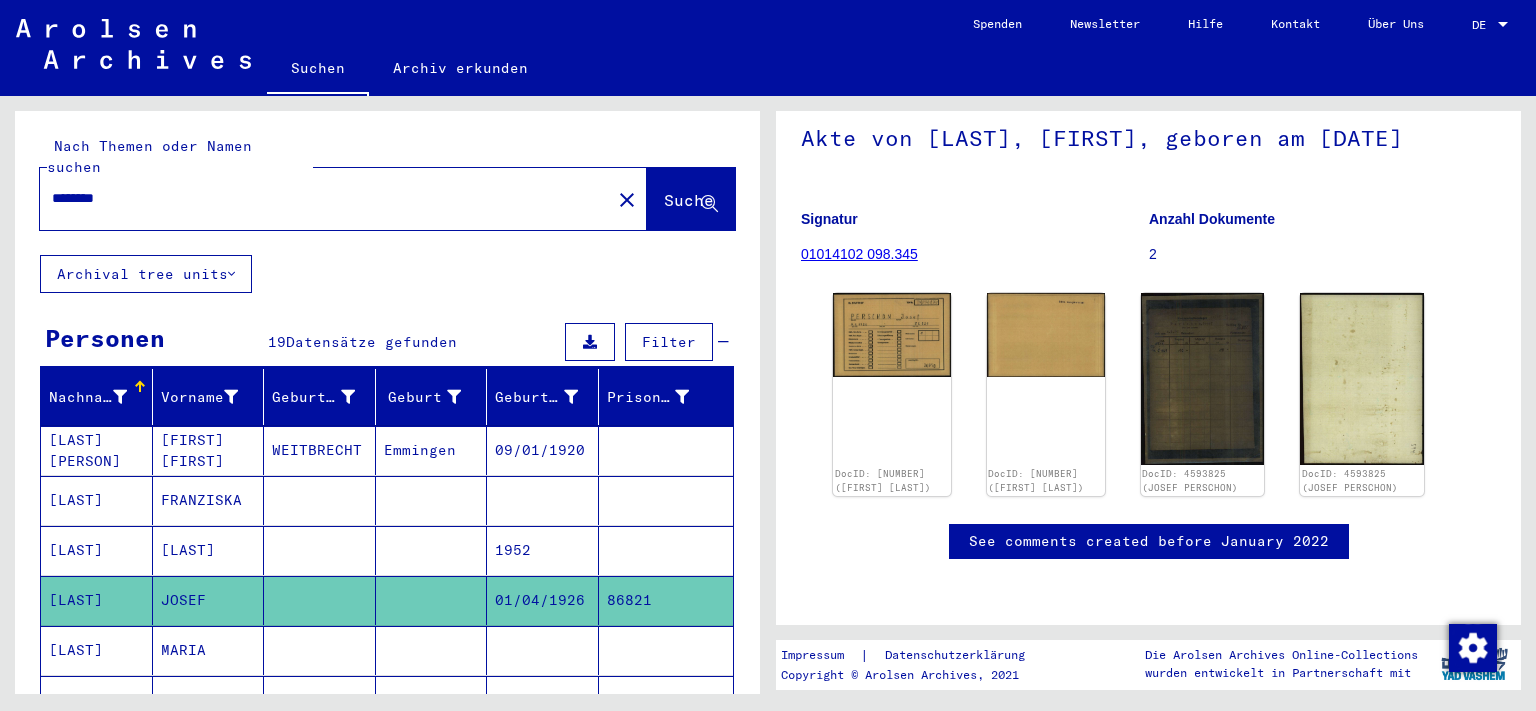 click on "See comments created before January 2022" 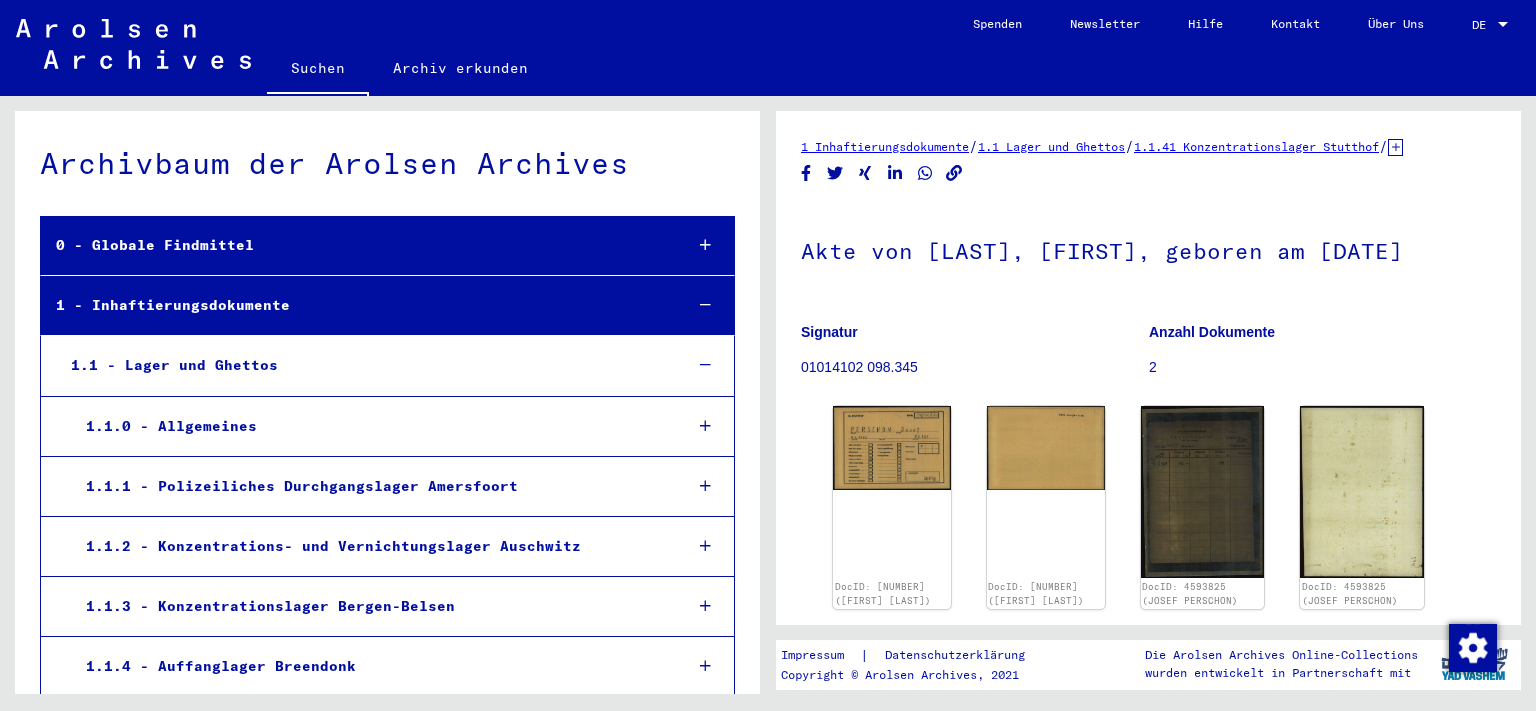click on "1.1.0 - Allgemeines" at bounding box center (368, 426) 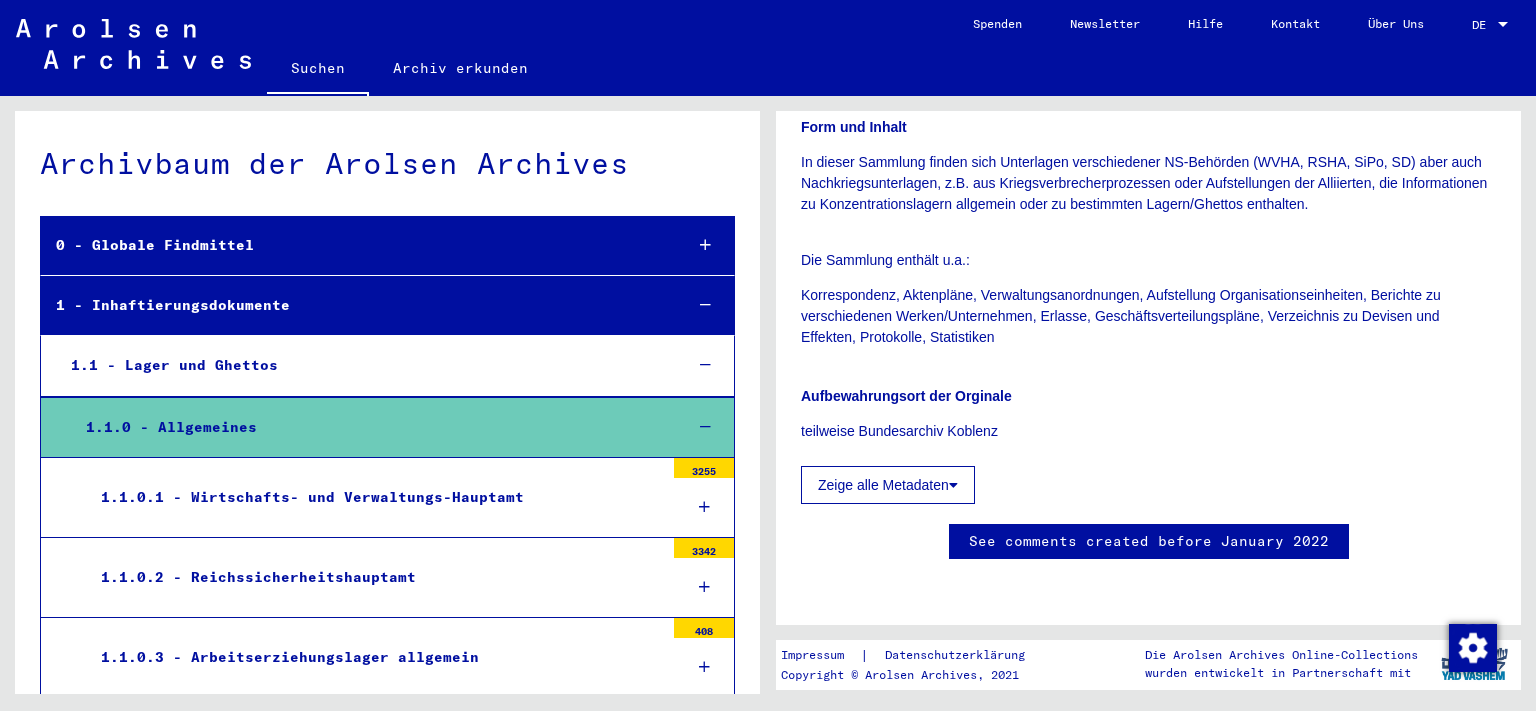 scroll, scrollTop: 331, scrollLeft: 0, axis: vertical 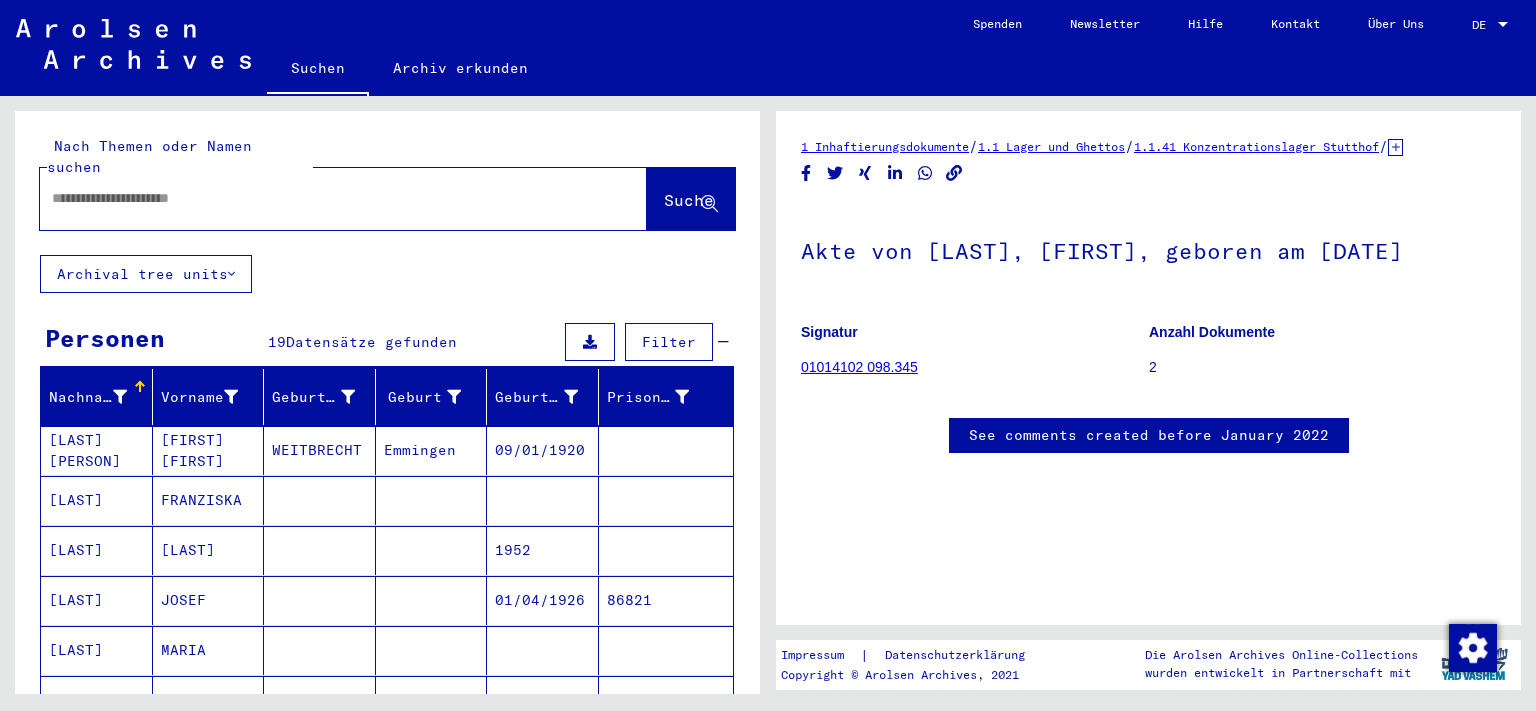 type on "*******" 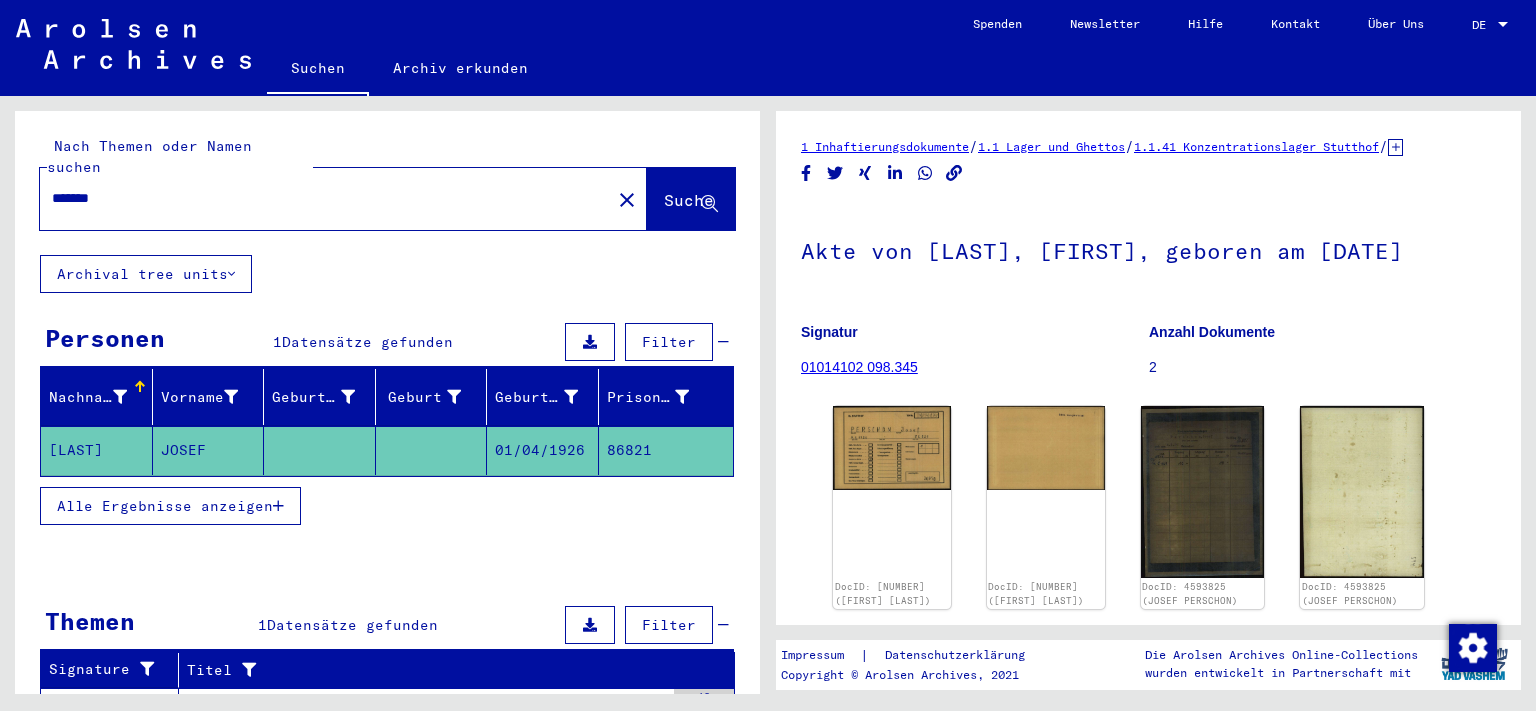 click on "*******" at bounding box center [325, 198] 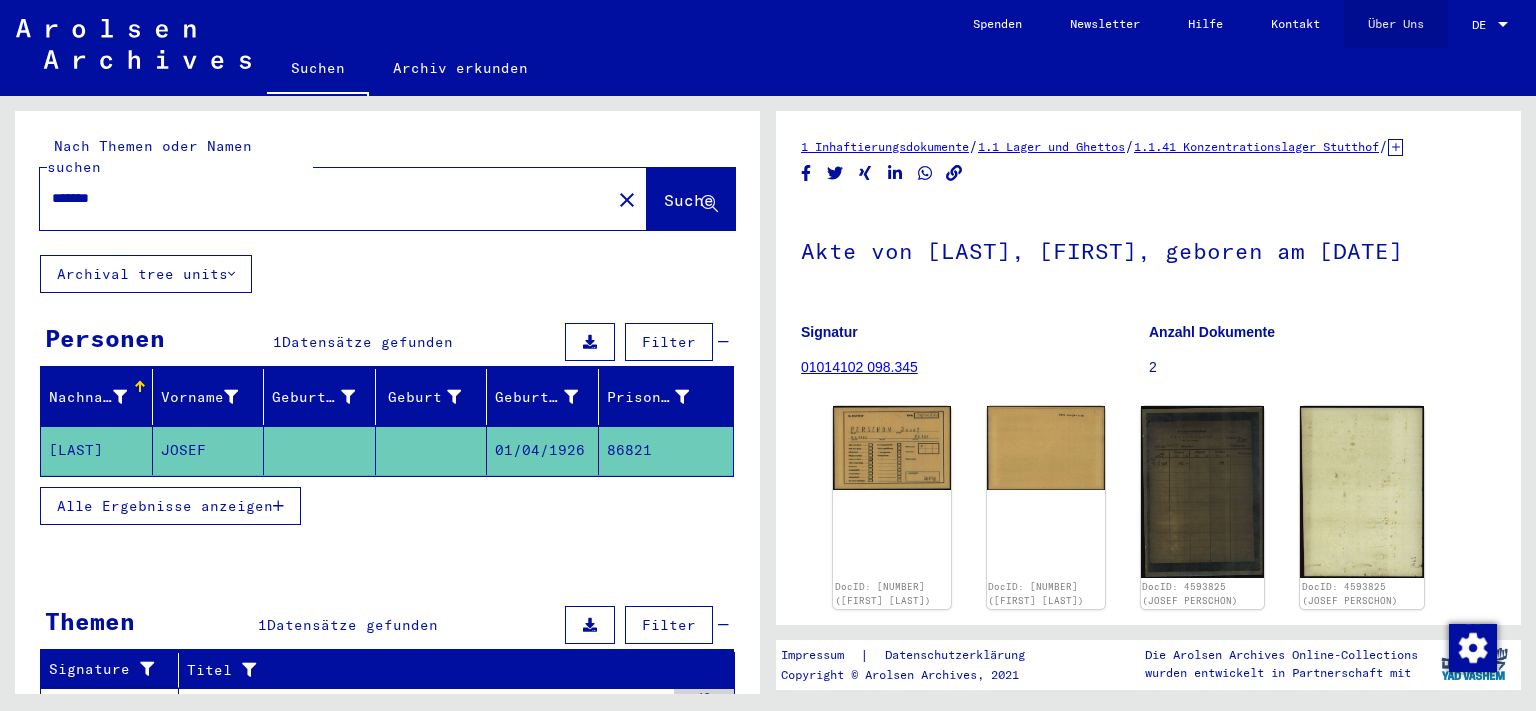 click on "Über Uns" 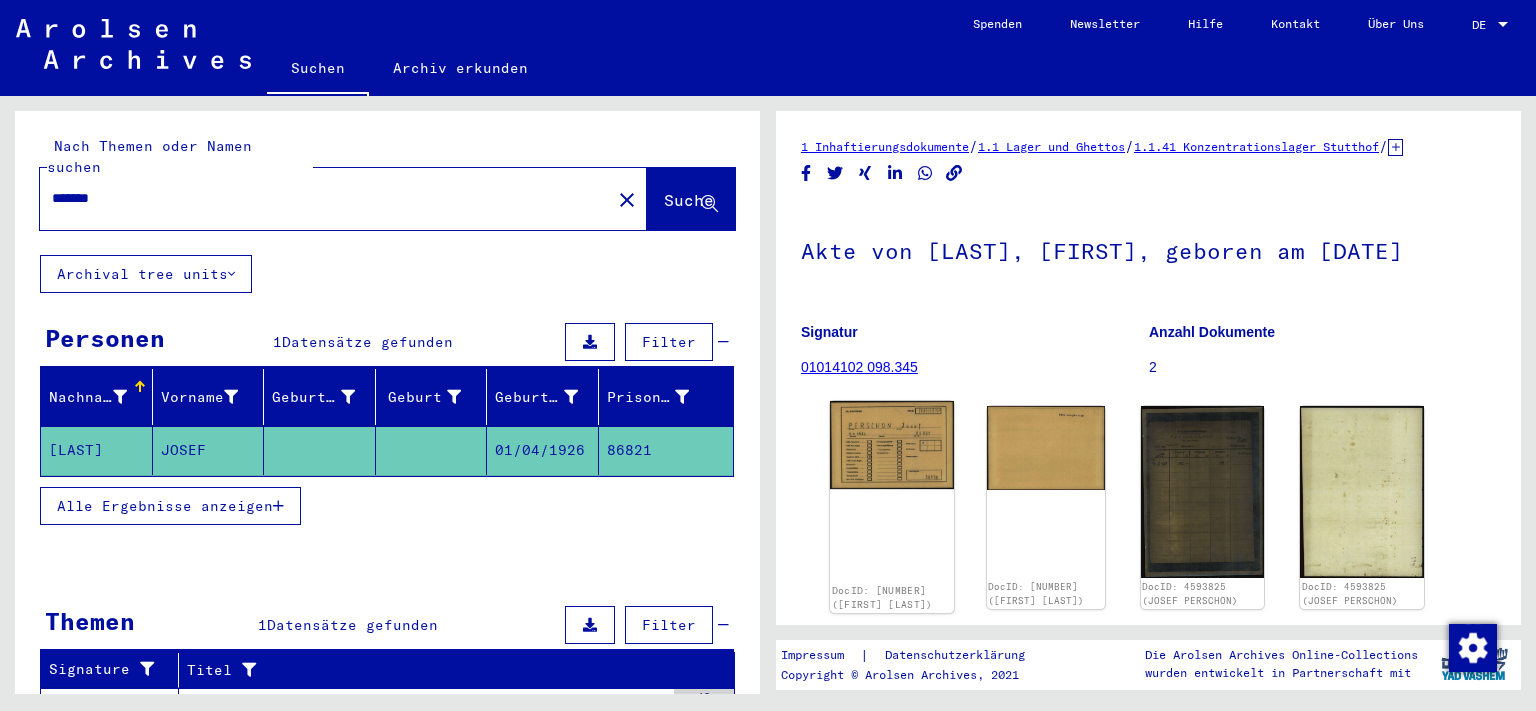 click 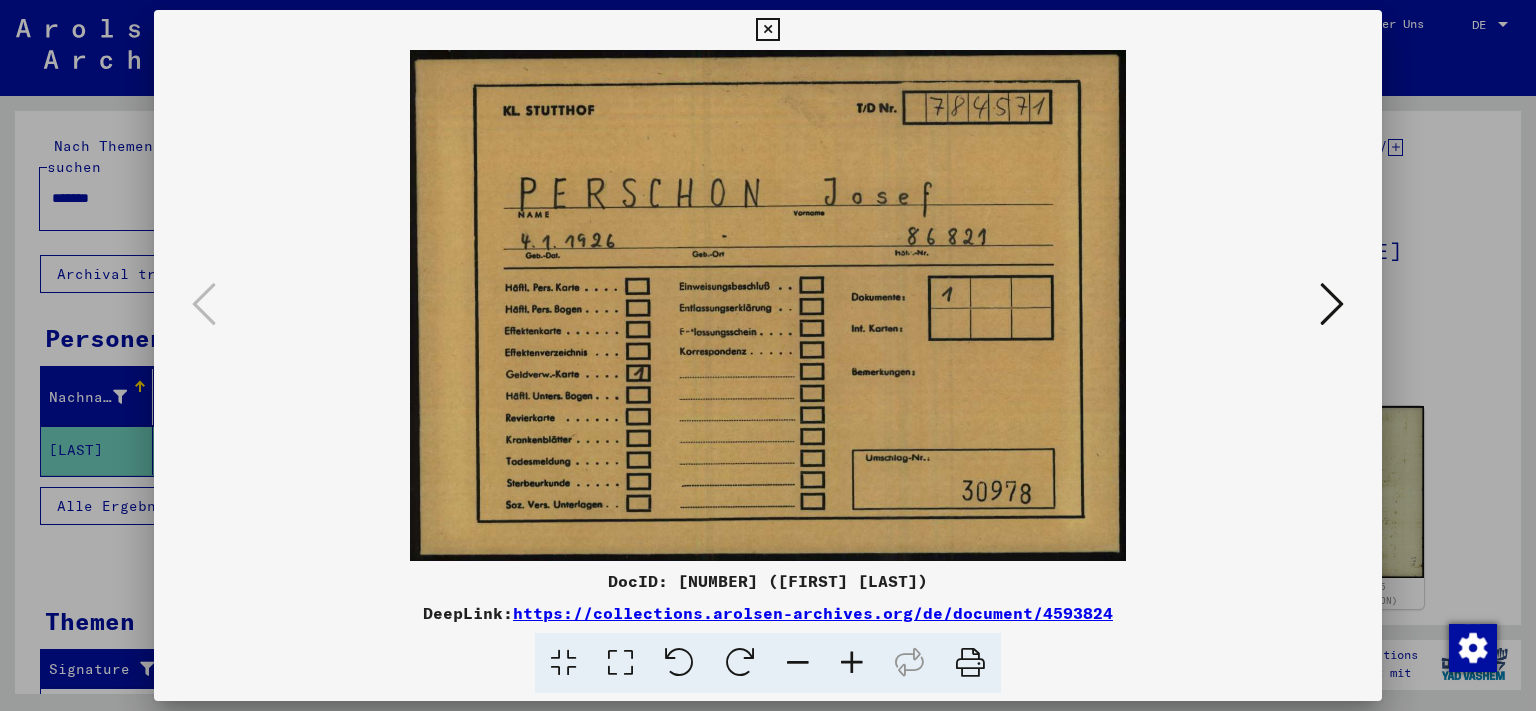 type 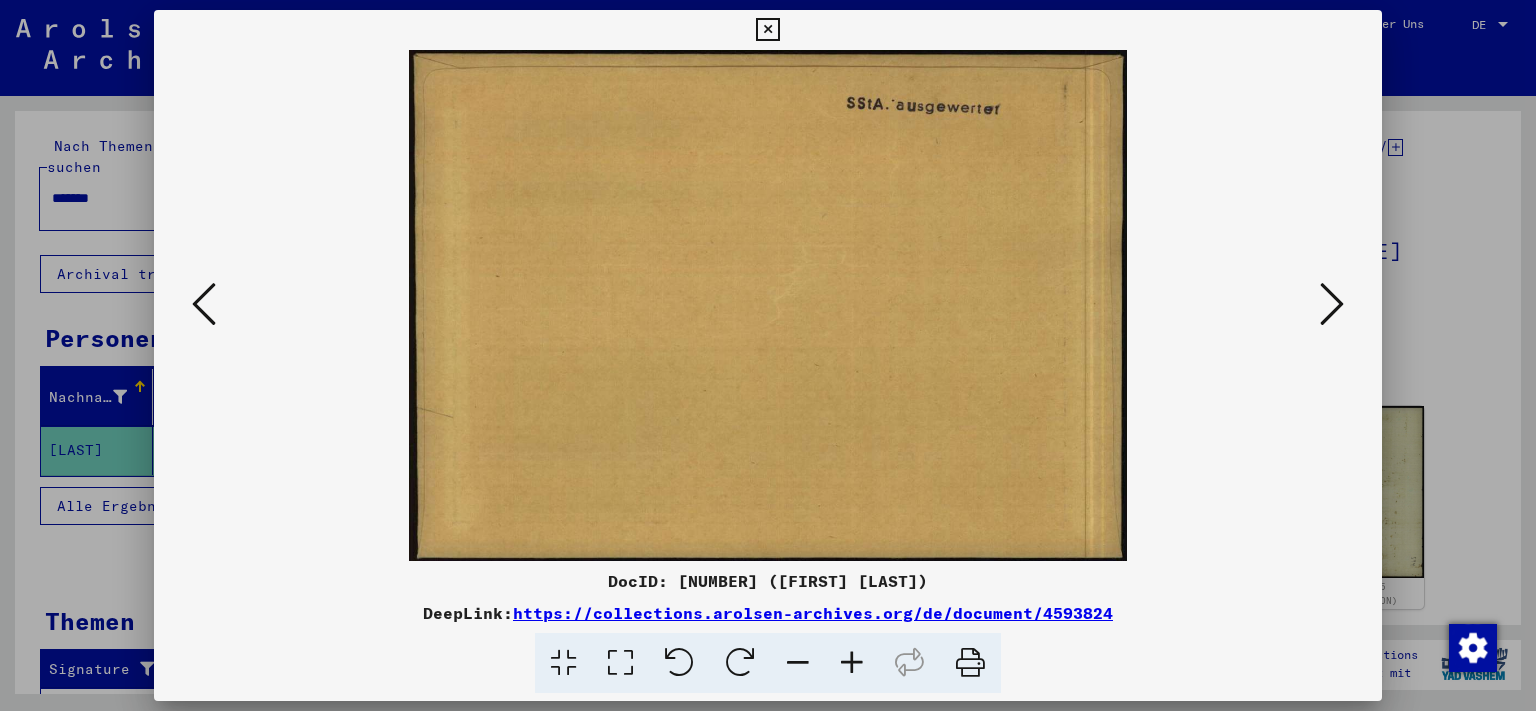 click at bounding box center [1332, 304] 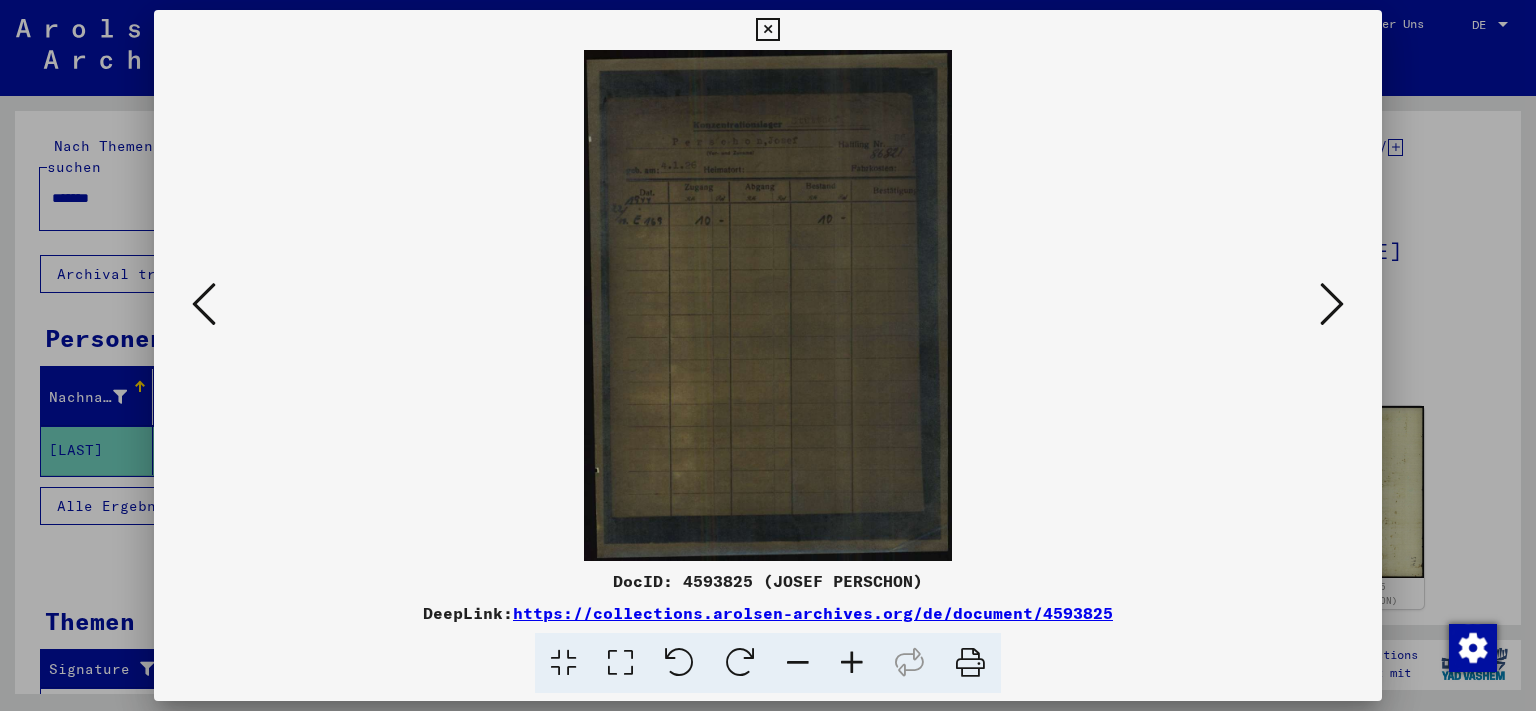 click at bounding box center (1332, 305) 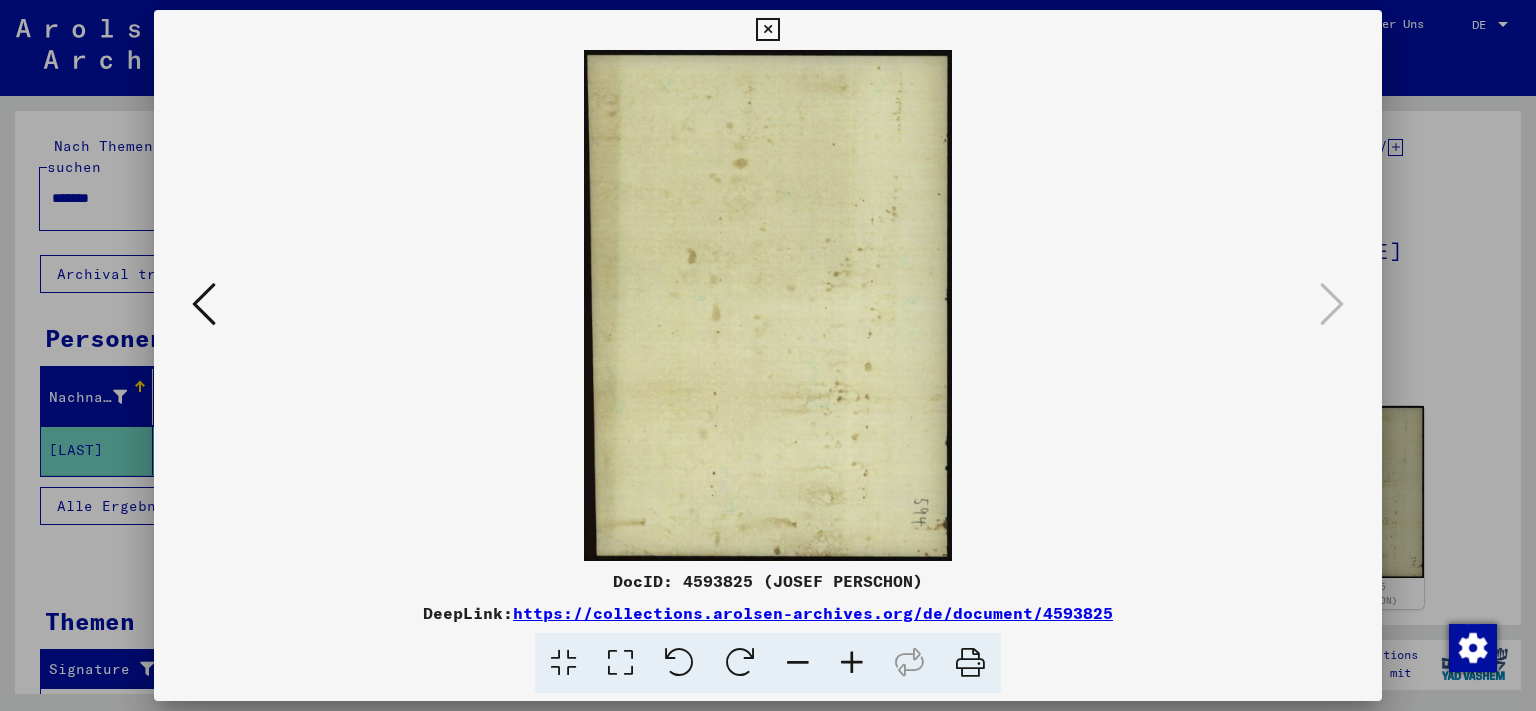 click at bounding box center (767, 30) 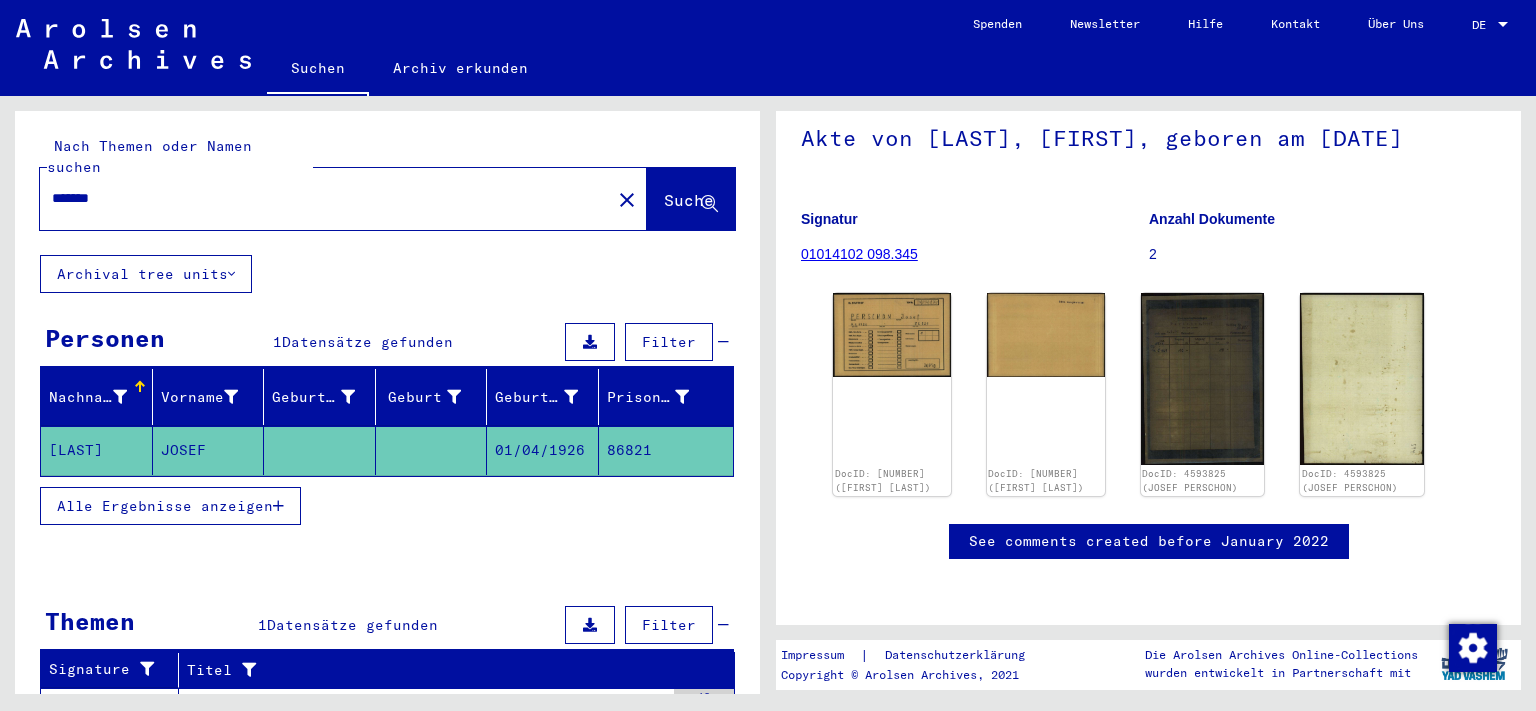 scroll, scrollTop: 756, scrollLeft: 0, axis: vertical 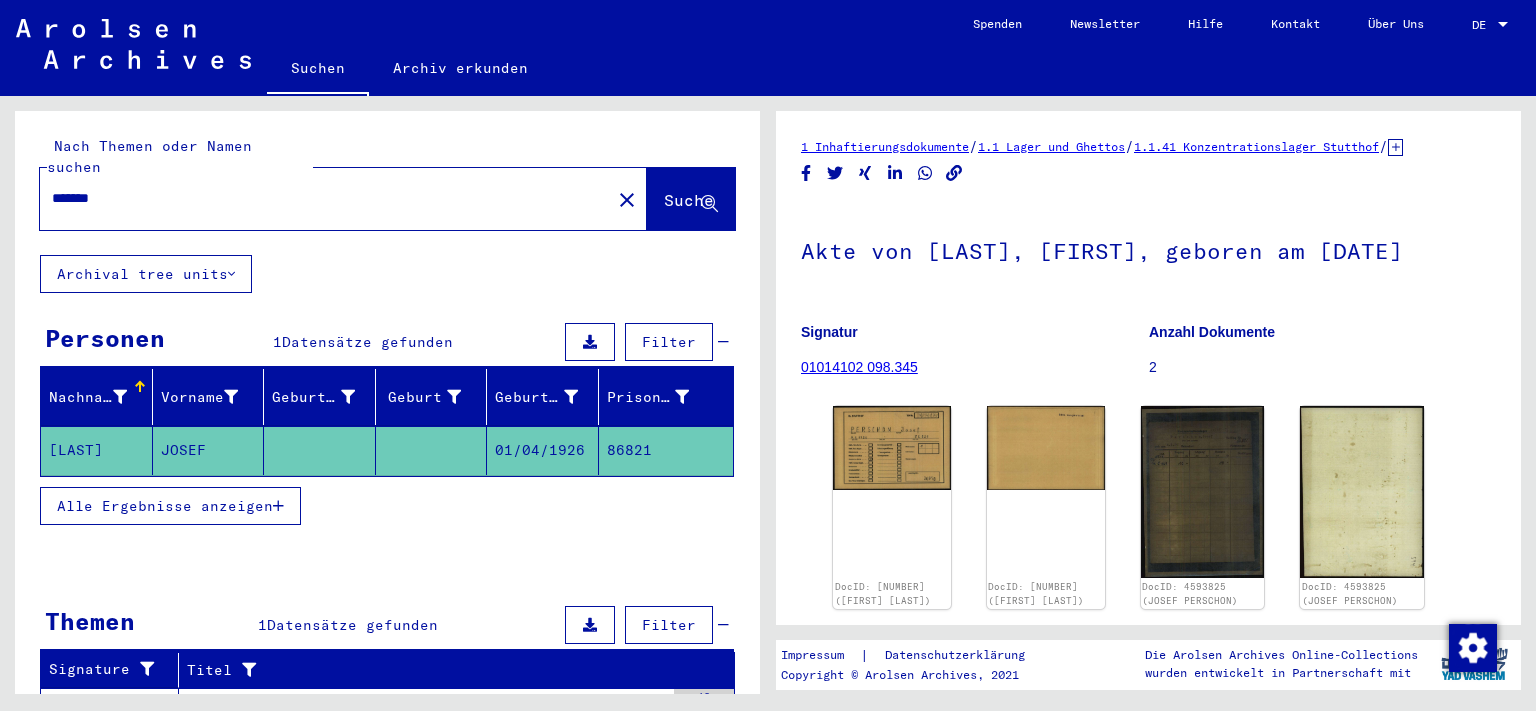 click on "*******" at bounding box center (325, 198) 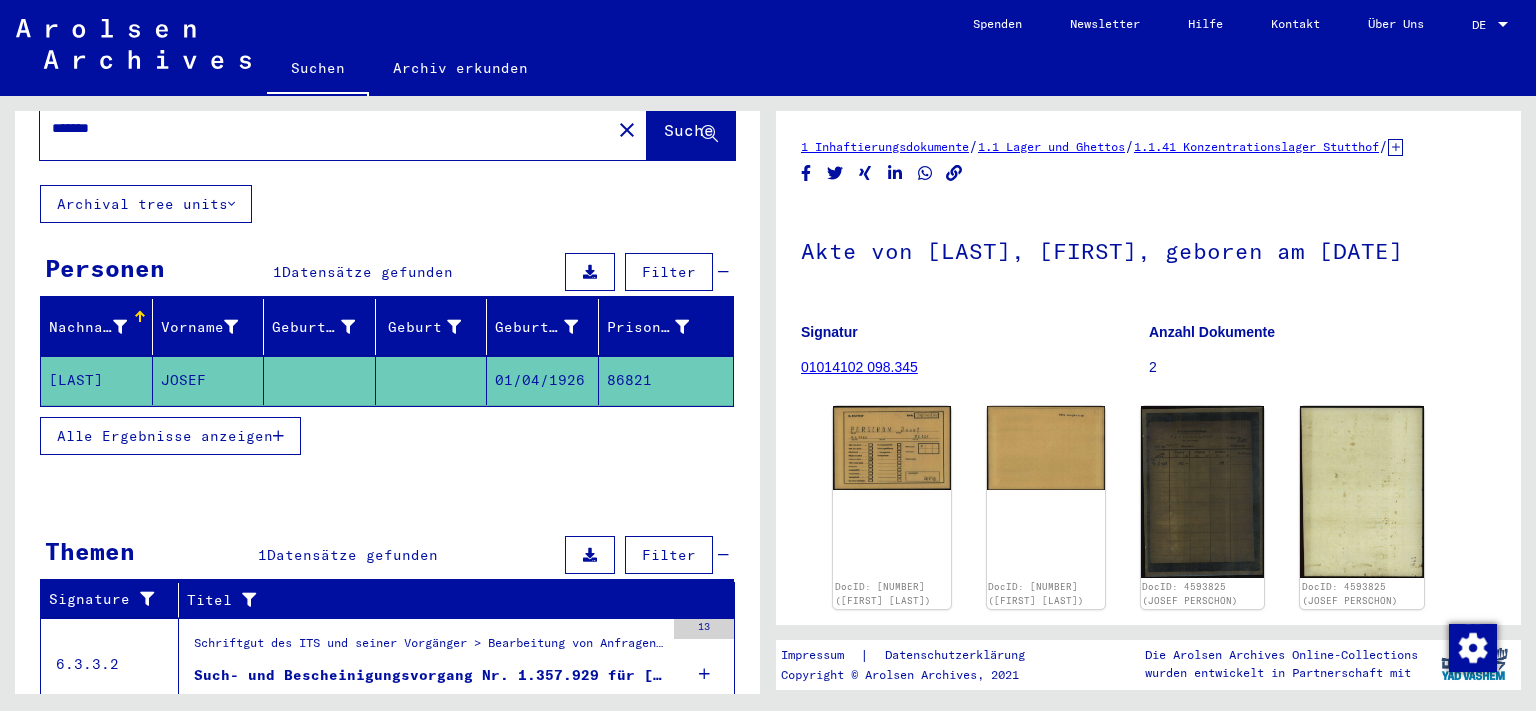 scroll, scrollTop: 119, scrollLeft: 0, axis: vertical 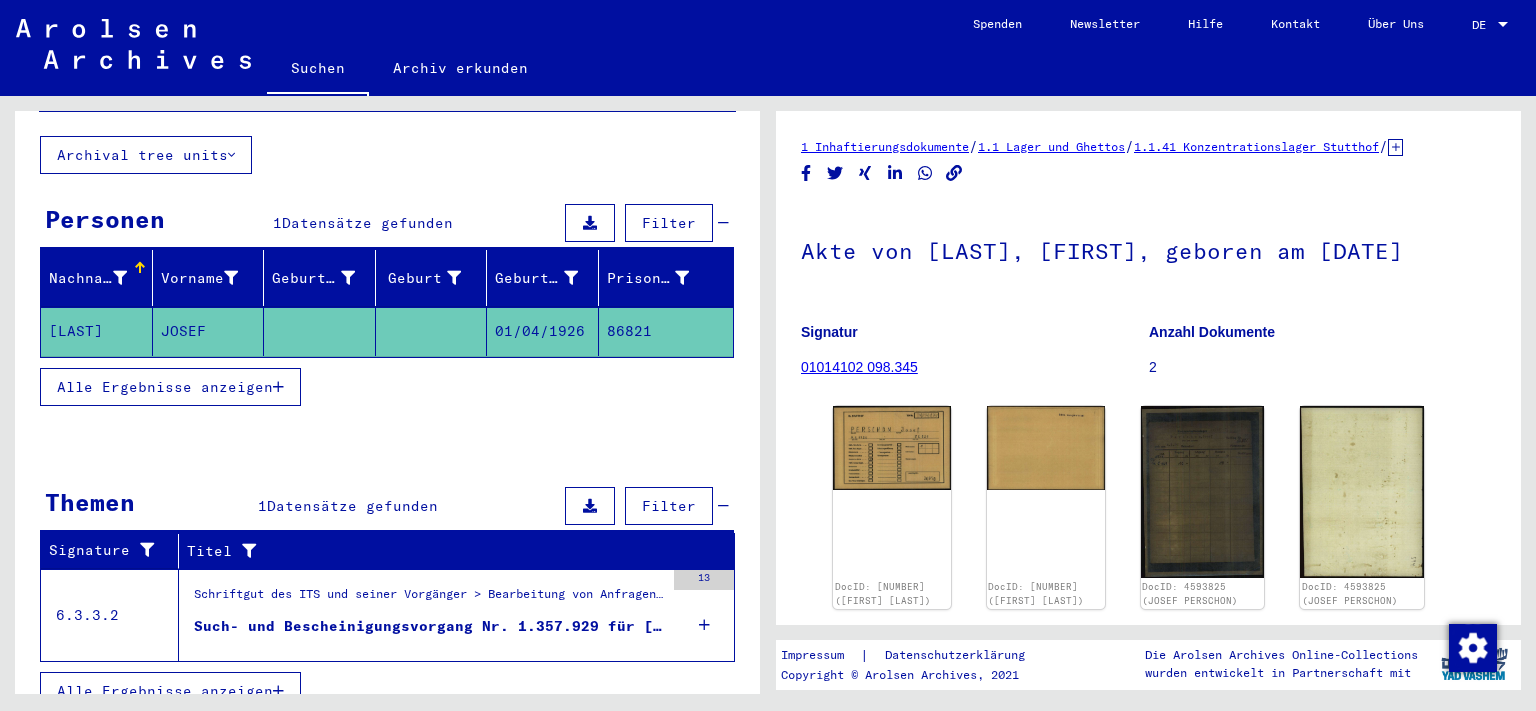 click on "Such- und Bescheinigungsvorgang Nr. 1.357.929 für [LAST], [FIRST] geboren 14.01.1926" at bounding box center (429, 626) 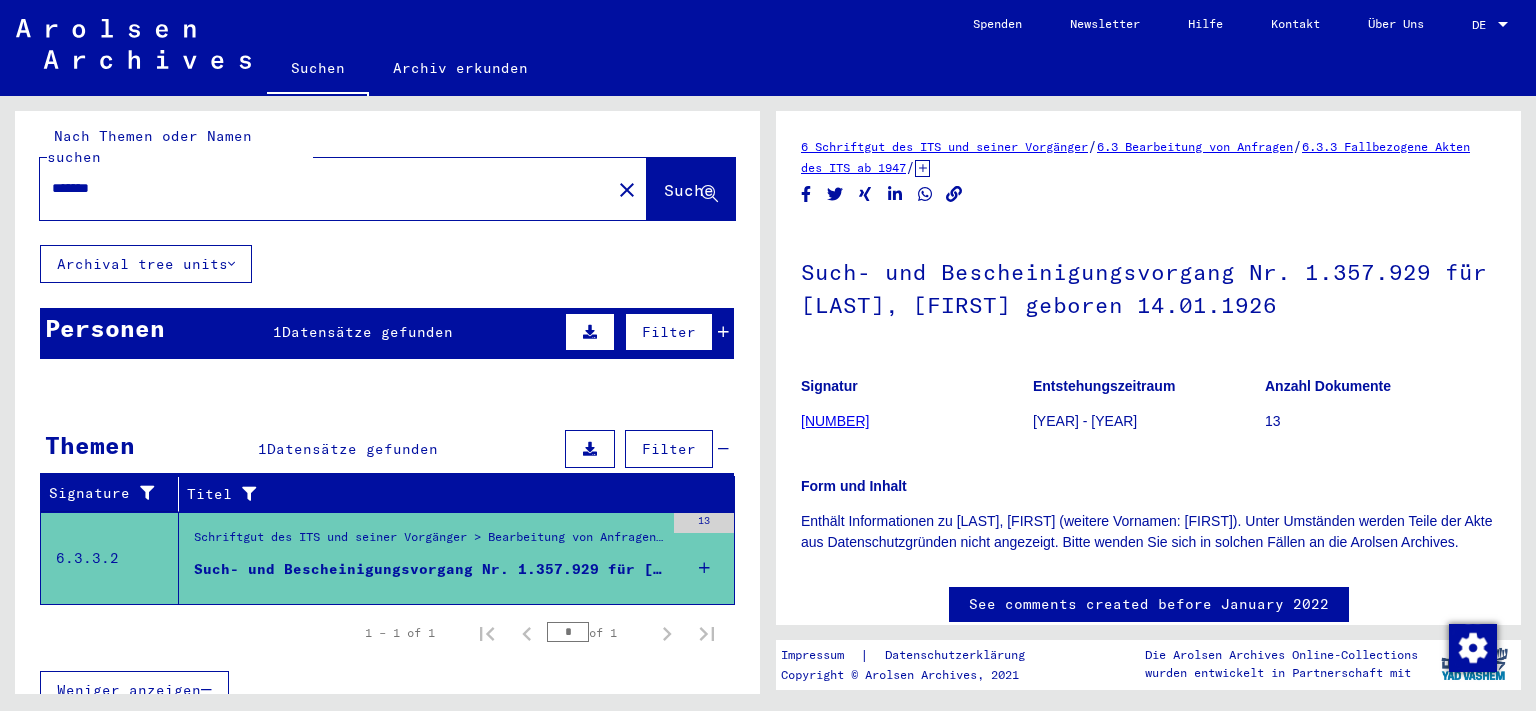 scroll, scrollTop: 10, scrollLeft: 0, axis: vertical 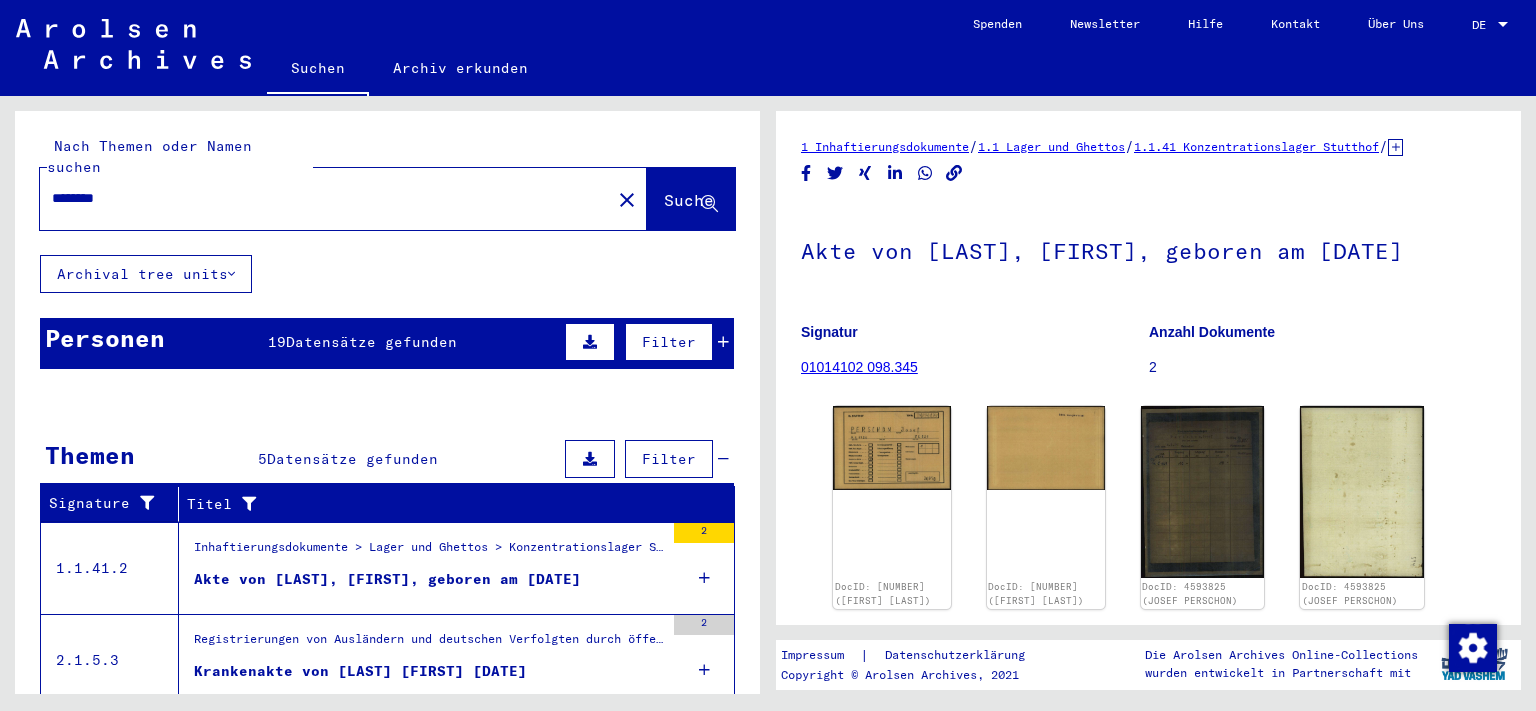 click on "********" 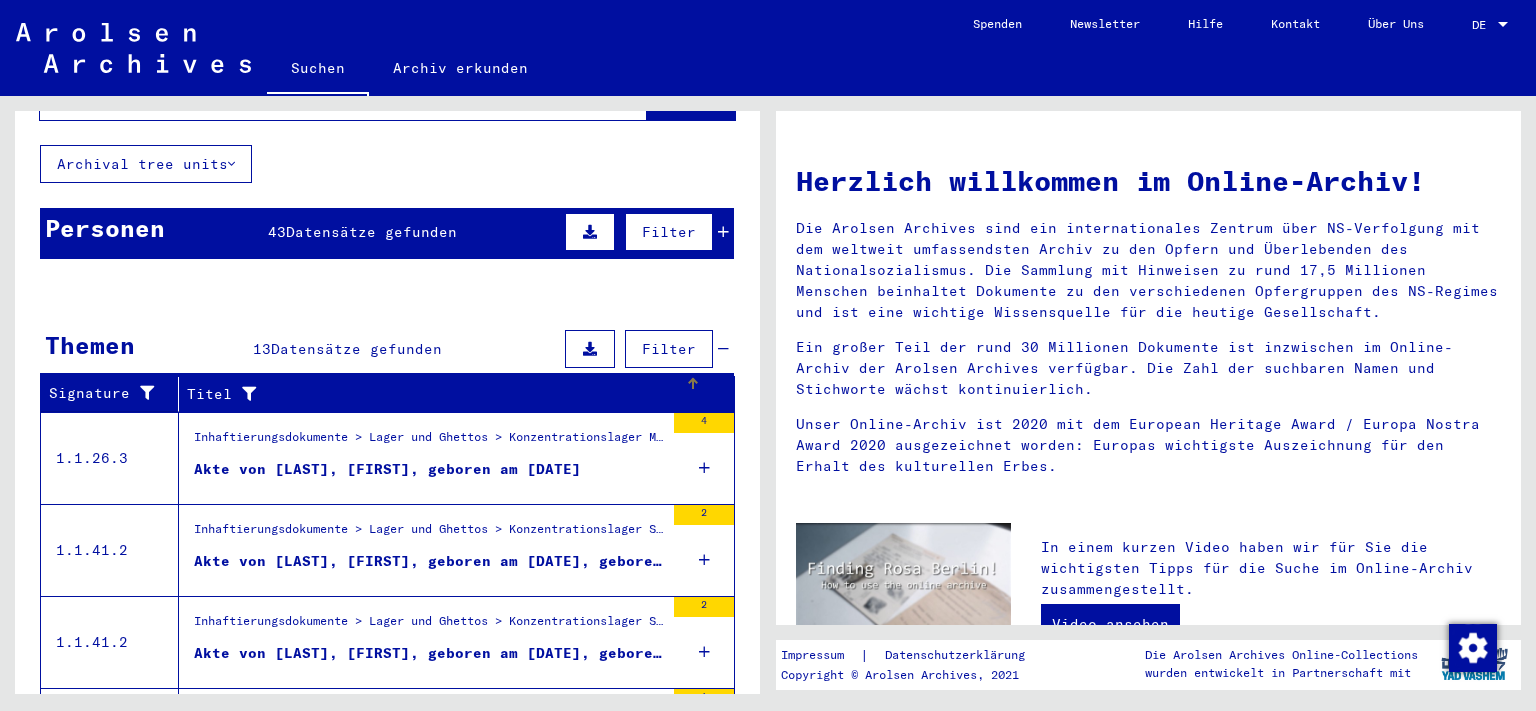 scroll, scrollTop: 322, scrollLeft: 0, axis: vertical 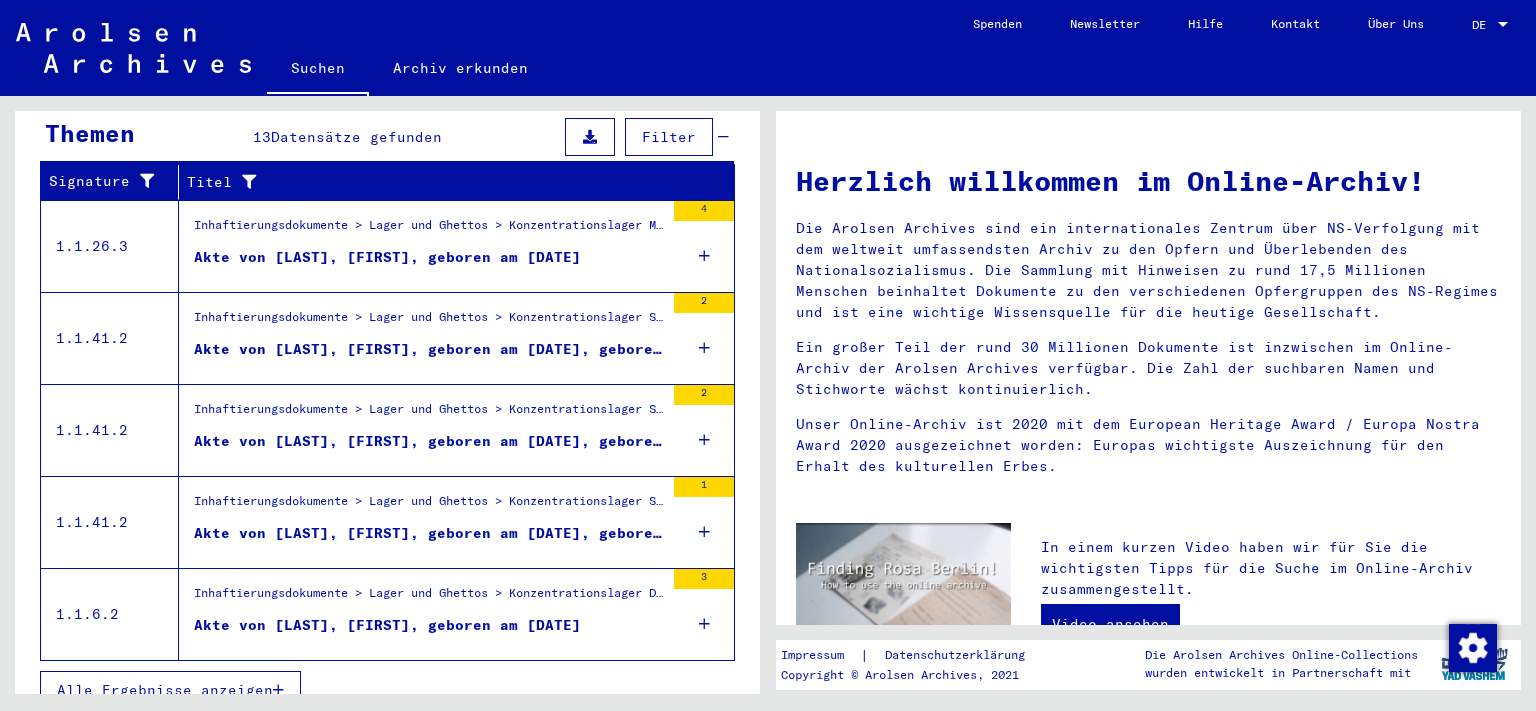 click on "Alle Ergebnisse anzeigen" at bounding box center (165, 690) 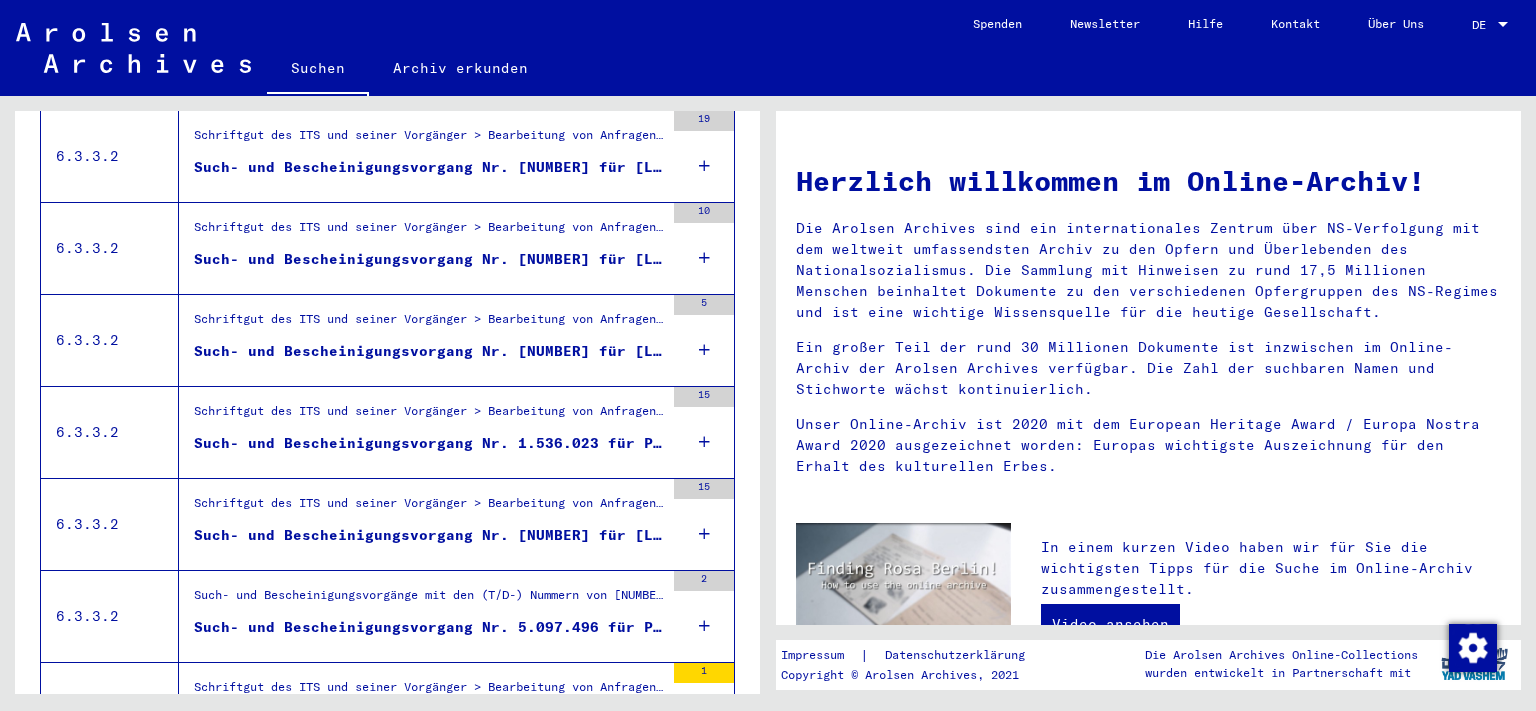 scroll, scrollTop: 1094, scrollLeft: 0, axis: vertical 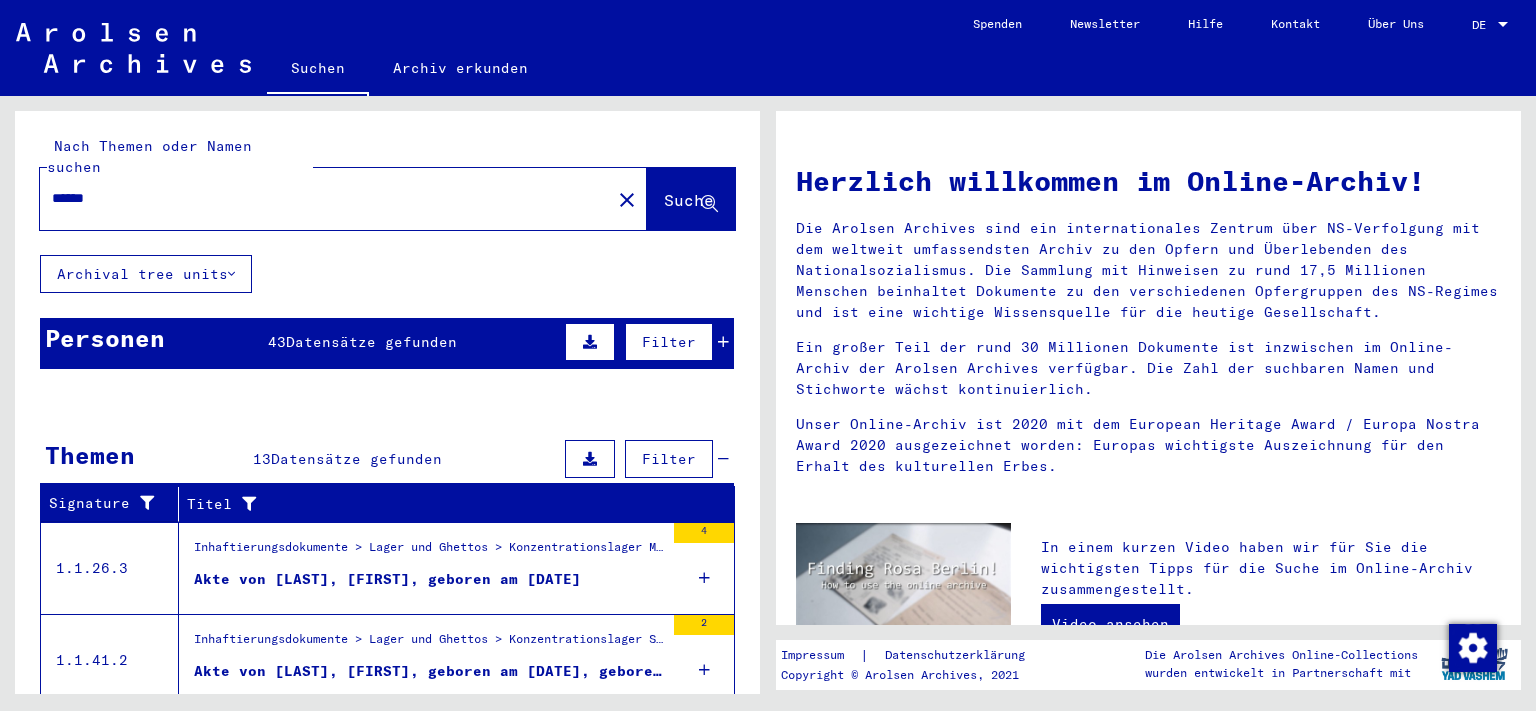 click on "******" at bounding box center [319, 198] 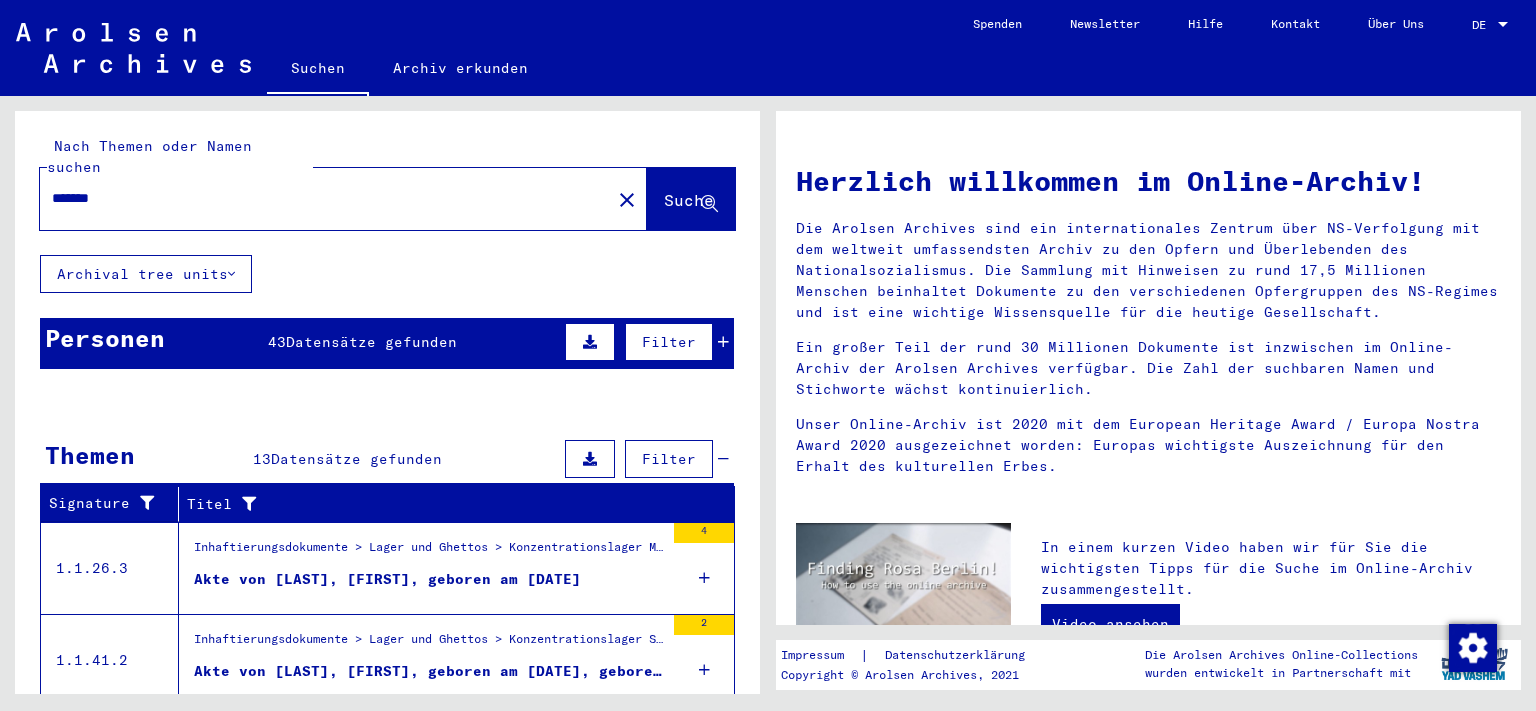 type on "*******" 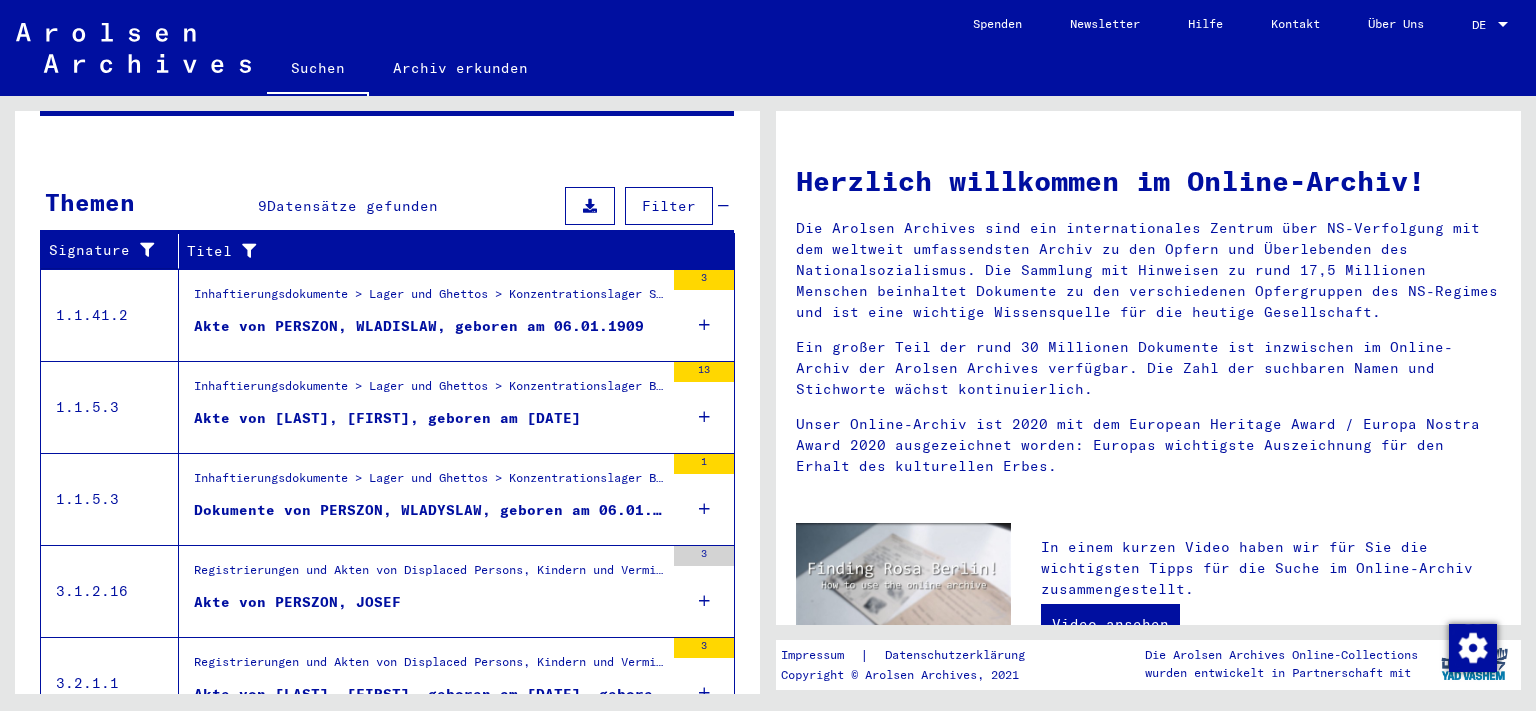 scroll, scrollTop: 322, scrollLeft: 0, axis: vertical 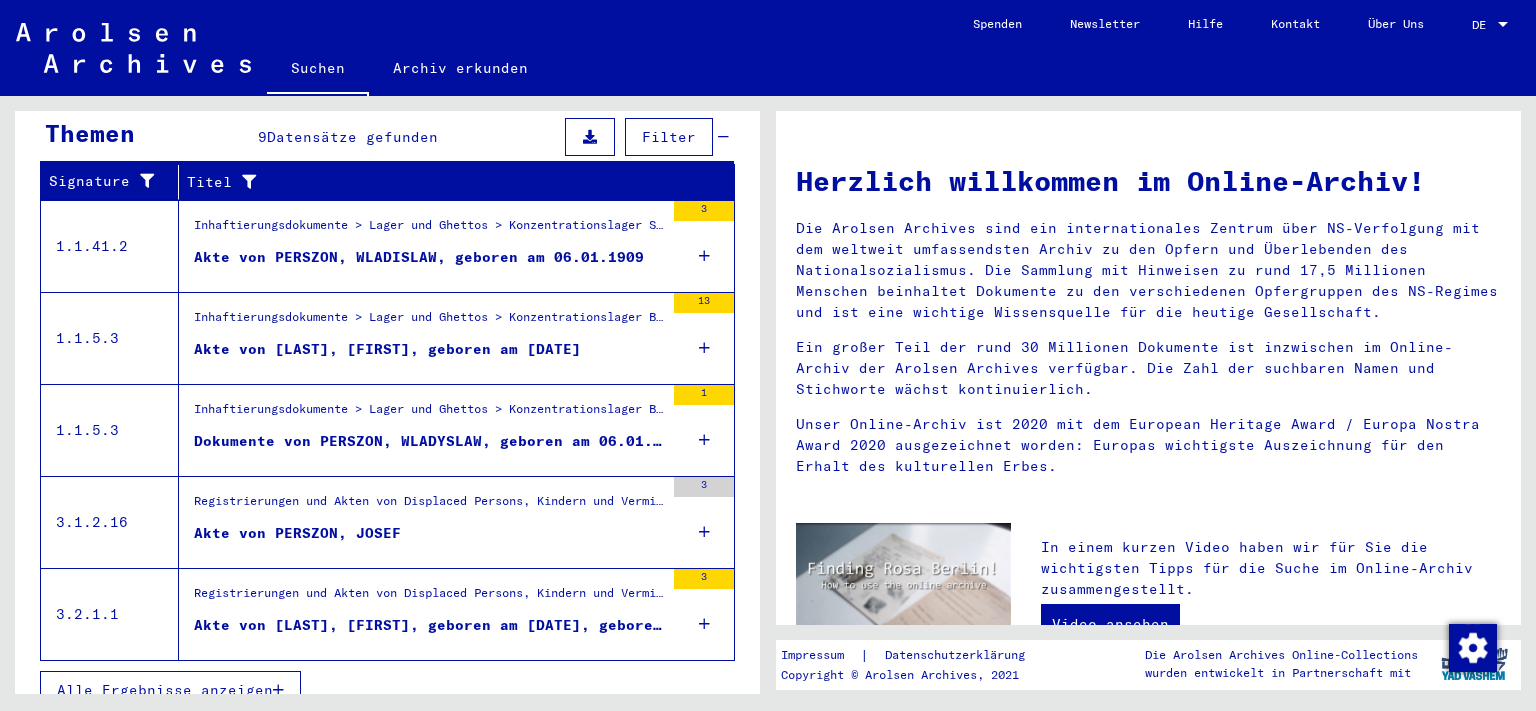 click on "Registrierungen und Akten von Displaced Persons, Kindern und Vermissten  > Aufenthalts- und Emigrationsnachweise  > Behandlung von DPs in Krankenhäusern  > Heilbronn  > Krankenpapiere DP-Hospital Heilbronn  > Akten mit Namen ab NIWINSKA" at bounding box center (429, 506) 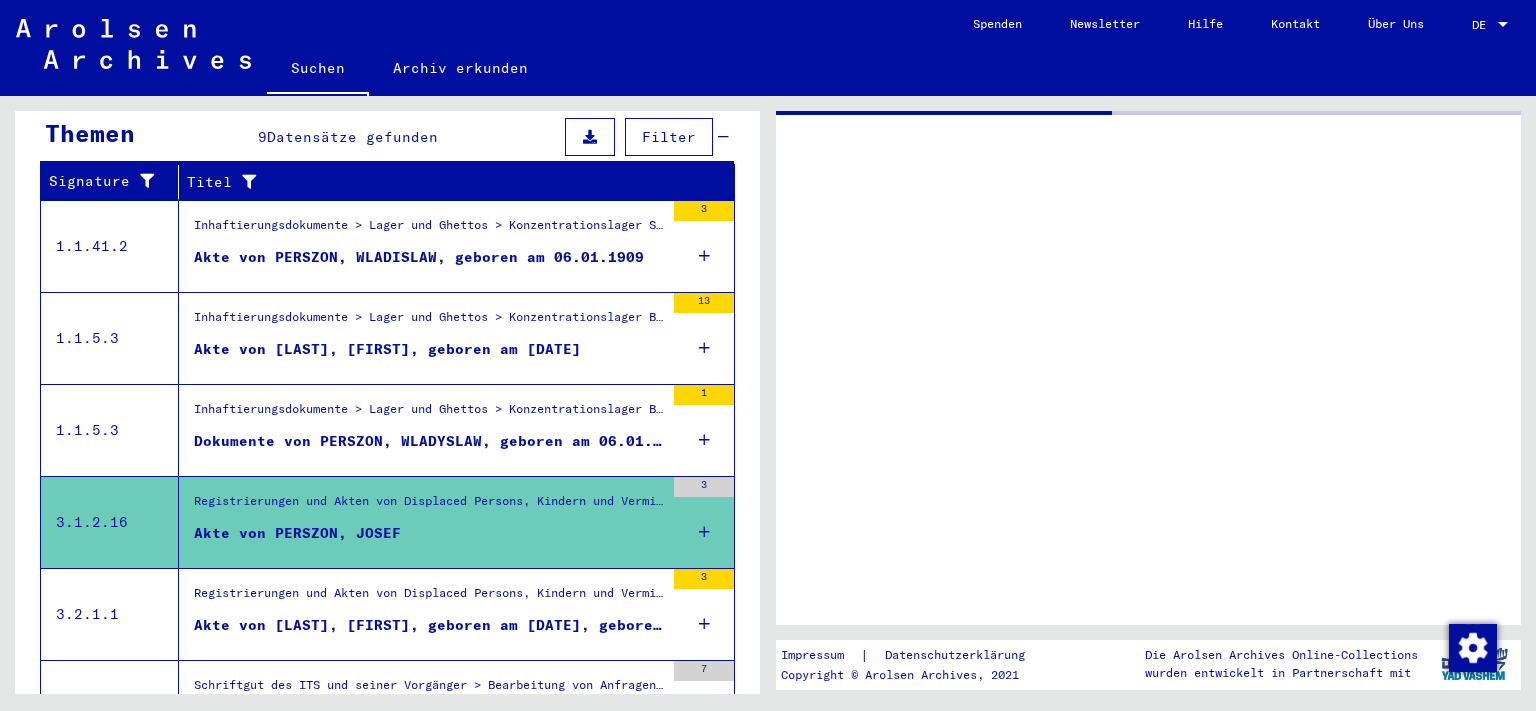 scroll, scrollTop: 322, scrollLeft: 0, axis: vertical 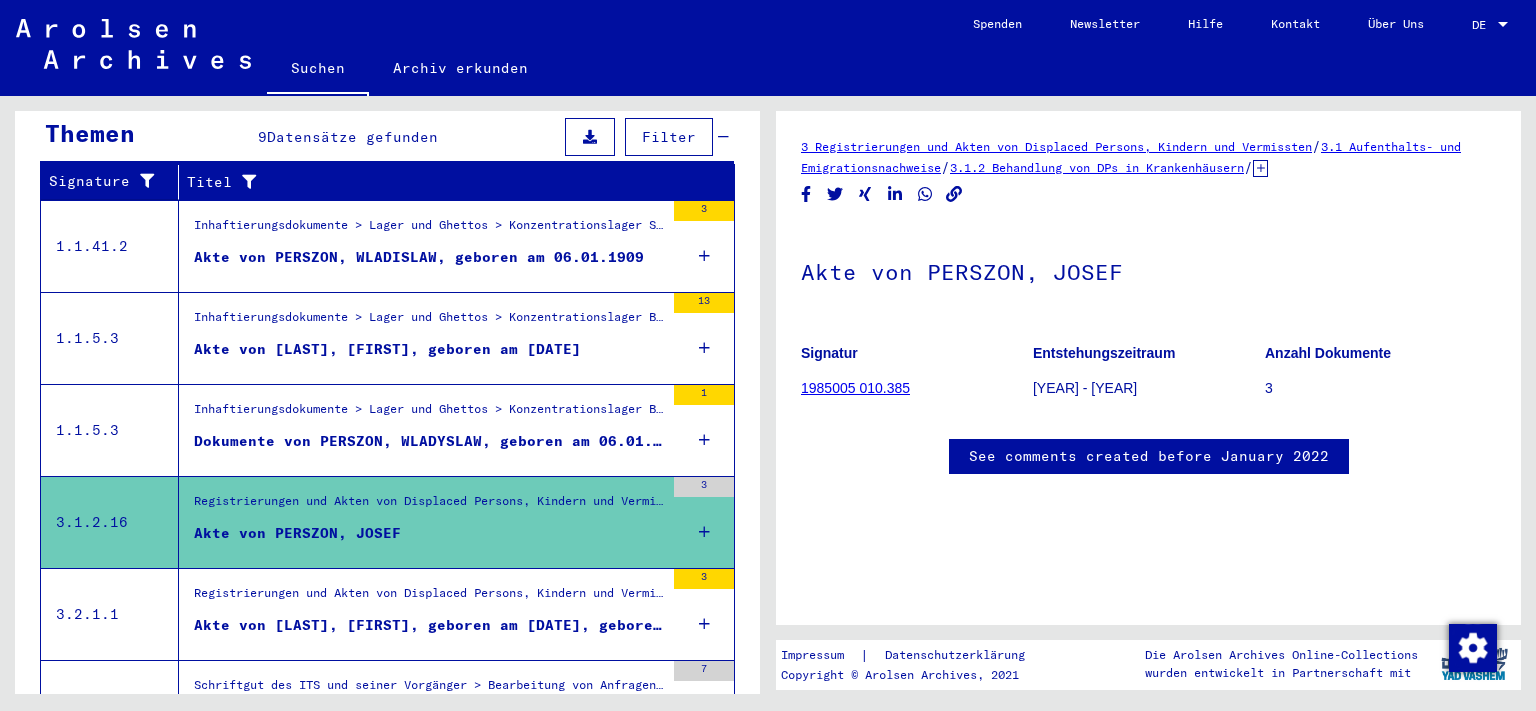 click on "3" at bounding box center (704, 487) 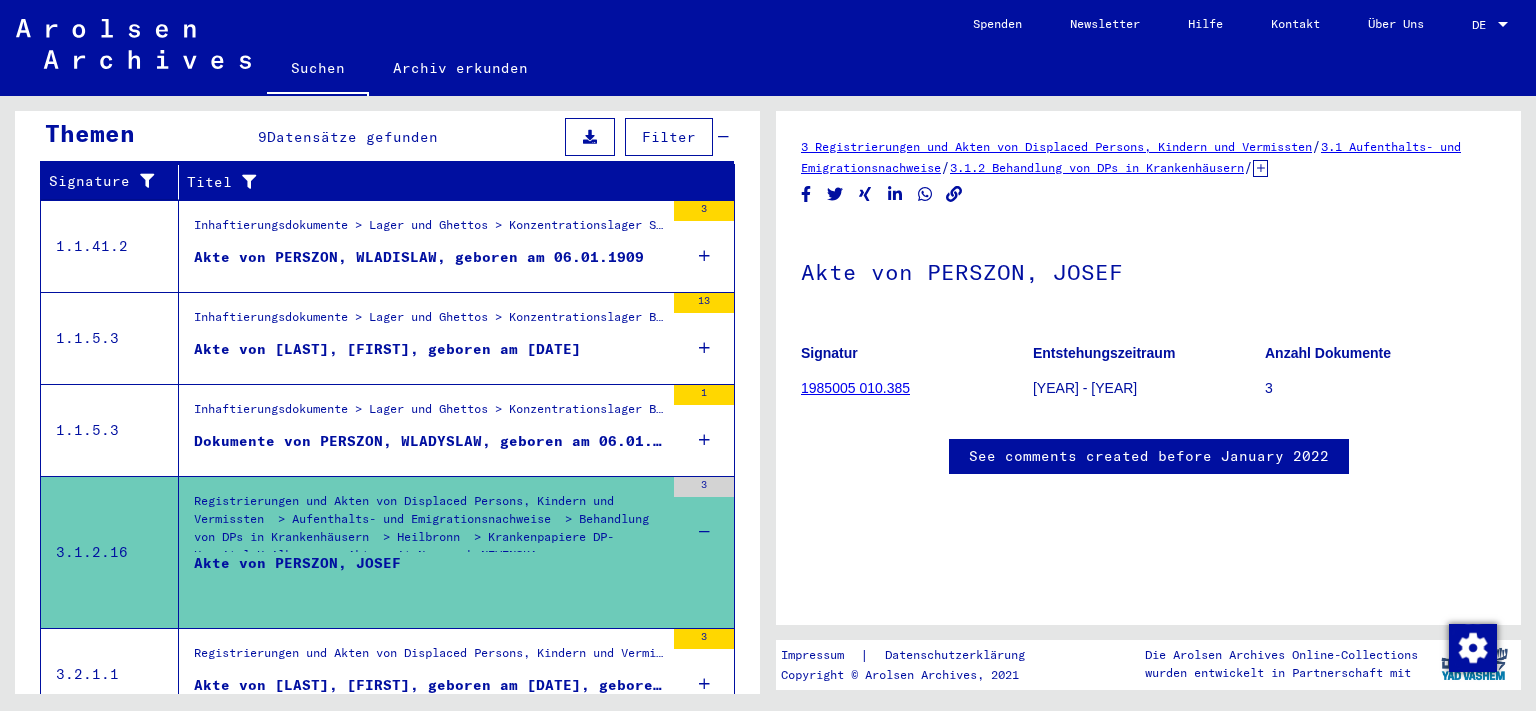 click on "Registrierungen und Akten von Displaced Persons, Kindern und Vermissten  > Aufenthalts- und Emigrationsnachweise  > Behandlung von DPs in Krankenhäusern  > Heilbronn  > Krankenpapiere DP-Hospital Heilbronn  > Akten mit Namen ab NIWINSKA Akte von PERSZON, JOSEF" at bounding box center [429, 552] 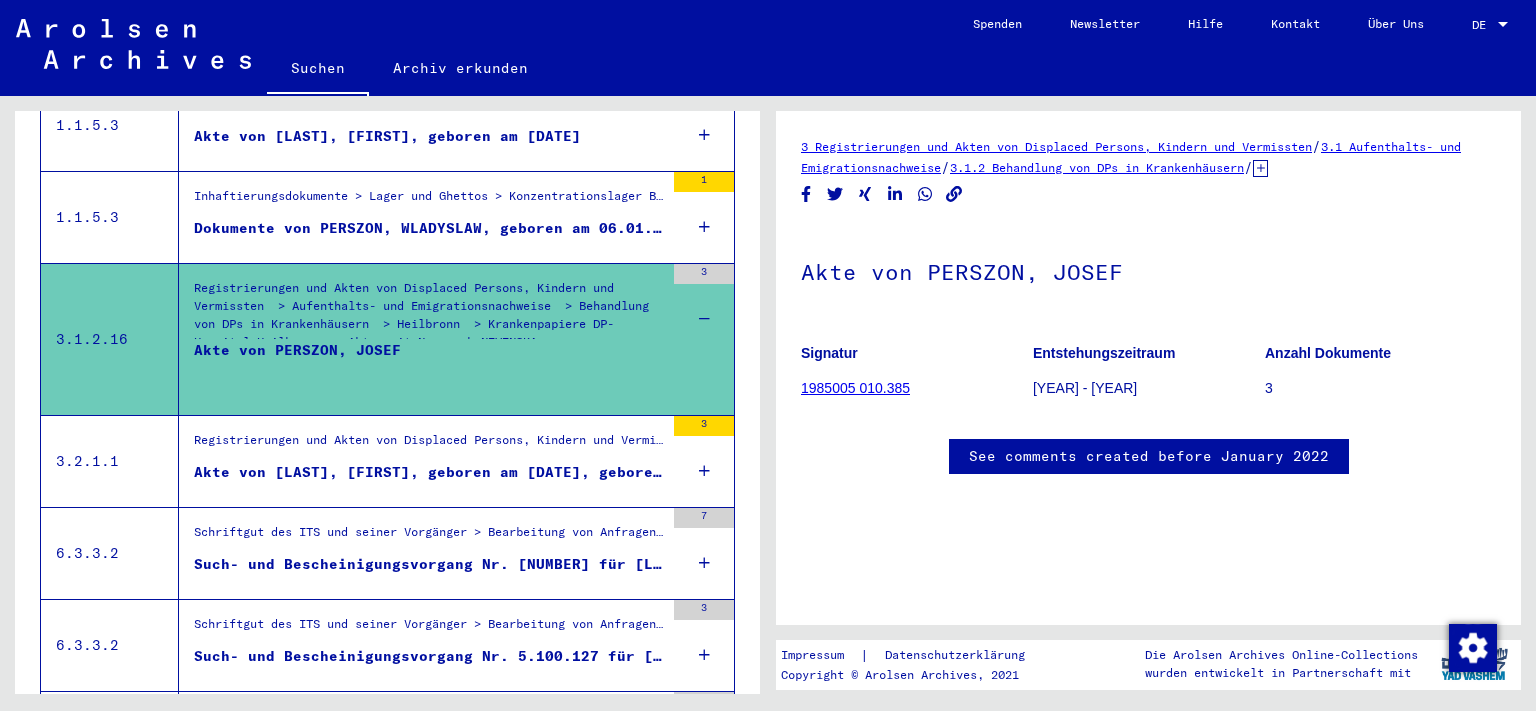 scroll, scrollTop: 543, scrollLeft: 0, axis: vertical 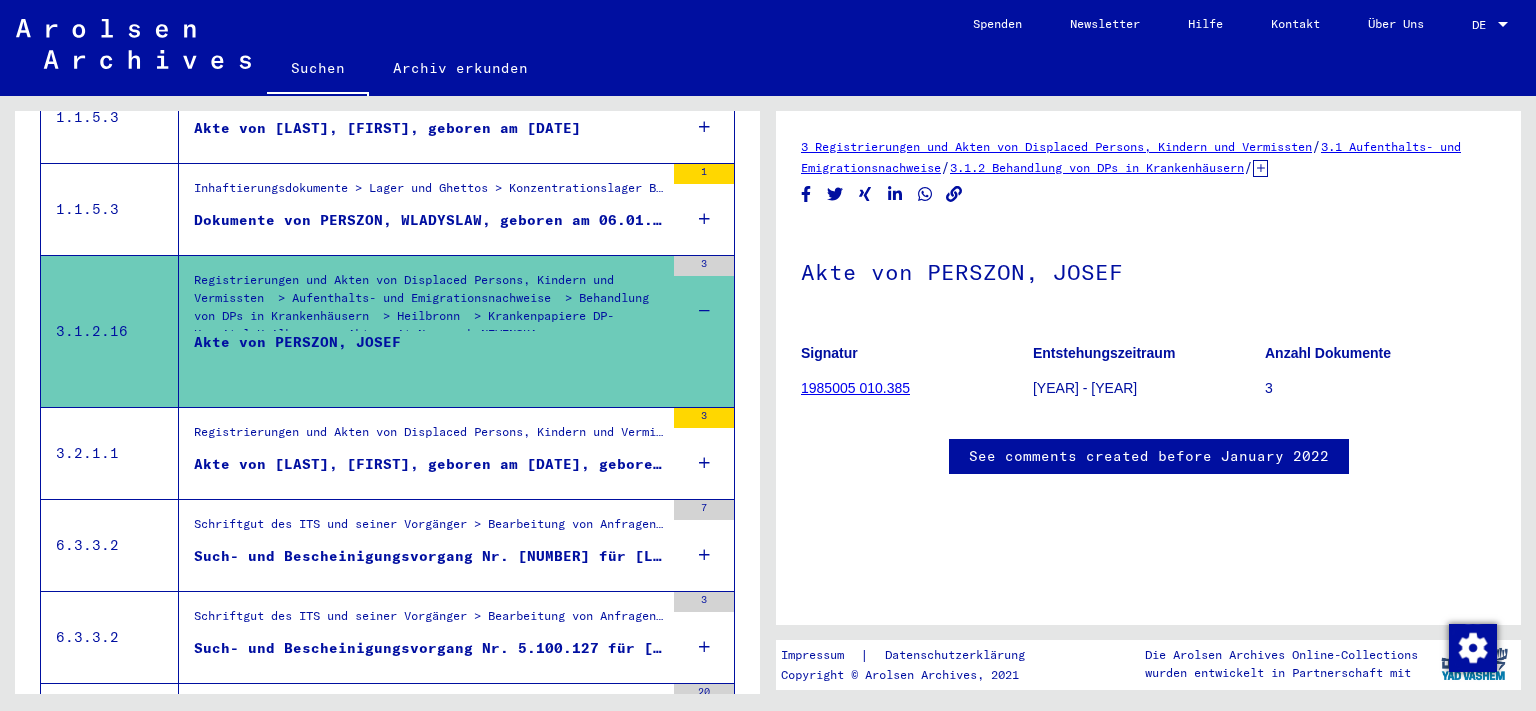 click on "Akte von [LAST], [FIRST], geboren am [DATE], geboren in [CITY]" at bounding box center [429, 464] 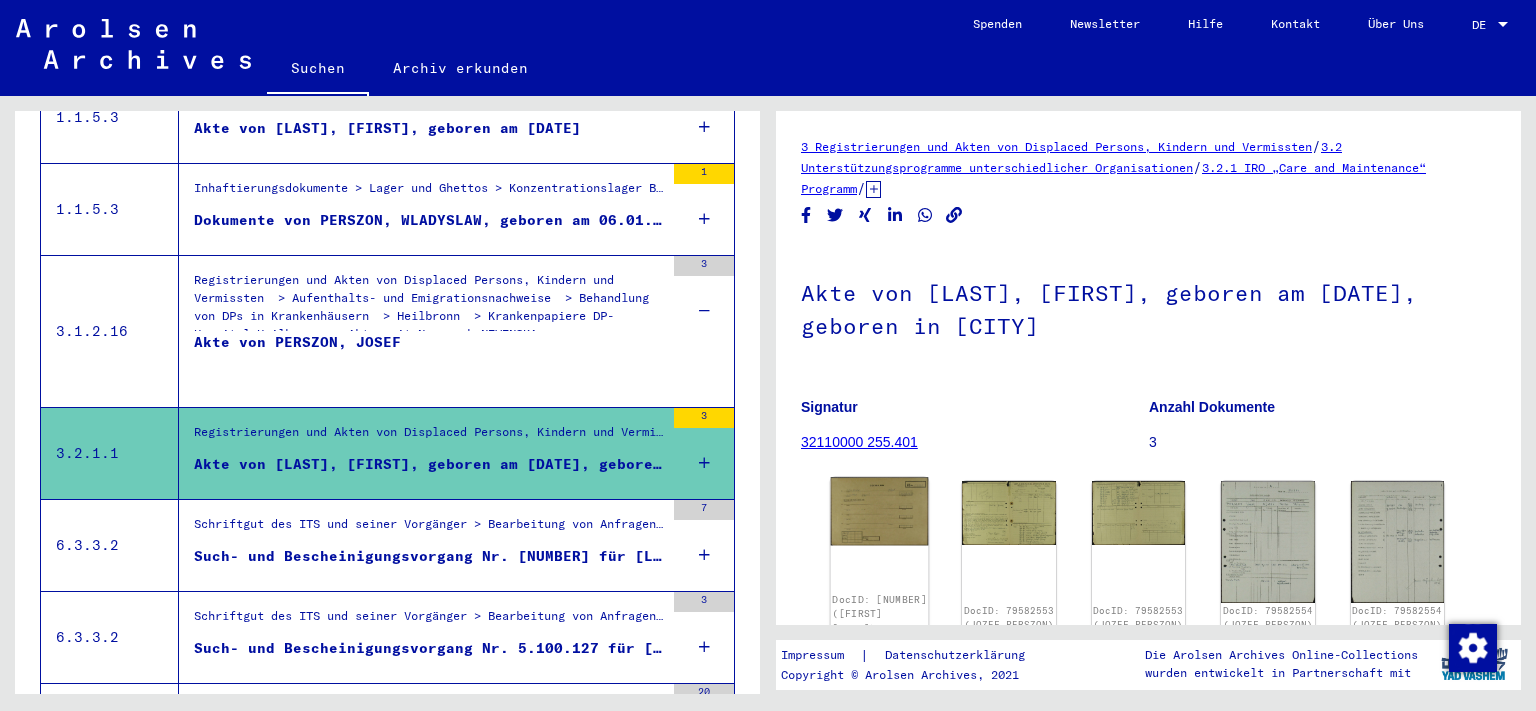 click 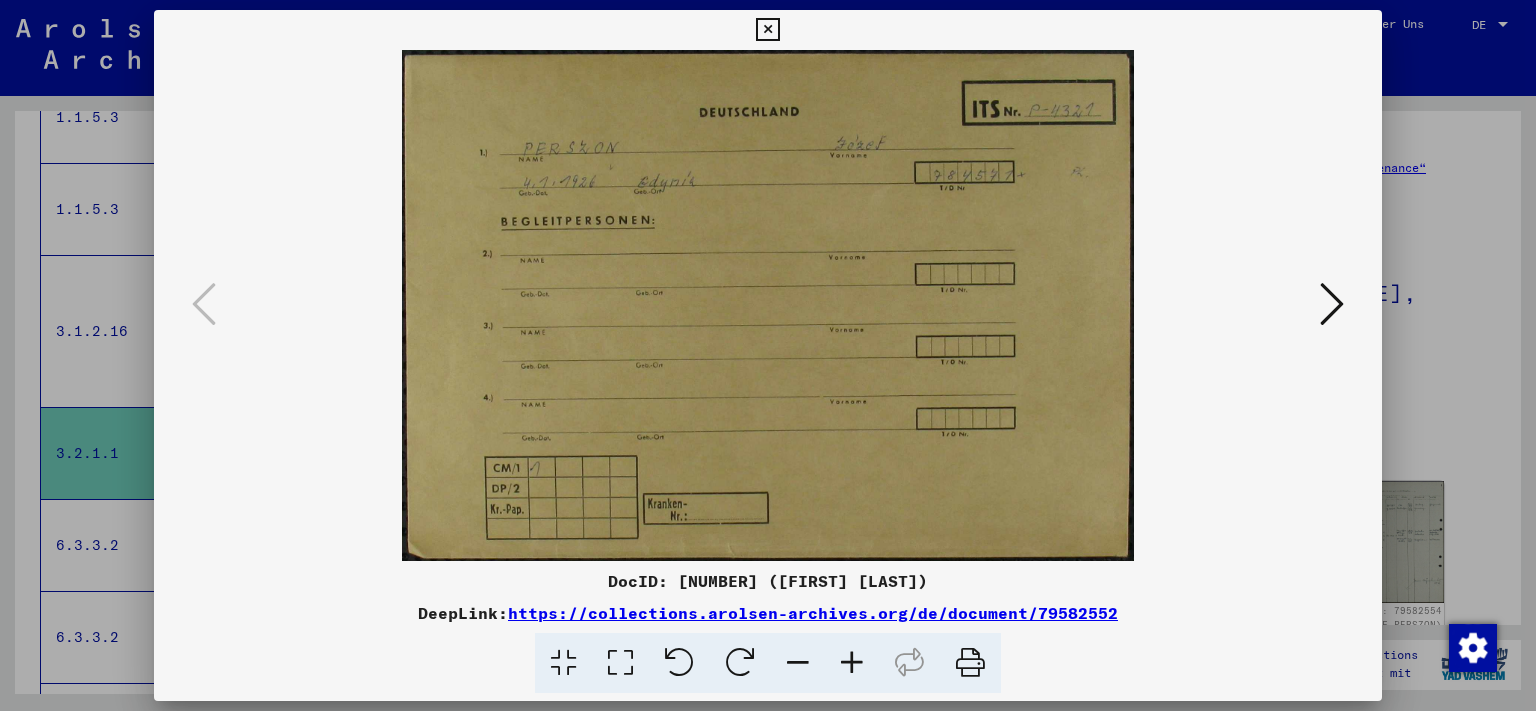 type 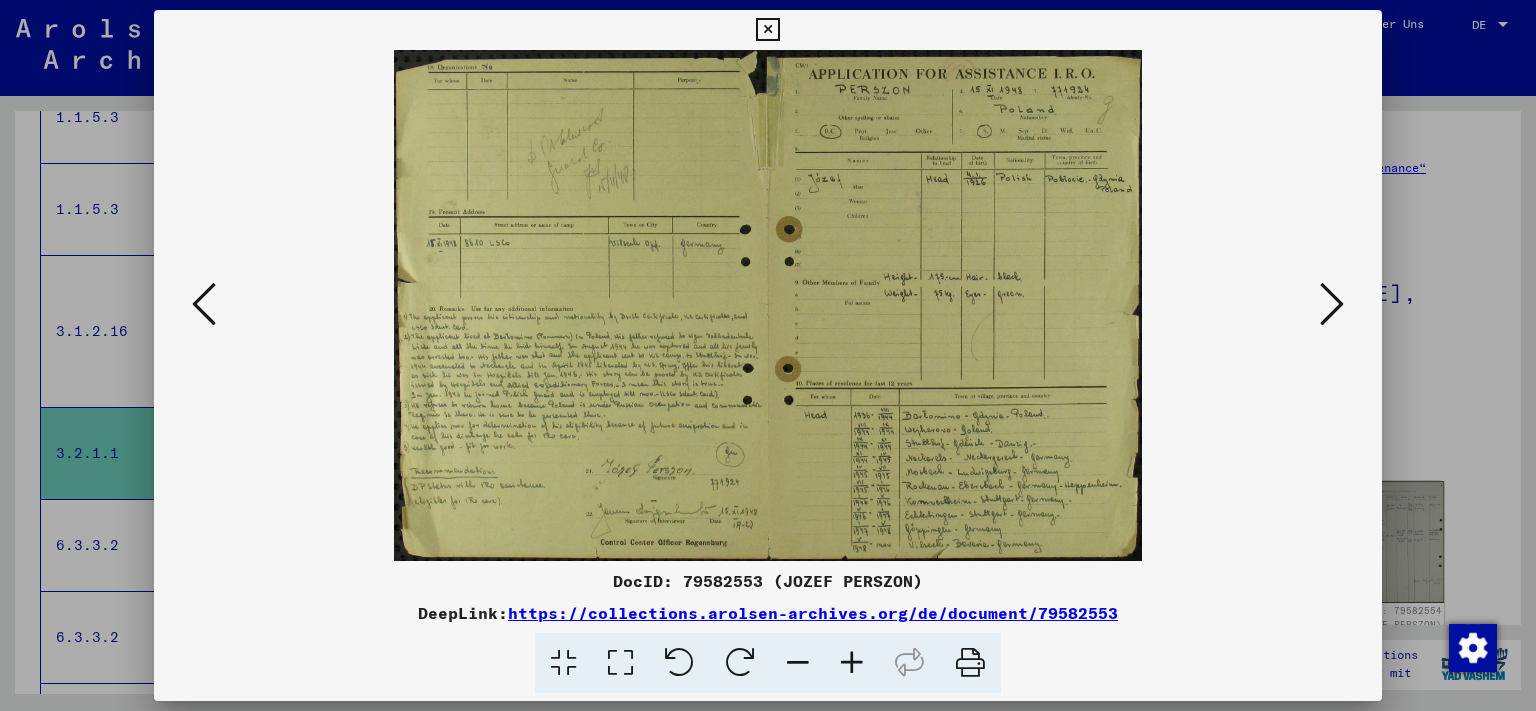 type 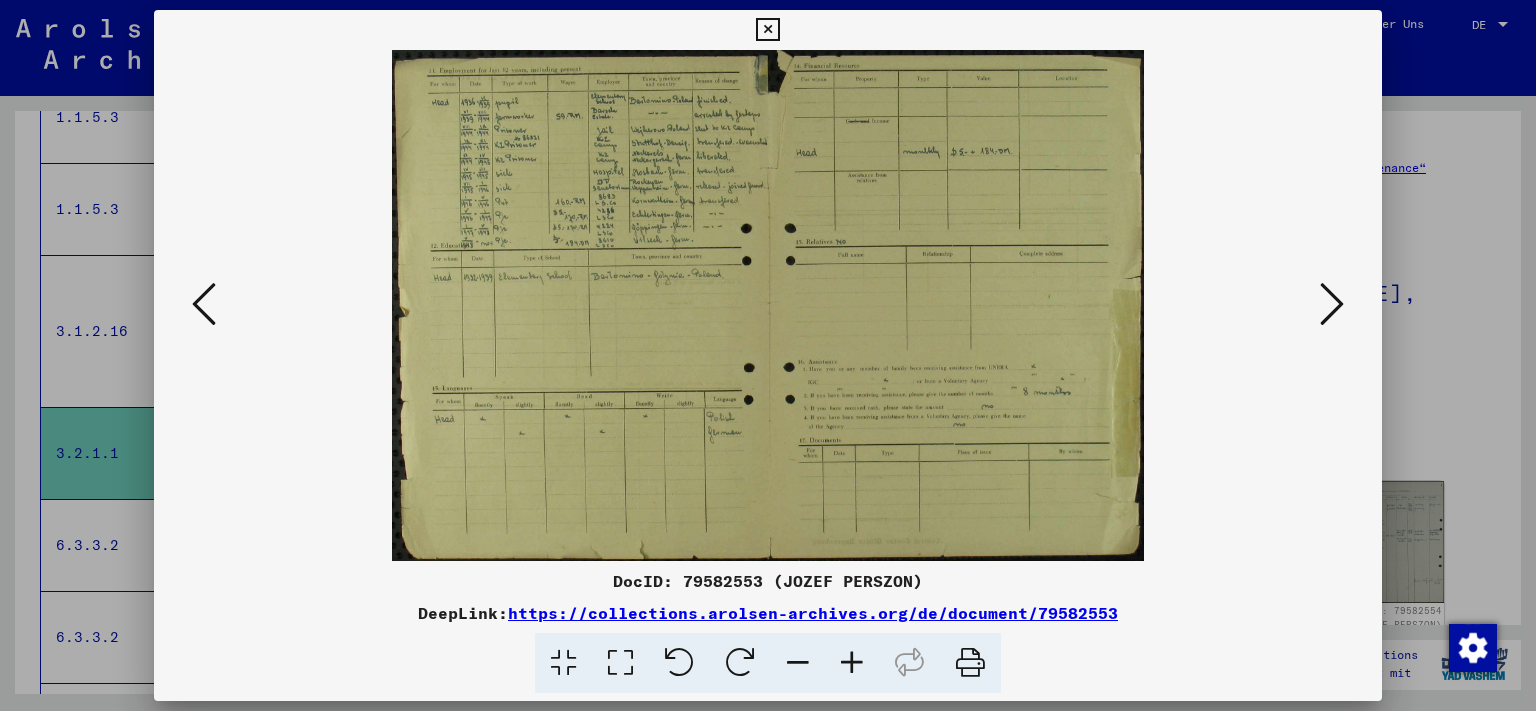 click at bounding box center (1332, 304) 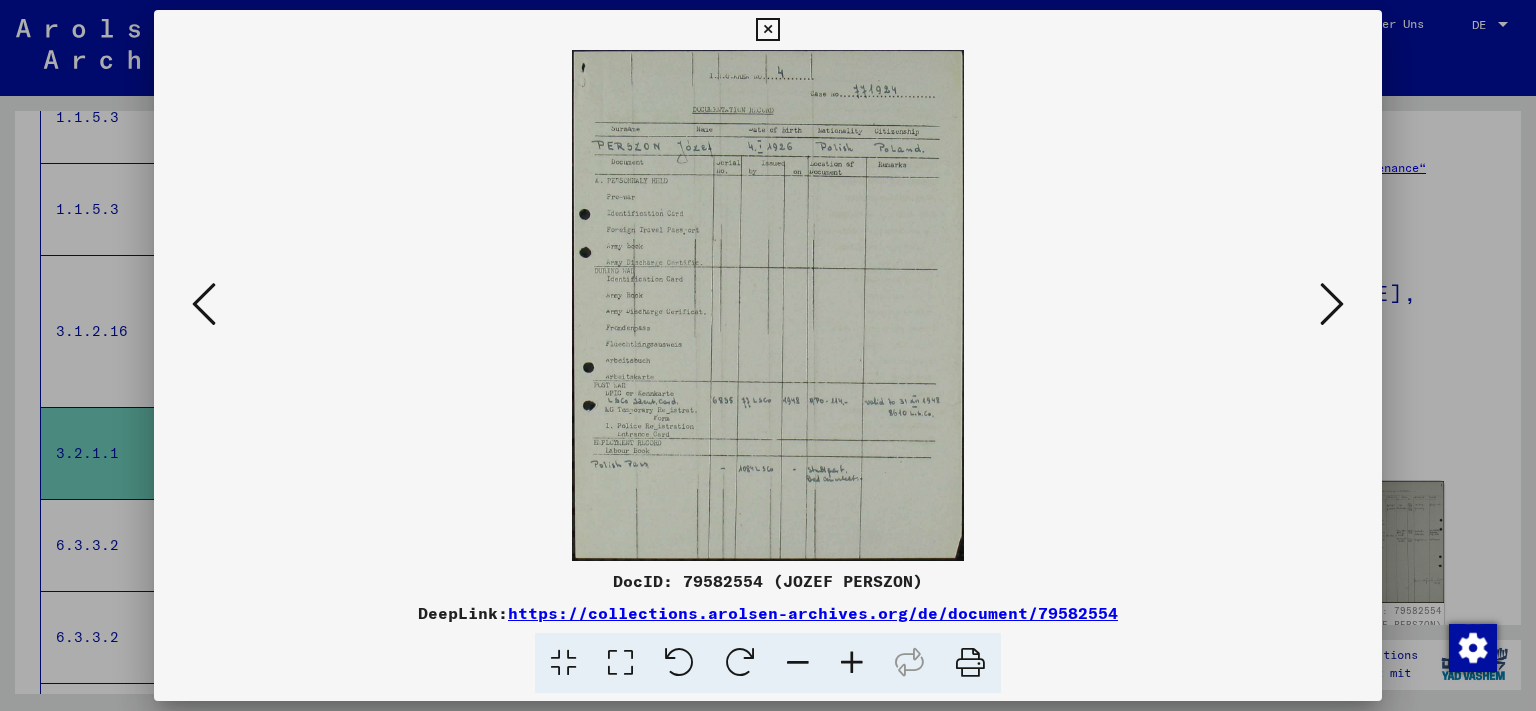 click at bounding box center [1332, 304] 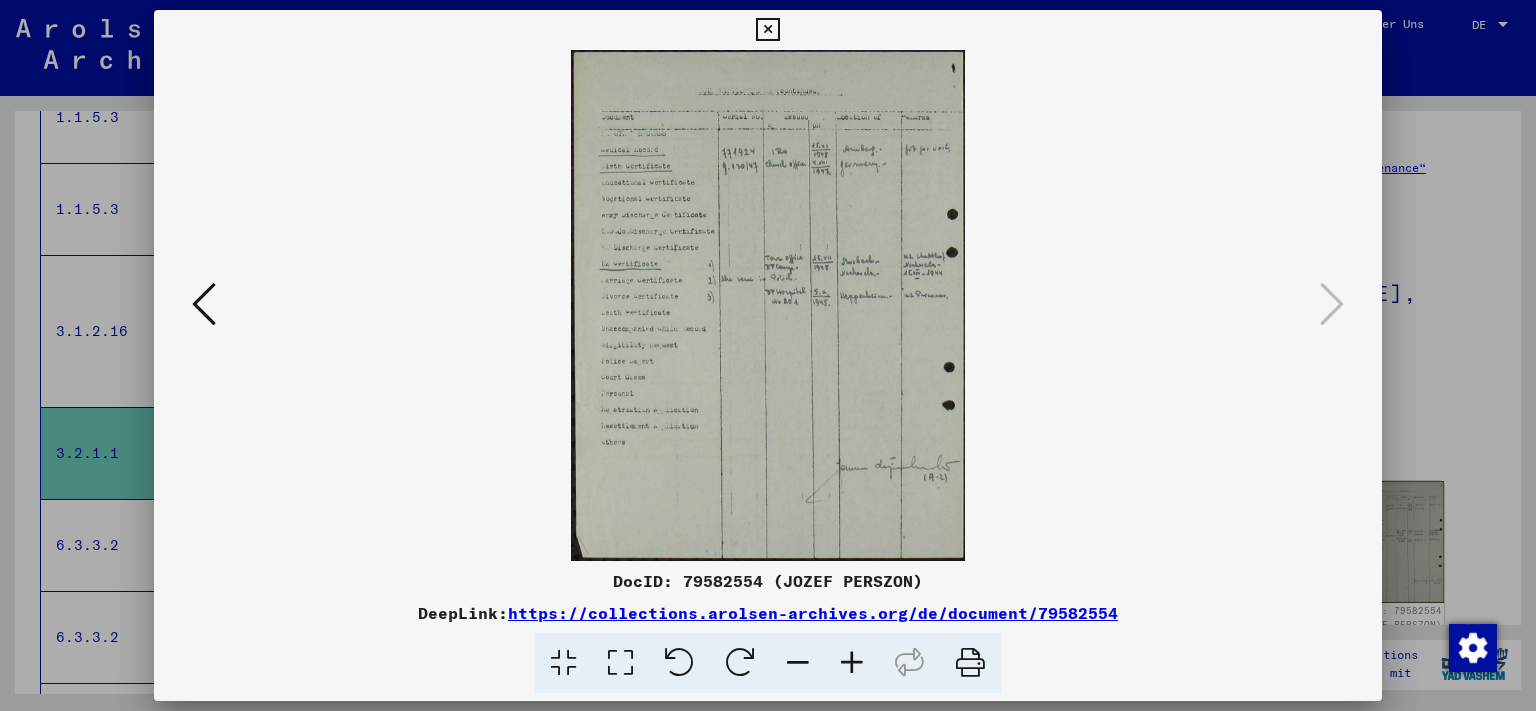 drag, startPoint x: 1364, startPoint y: 37, endPoint x: 1300, endPoint y: 104, distance: 92.65527 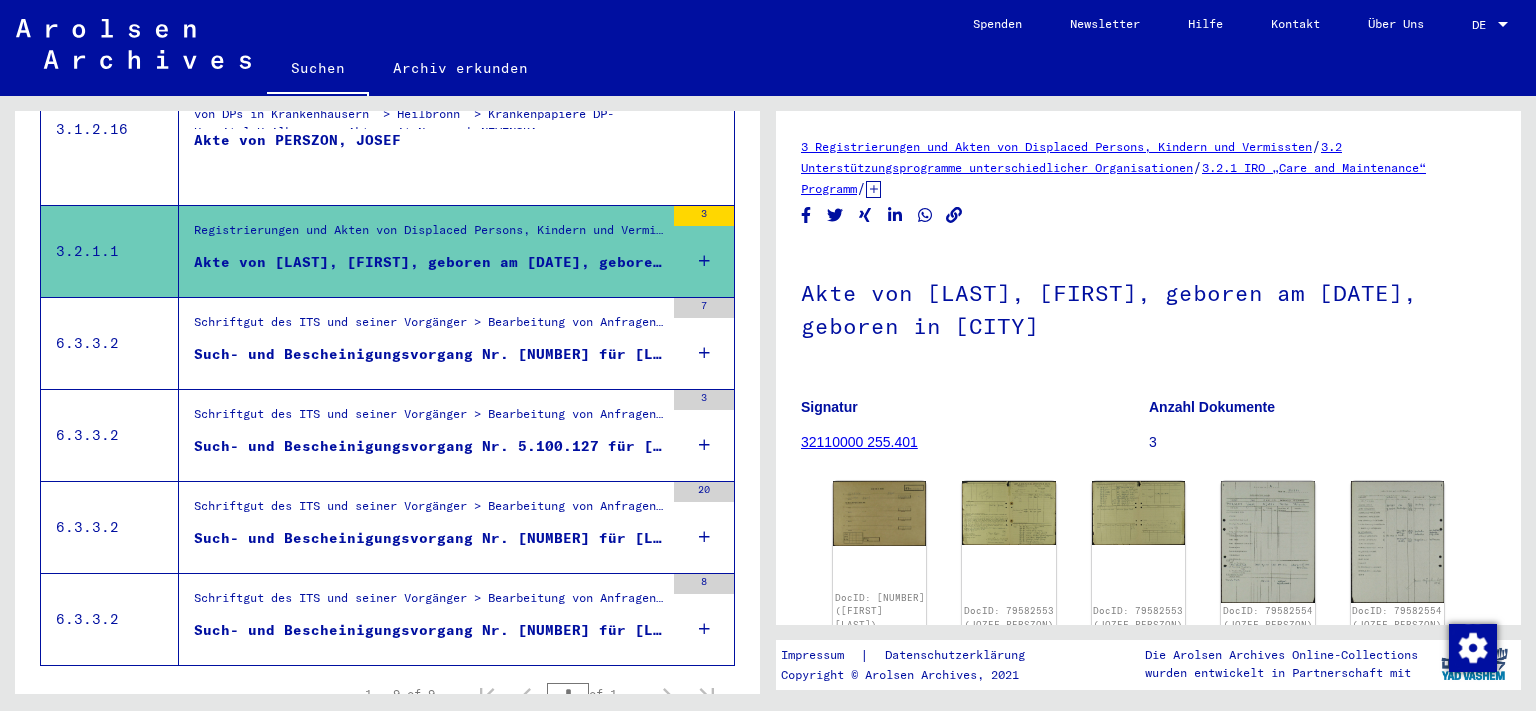 scroll, scrollTop: 764, scrollLeft: 0, axis: vertical 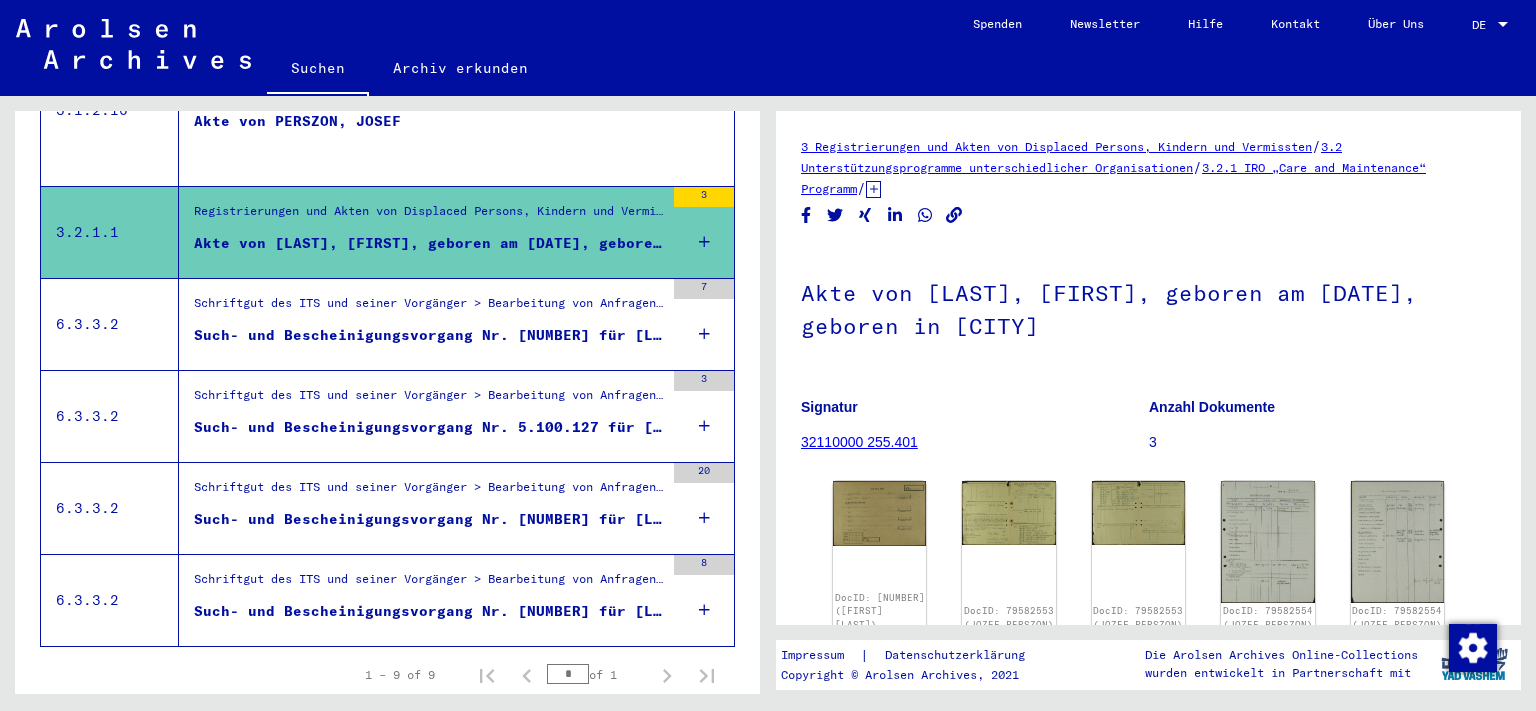 click on "Such- und Bescheinigungsvorgang Nr. [NUMBER] für [LAST], [FIRST] geboren [DATE]" at bounding box center (429, 335) 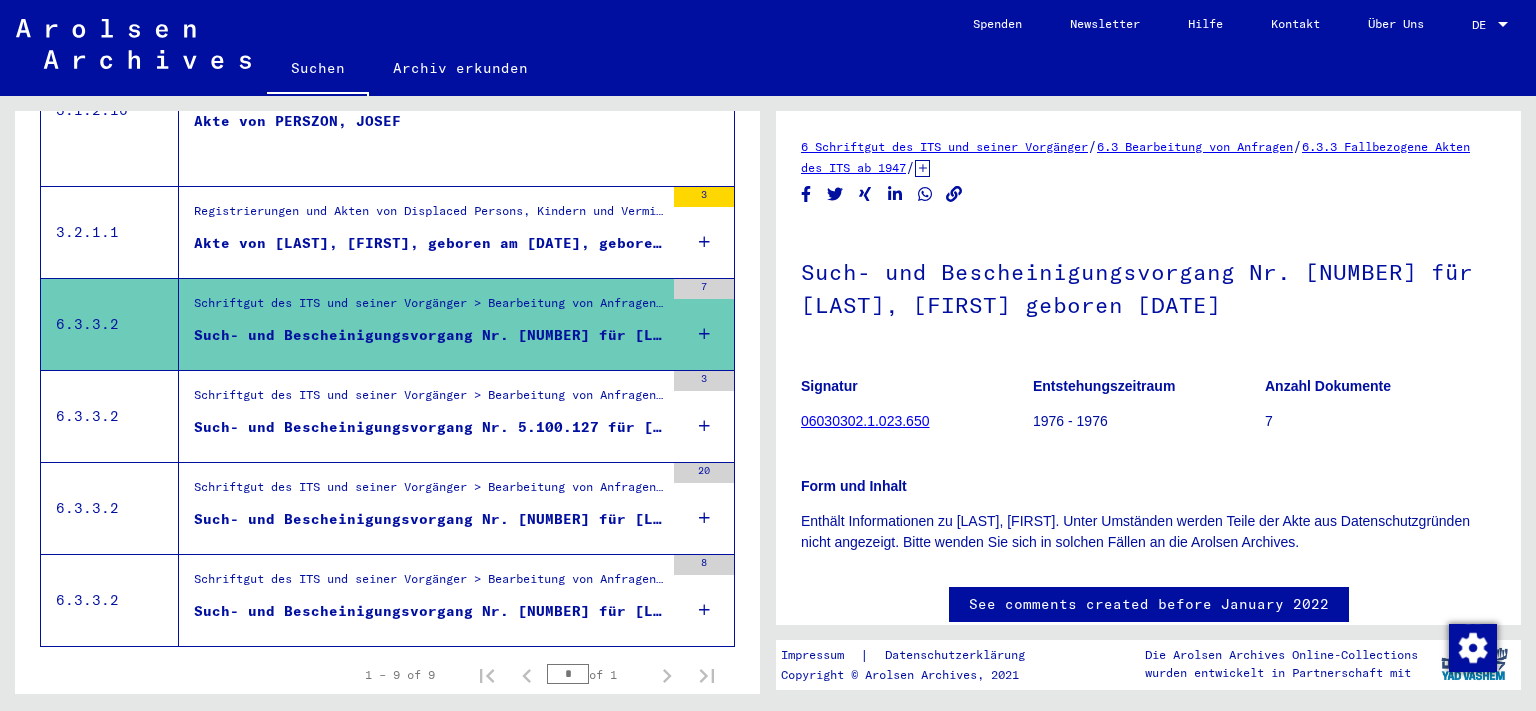 click on "Such- und Bescheinigungsvorgang Nr. 5.100.127 für [LAST], [FIRST] geboren 01.09.1927" at bounding box center (429, 427) 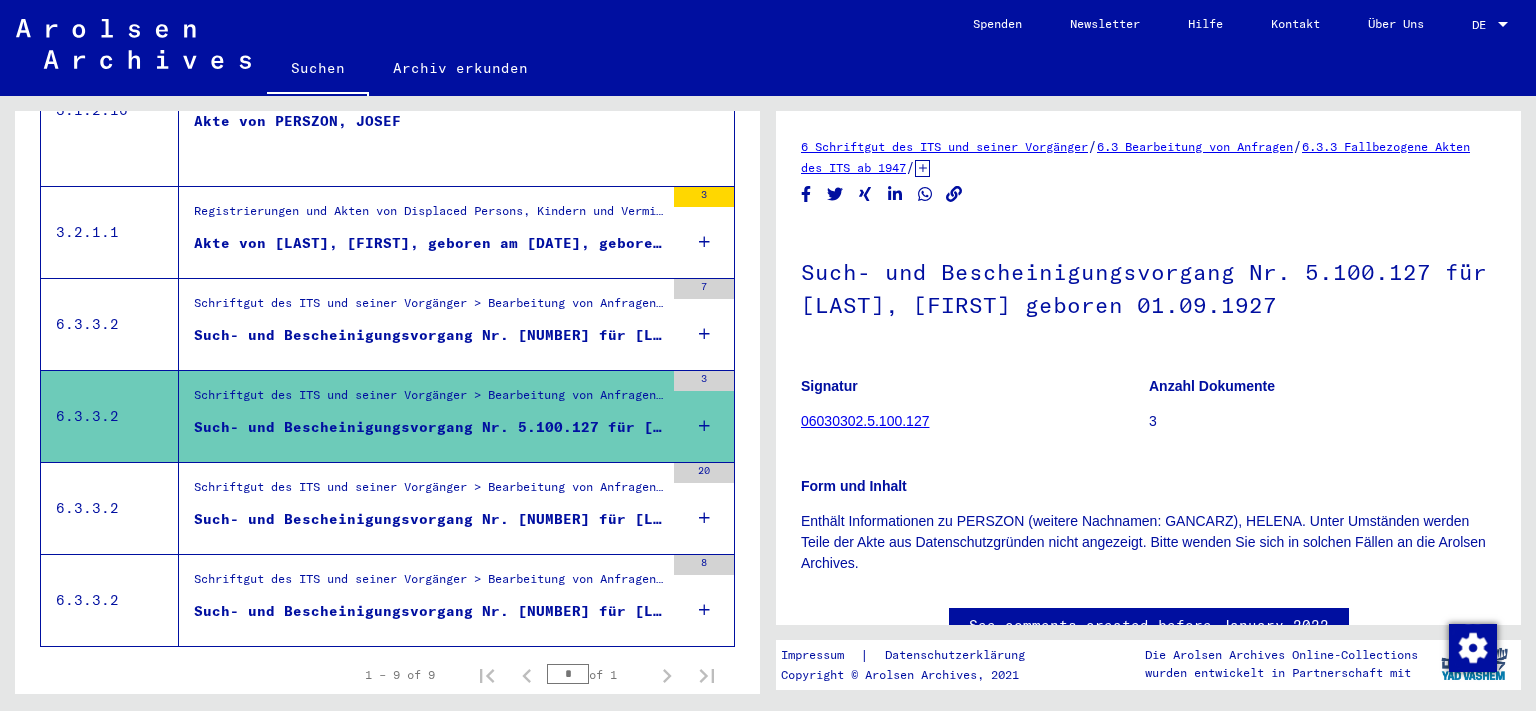 click on "Such- und Bescheinigungsvorgang Nr. [NUMBER] für [LAST], [FIRST] geboren [DATE]" at bounding box center [429, 335] 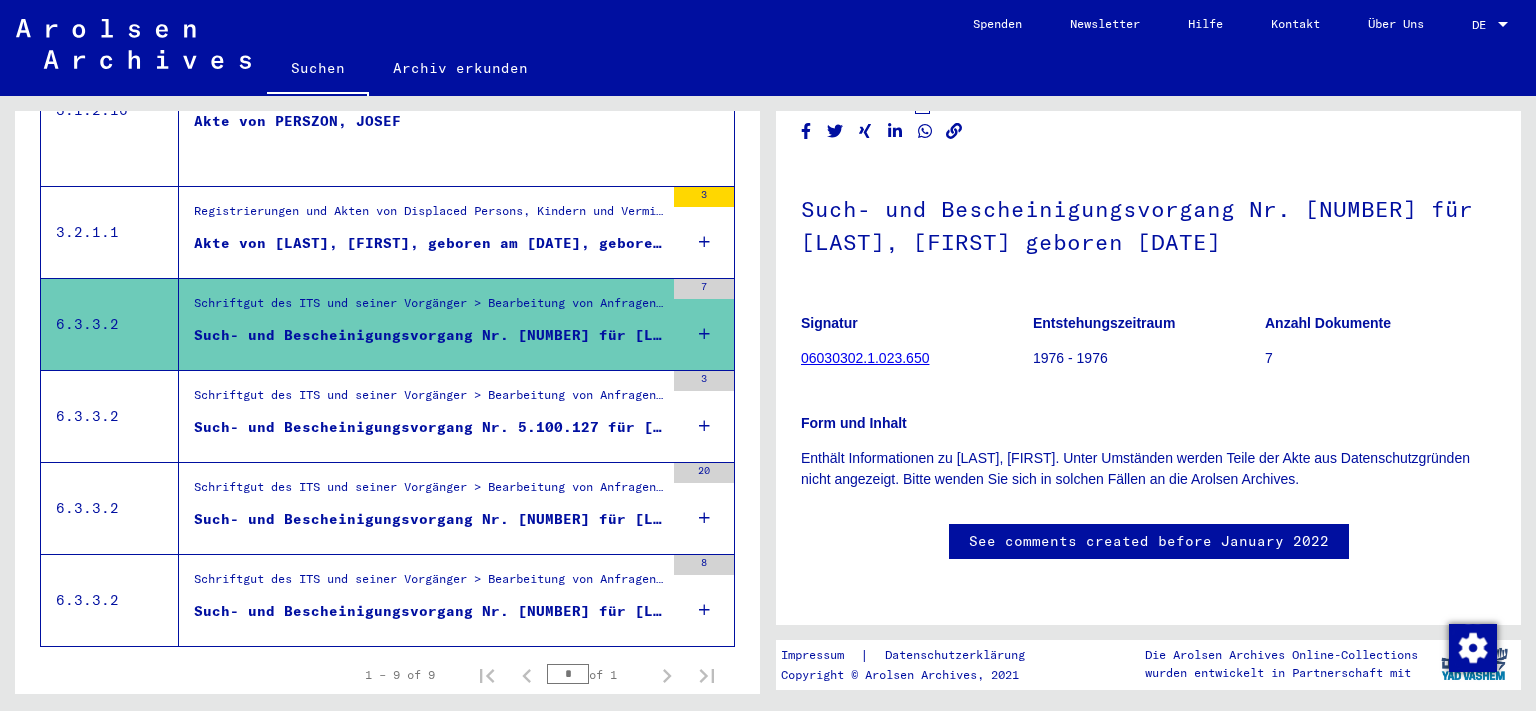 scroll, scrollTop: 221, scrollLeft: 0, axis: vertical 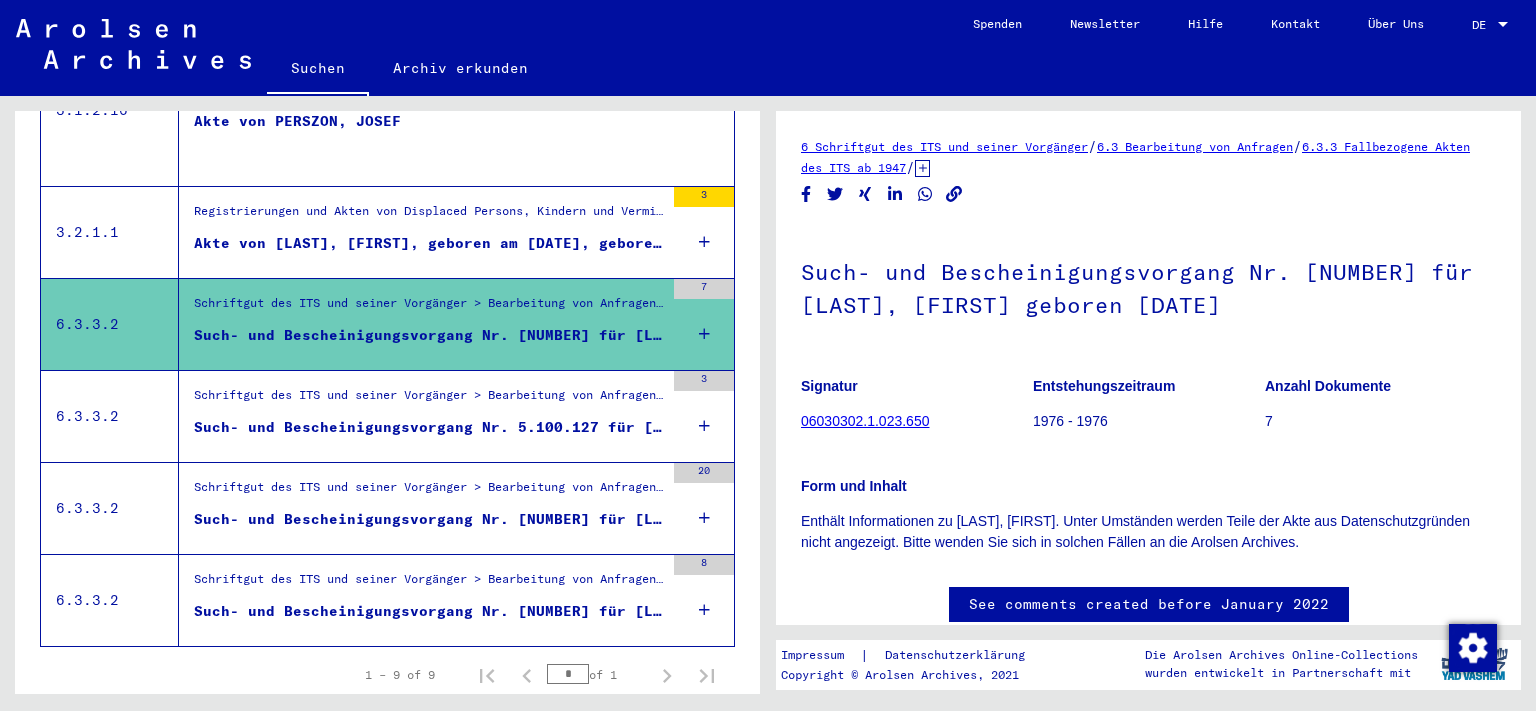click on "Schriftgut des ITS und seiner Vorgänger > Bearbeitung von Anfragen > Fallbezogene Akten des ITS ab 1947 > T/D-Fallablage > Such- und Bescheinigungsvorgänge mit den (T/D-) Nummern von 5.000.000 bis 5.249.999 > Such- und Bescheinigungsvorgänge mit den (T/D-) Nummern von 5.100.000 bis 5.100.499" at bounding box center [429, 400] 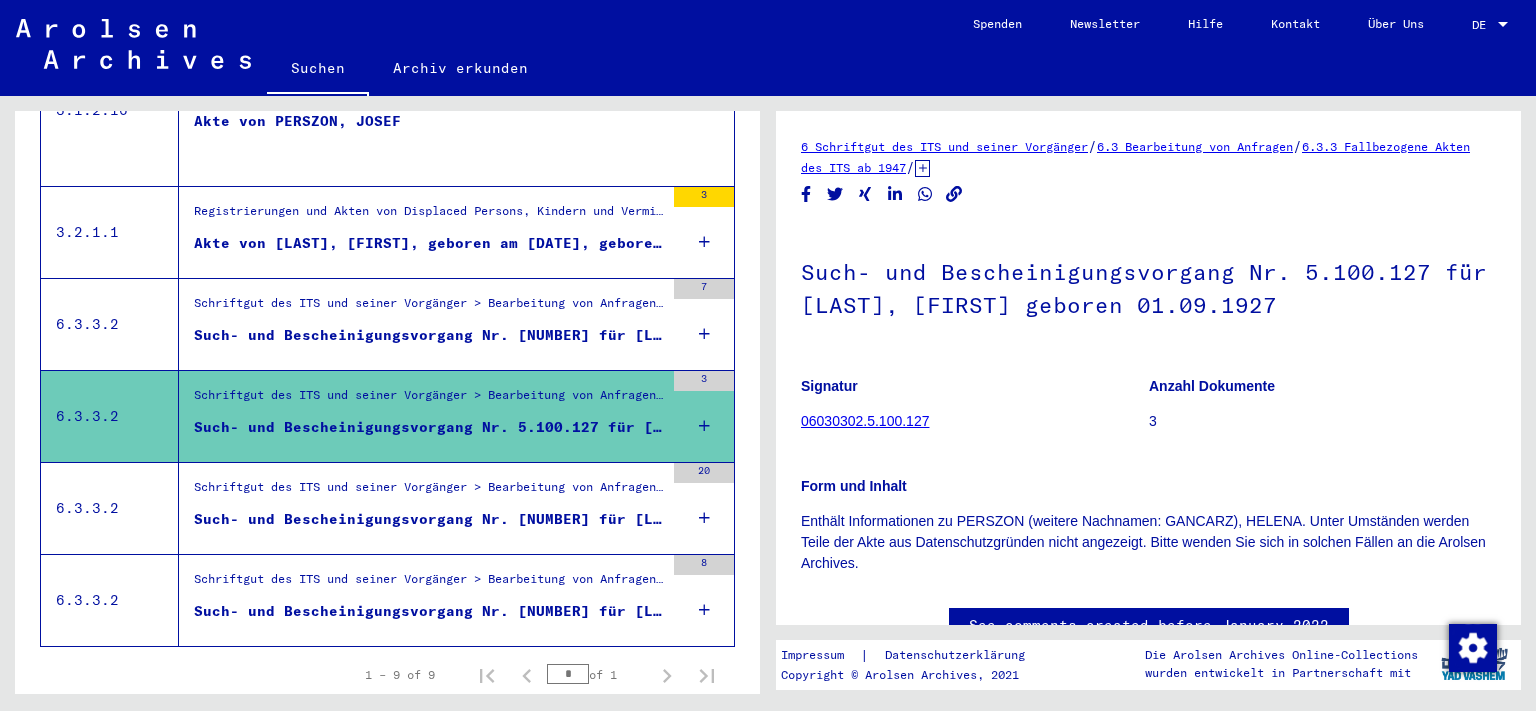 click on "Schriftgut des ITS und seiner Vorgänger > Bearbeitung von Anfragen > Fallbezogene Akten des ITS ab 1947 > T/D-Fallablage > Such- und Bescheinigungsvorgänge mit den (T/D-) Nummern von 750.000 bis 999.999 > Such- und Bescheinigungsvorgänge mit den (T/D-) Nummern von 784.500 bis 784.999" at bounding box center (429, 492) 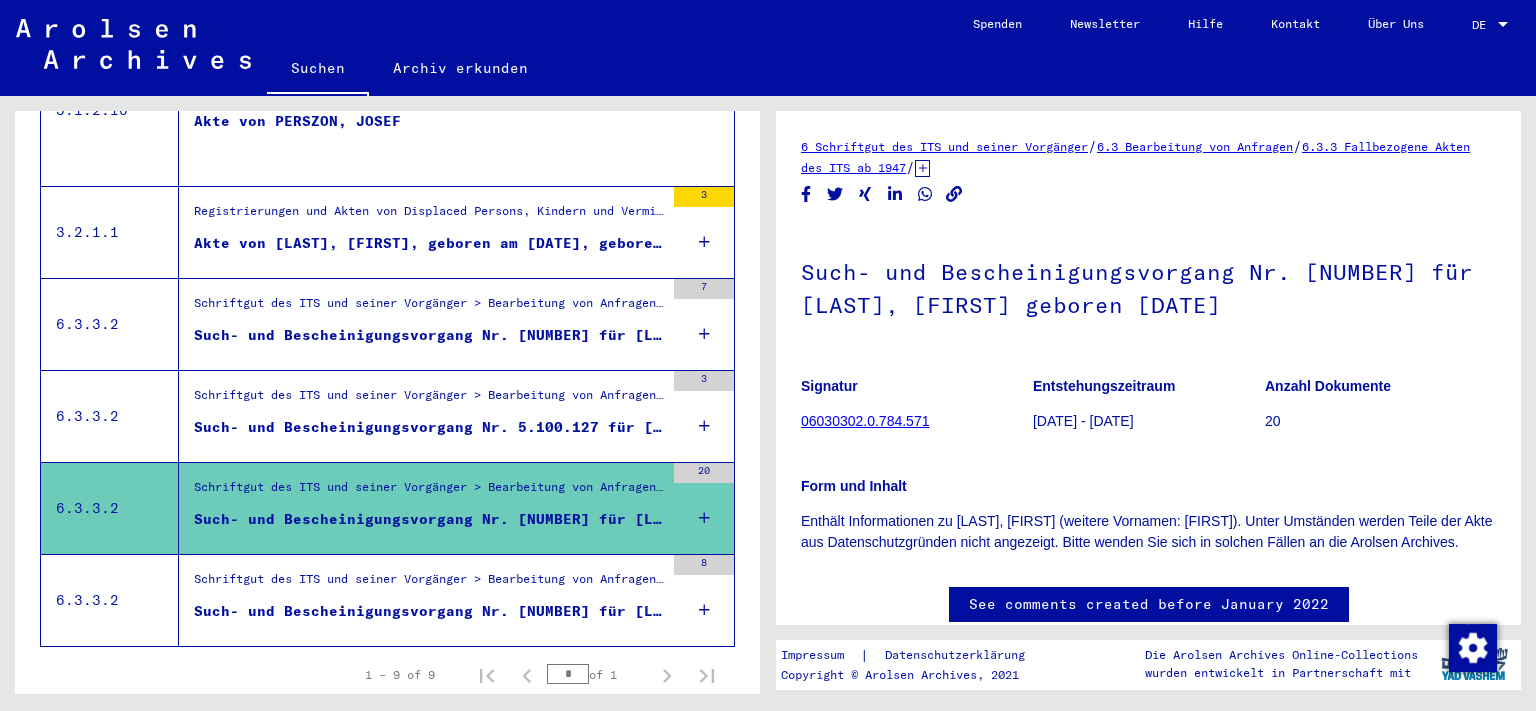 click on "Schriftgut des ITS und seiner Vorgänger > Bearbeitung von Anfragen > Fallbezogene Akten des ITS ab 1947 > T/D-Fallablage > Such- und Bescheinigungsvorgänge mit den (T/D-) Nummern von 750.000 bis 999.999 > Such- und Bescheinigungsvorgänge mit den (T/D-) Nummern von 848.500 bis 848.999" at bounding box center (429, 584) 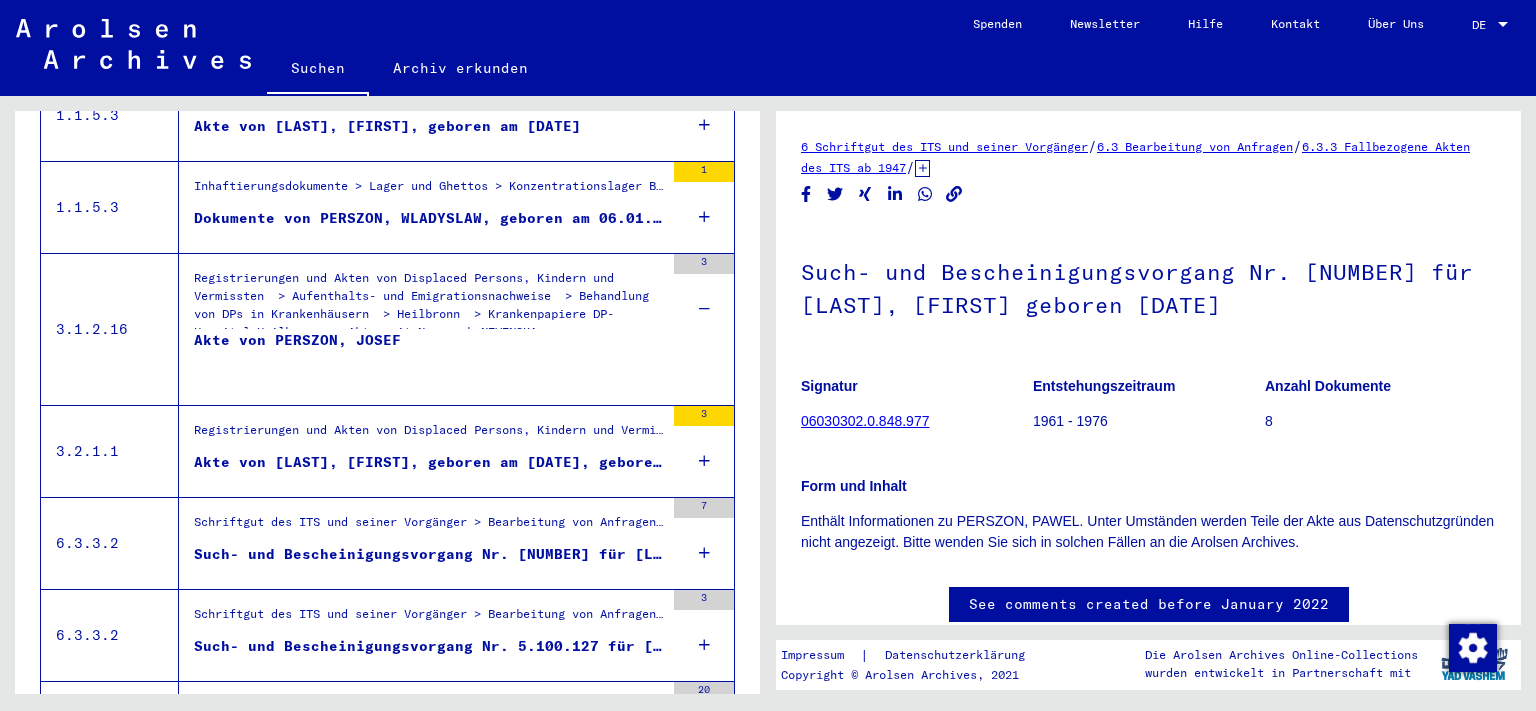scroll, scrollTop: 543, scrollLeft: 0, axis: vertical 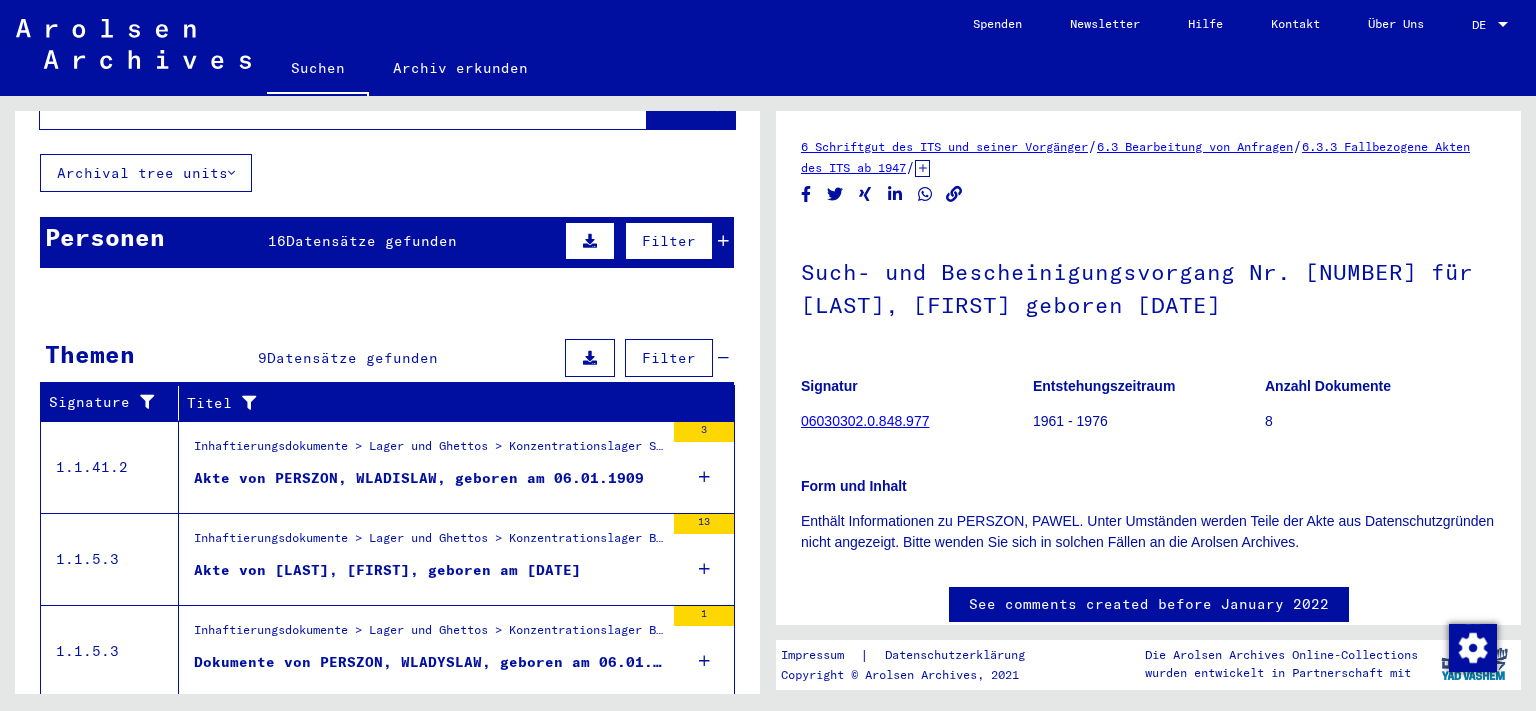 click on "Akte von PERSZON, WLADISLAW, geboren am 06.01.1909" at bounding box center [419, 478] 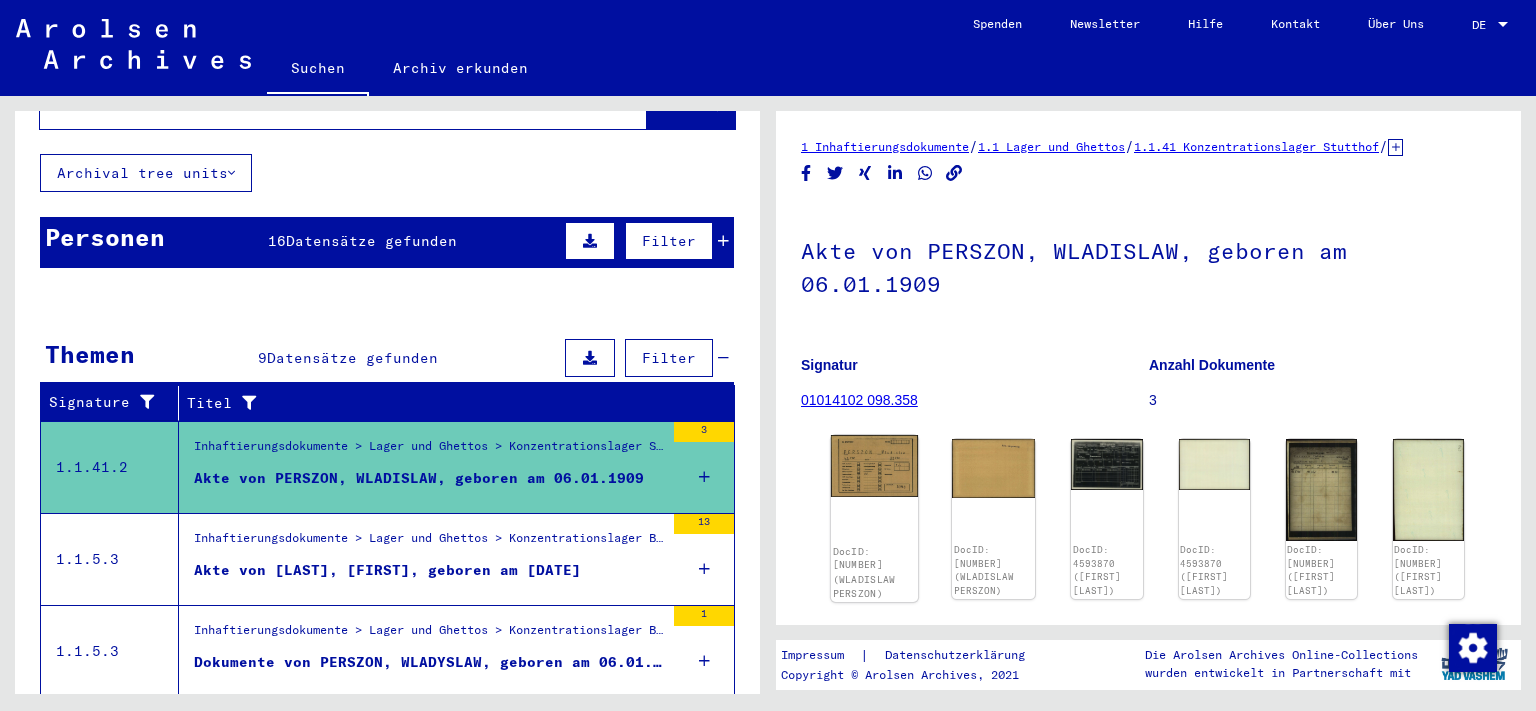 click 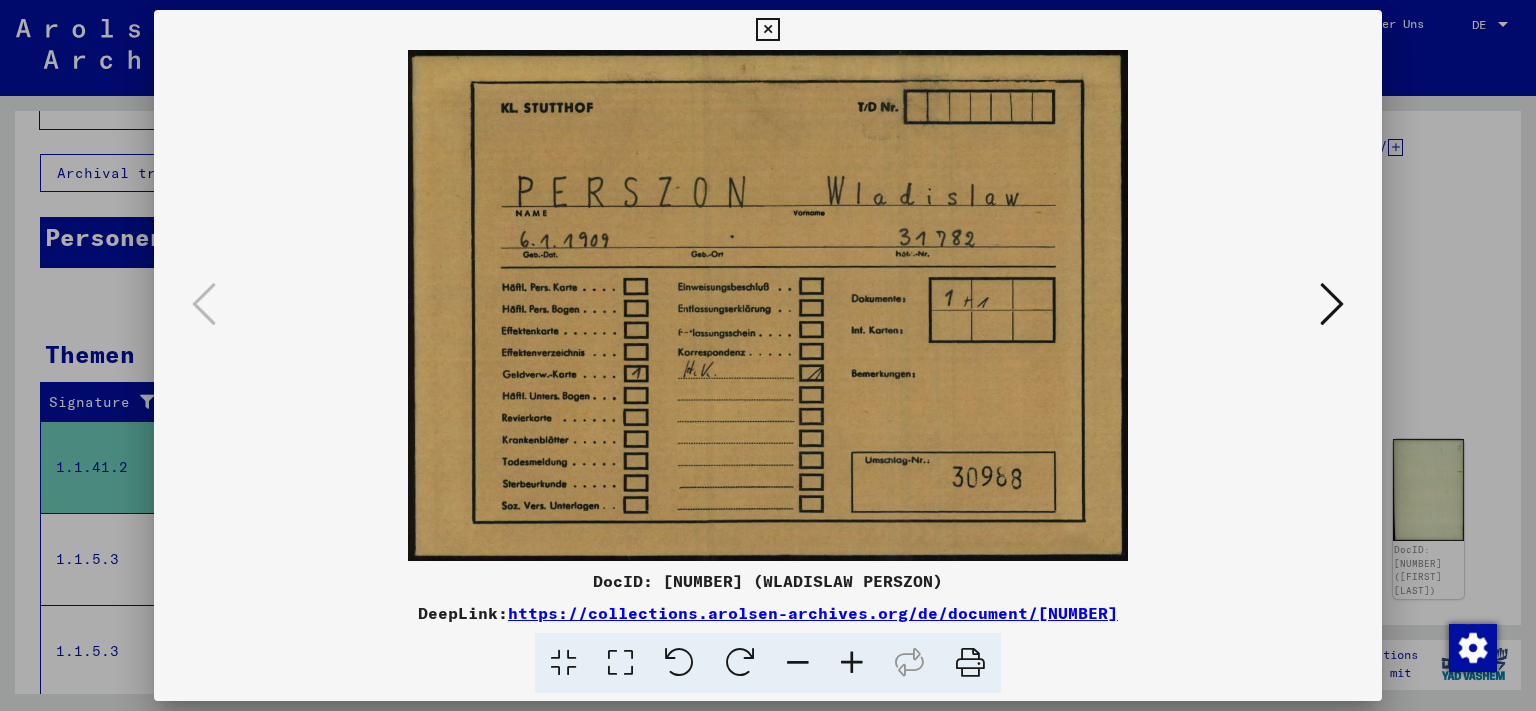 type 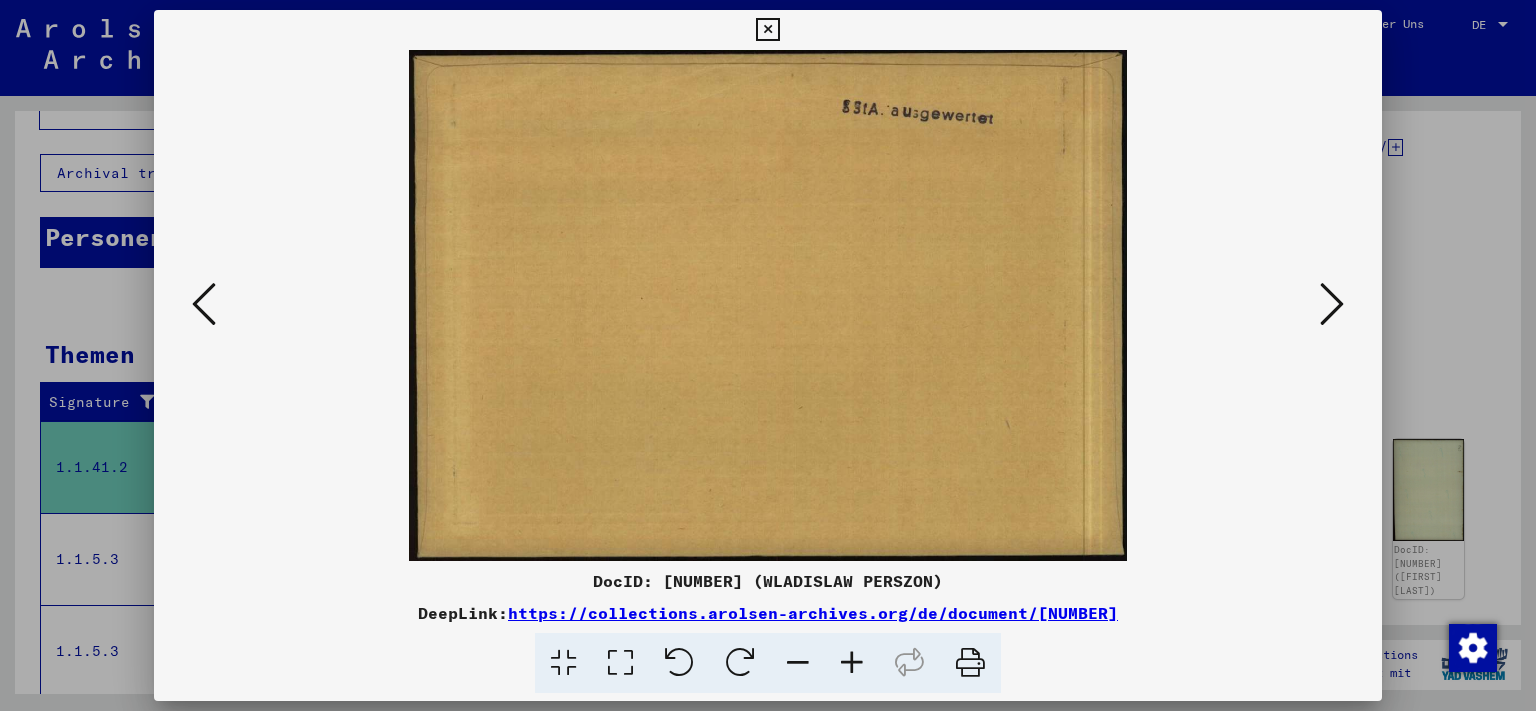 click at bounding box center [1332, 304] 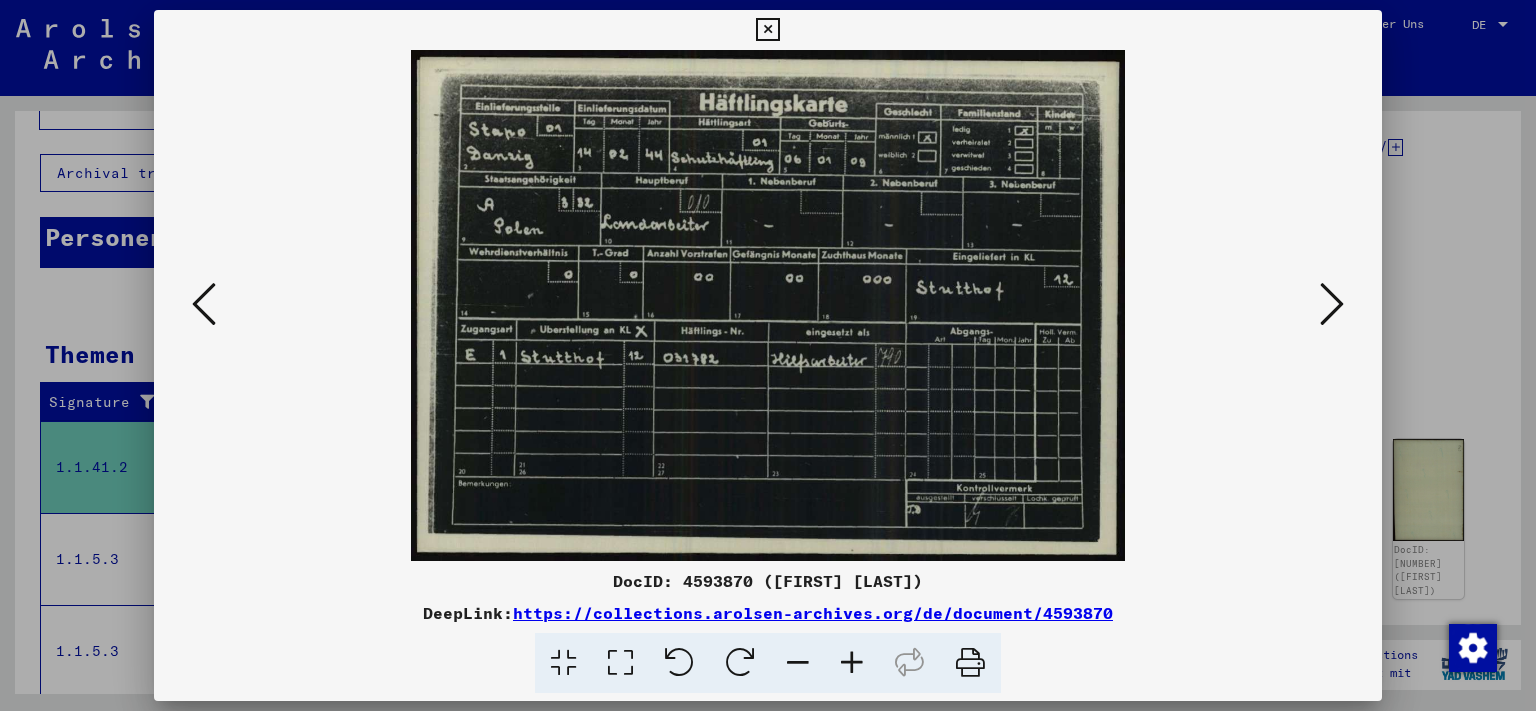 click at bounding box center (1332, 304) 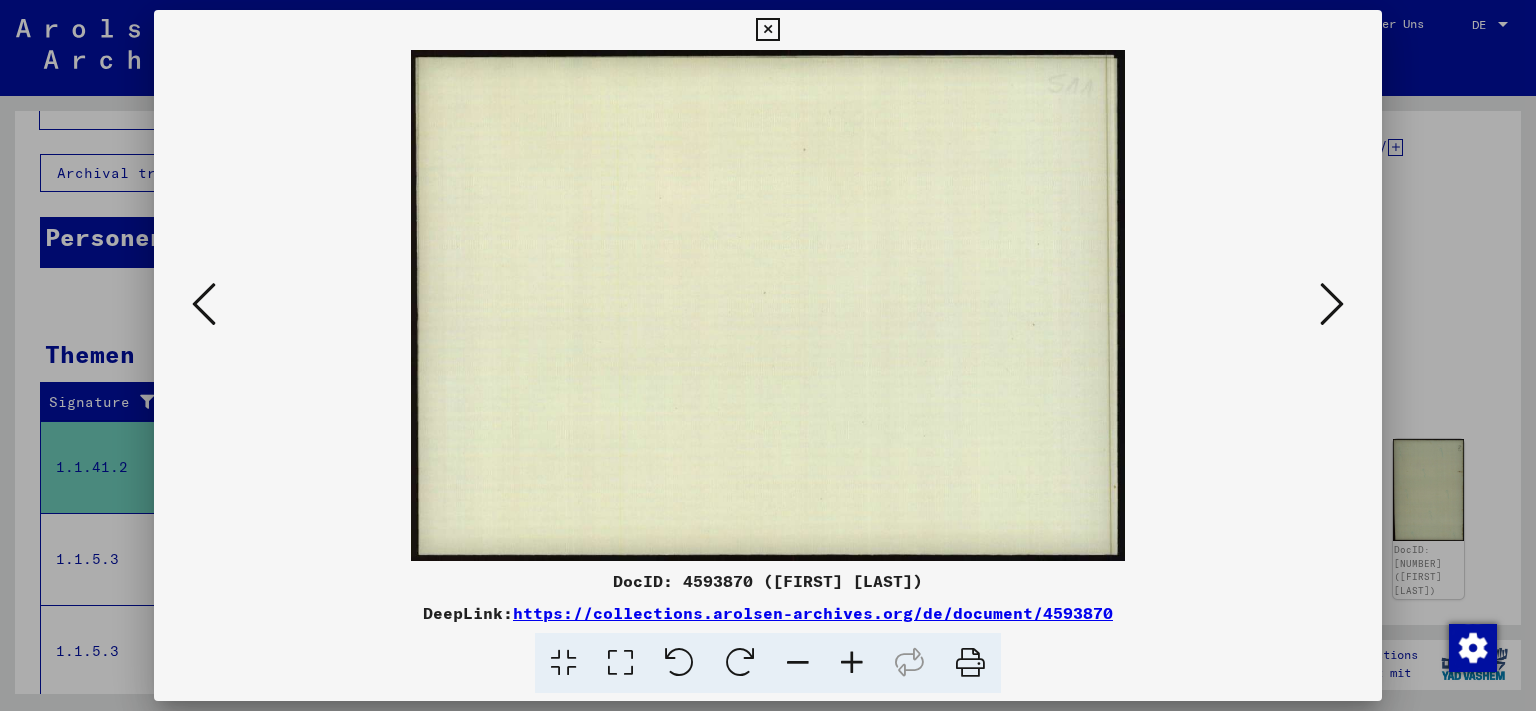 click at bounding box center (1332, 304) 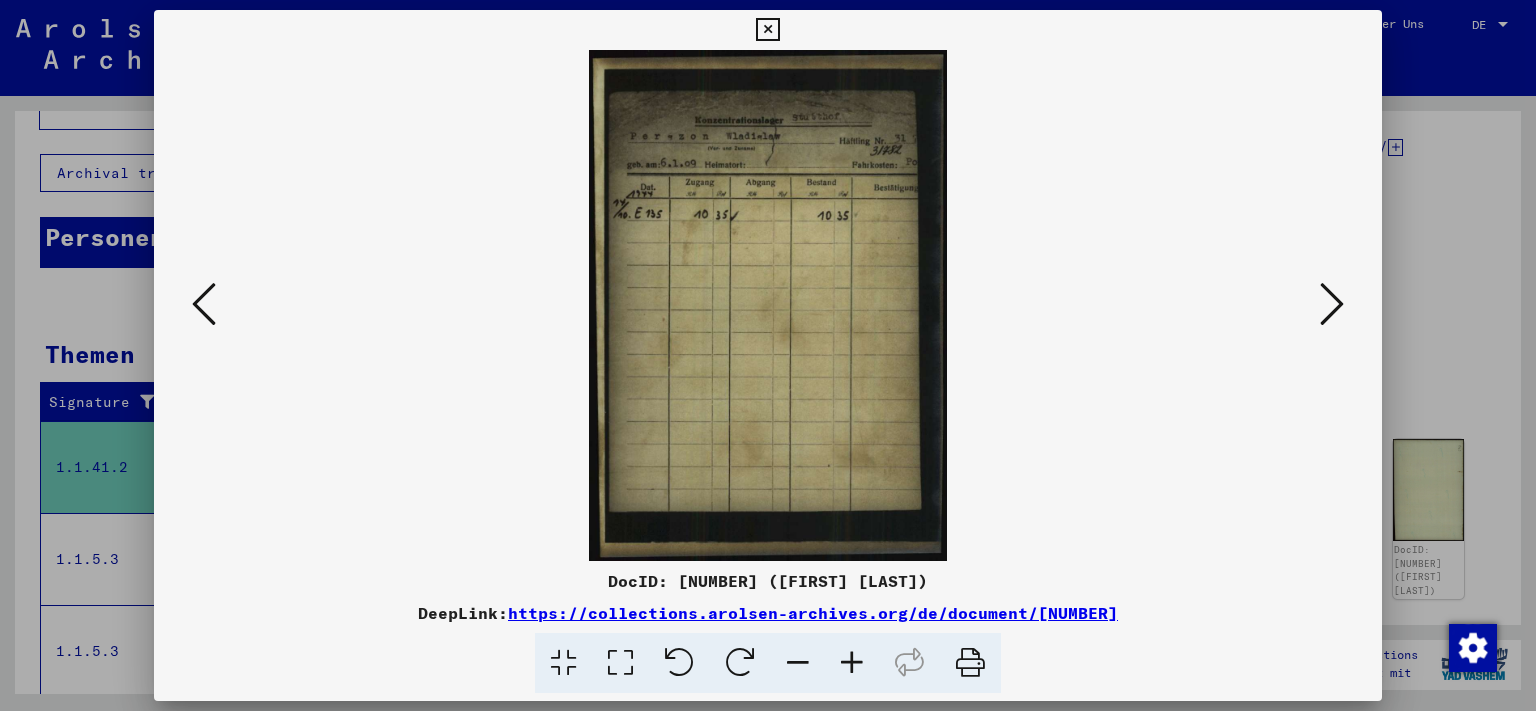 click at bounding box center [1332, 304] 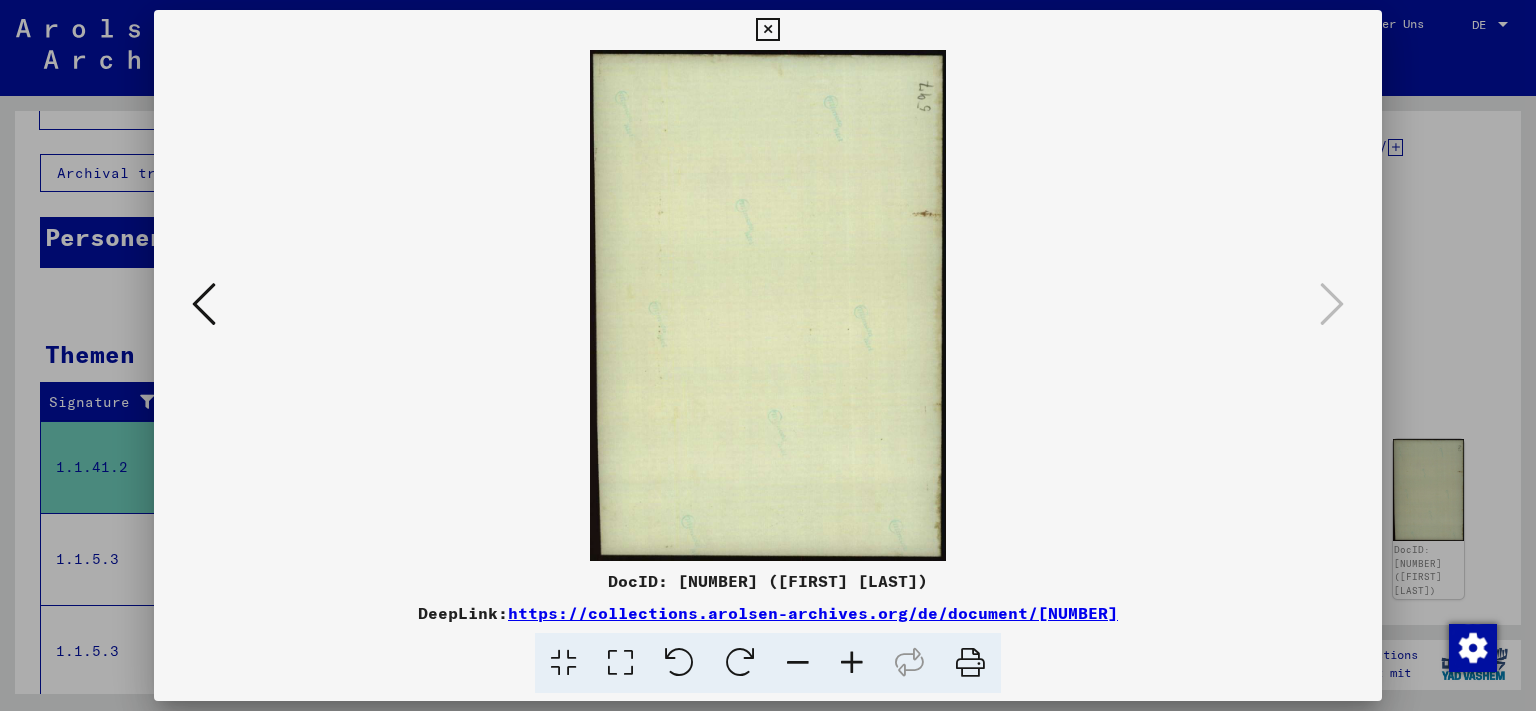 click at bounding box center [767, 30] 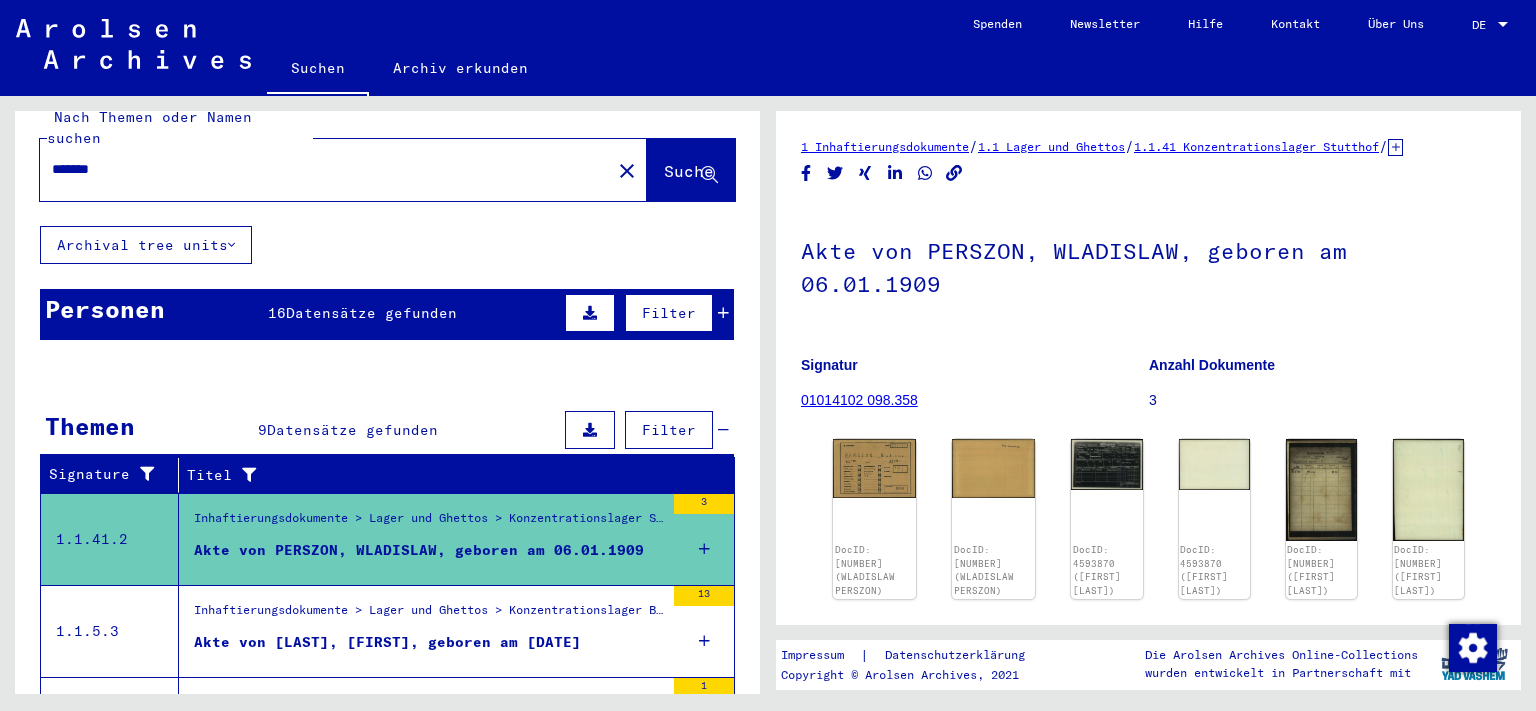 scroll, scrollTop: 0, scrollLeft: 0, axis: both 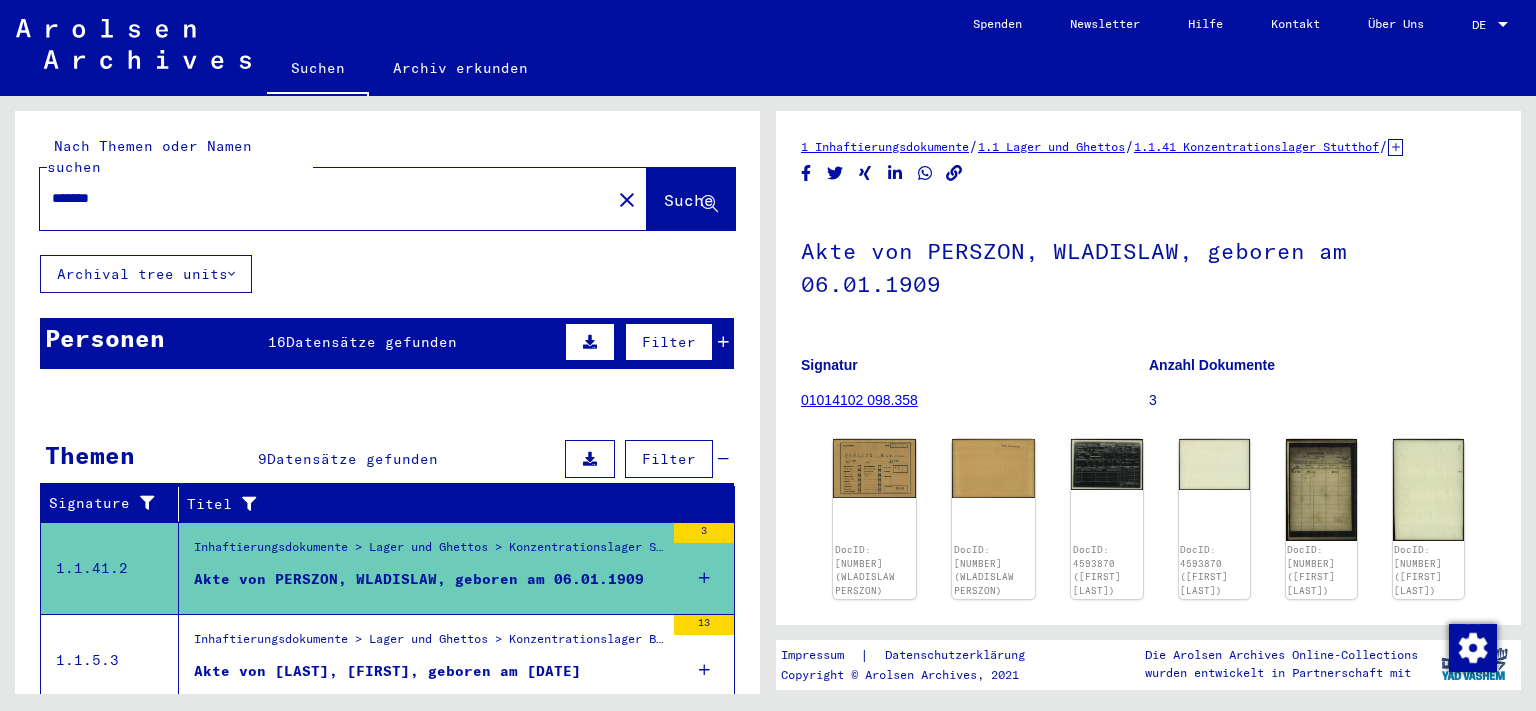 drag, startPoint x: 222, startPoint y: 201, endPoint x: 203, endPoint y: 188, distance: 23.021729 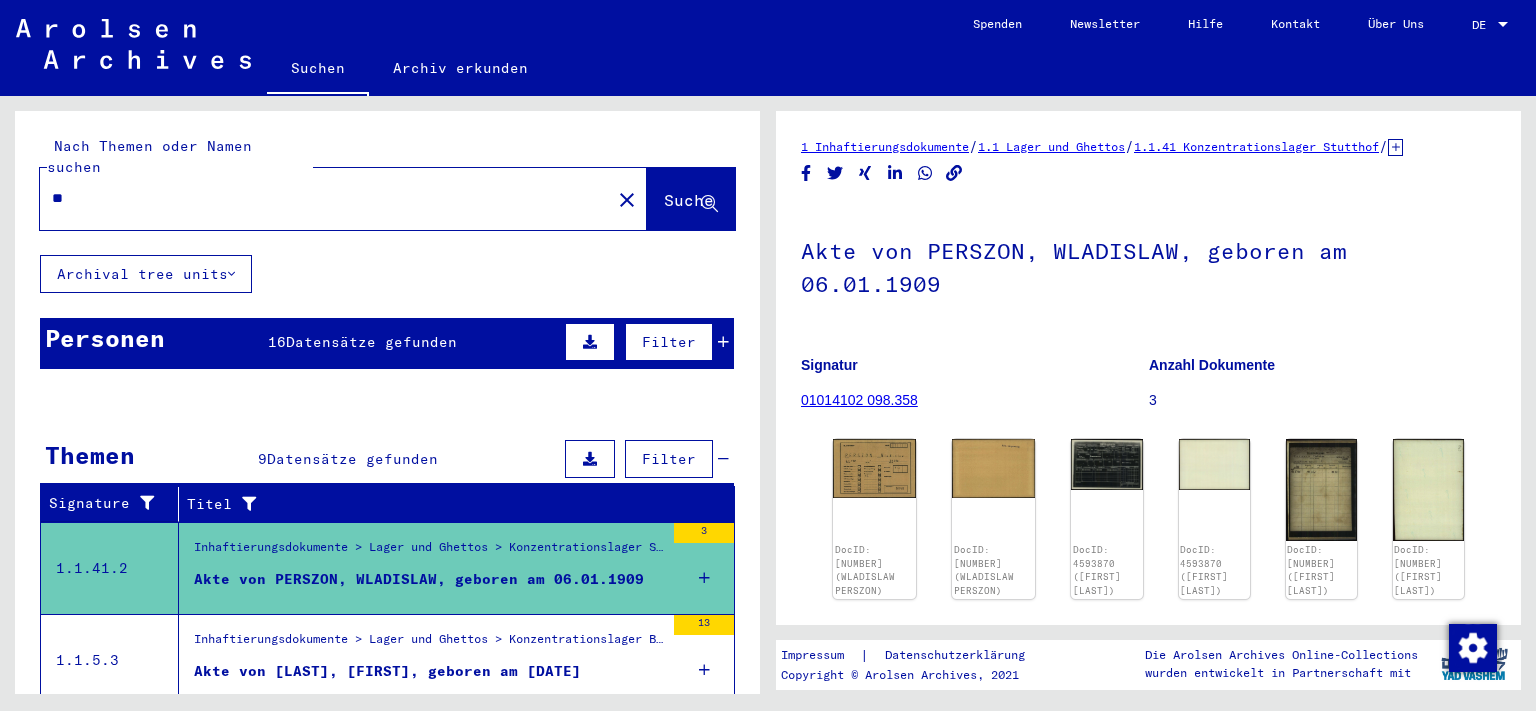type on "*" 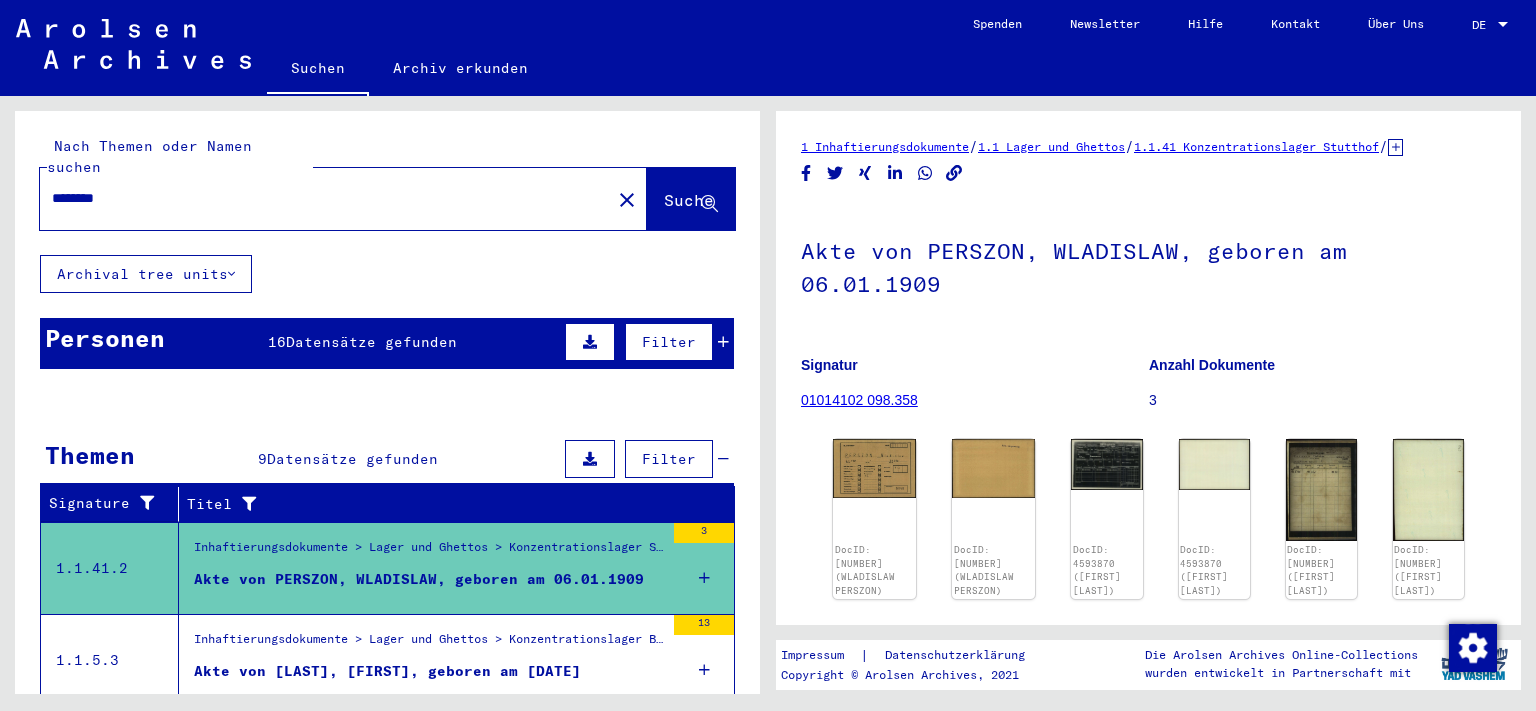 type on "********" 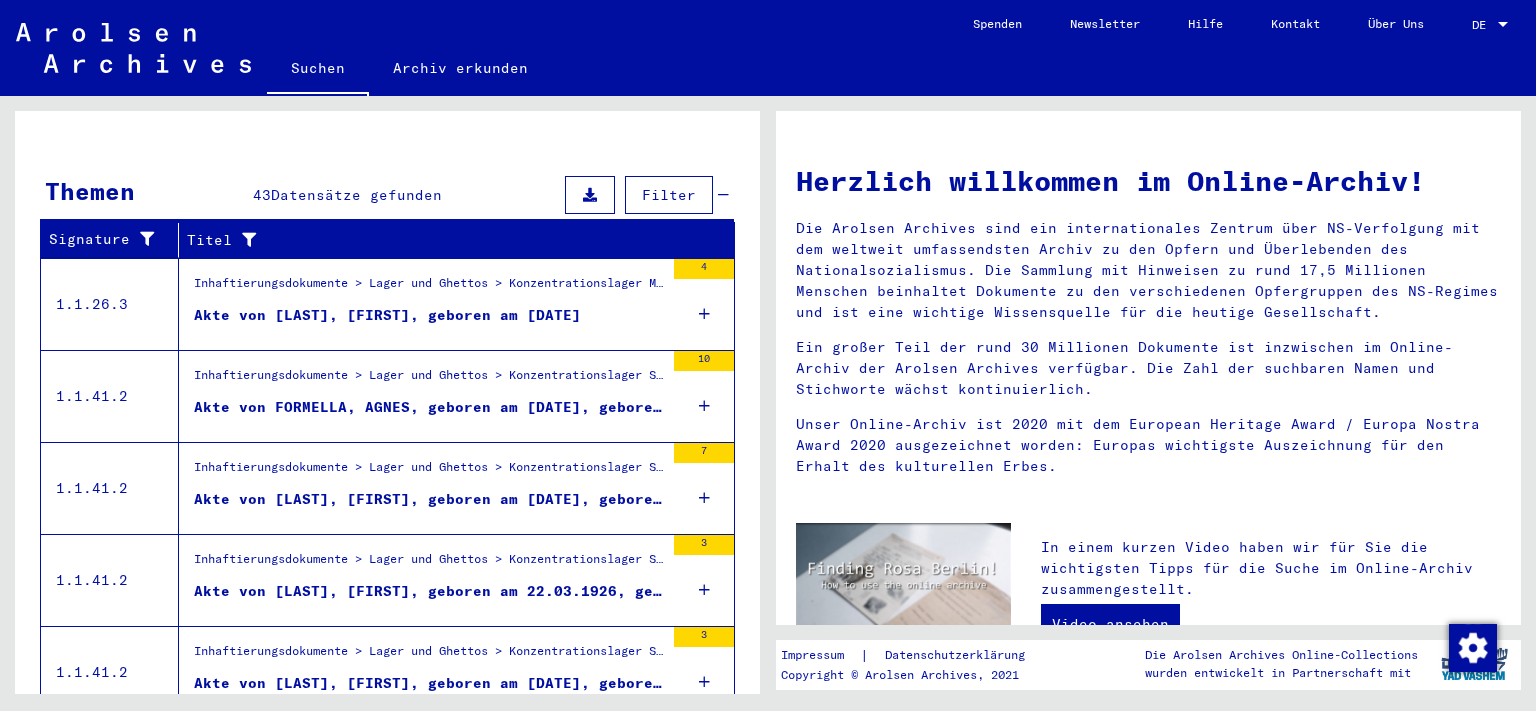 scroll, scrollTop: 322, scrollLeft: 0, axis: vertical 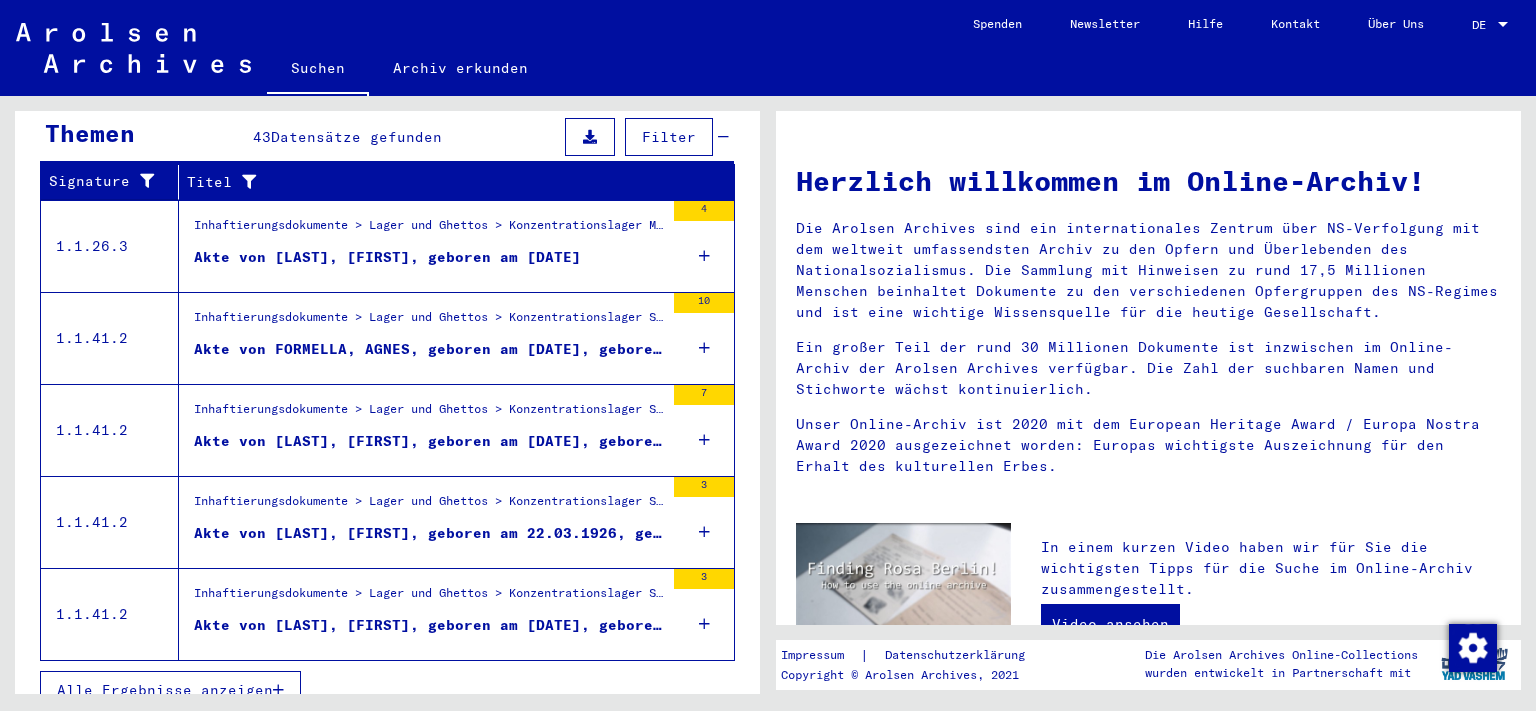 click on "Akte von [LAST], [FIRST], geboren am 22.03.1926, geboren in [CITY]" at bounding box center [429, 533] 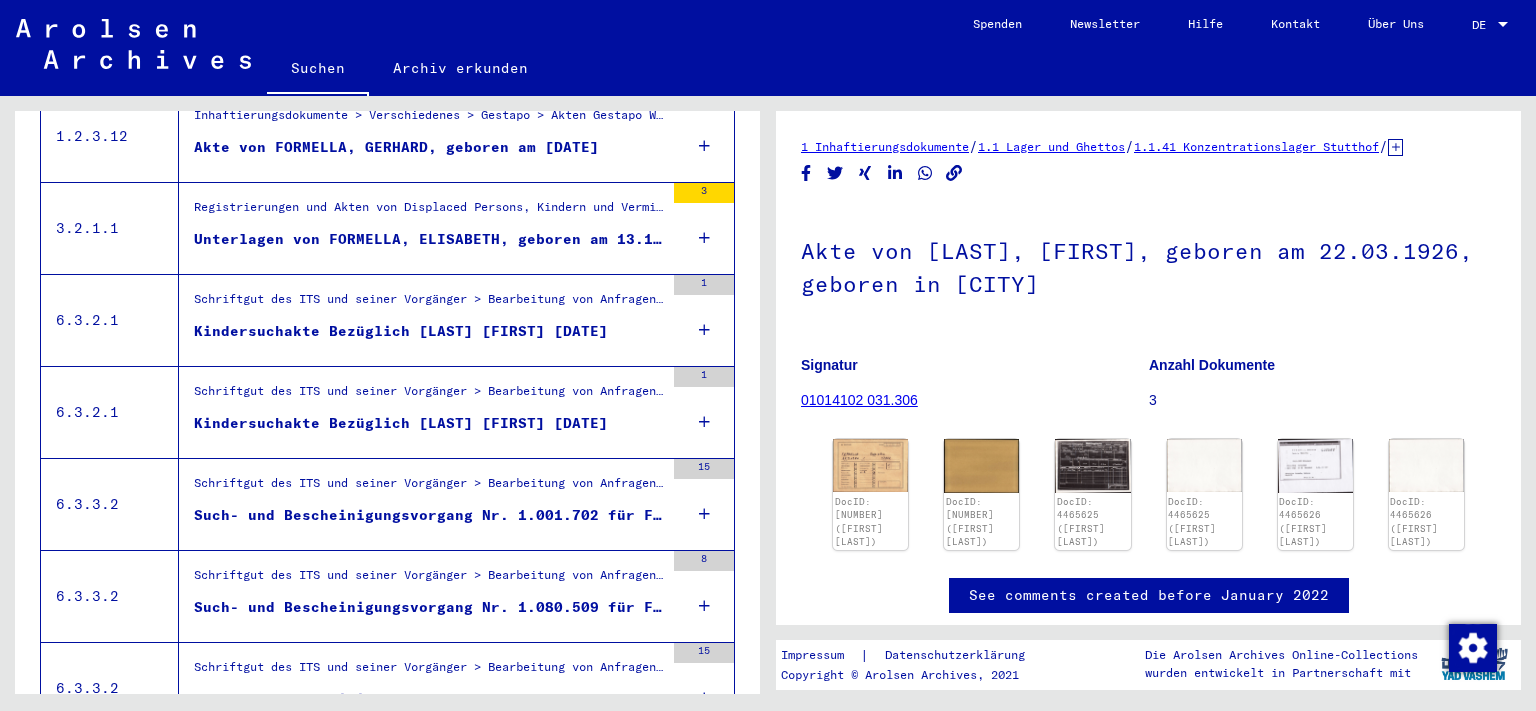 scroll, scrollTop: 2214, scrollLeft: 0, axis: vertical 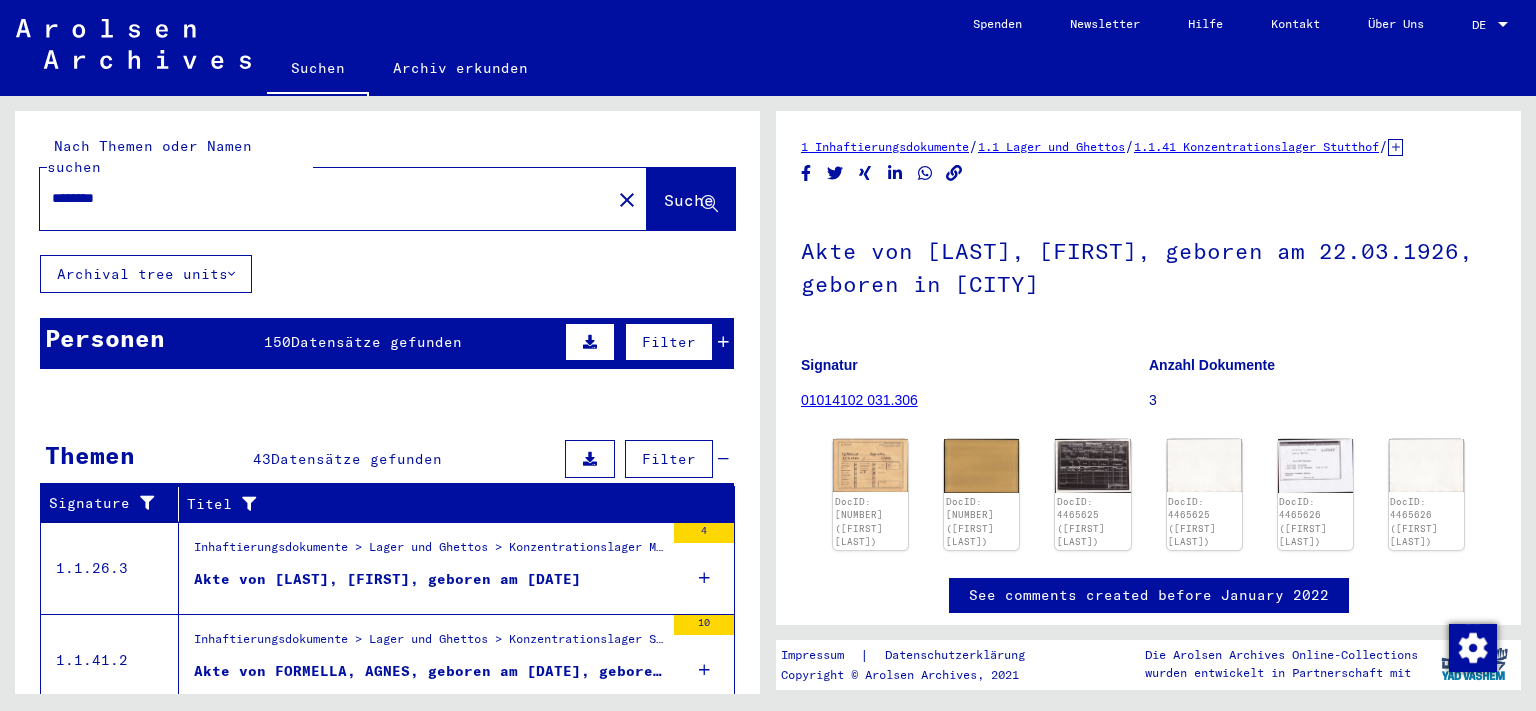 drag, startPoint x: 294, startPoint y: 190, endPoint x: 264, endPoint y: 181, distance: 31.320919 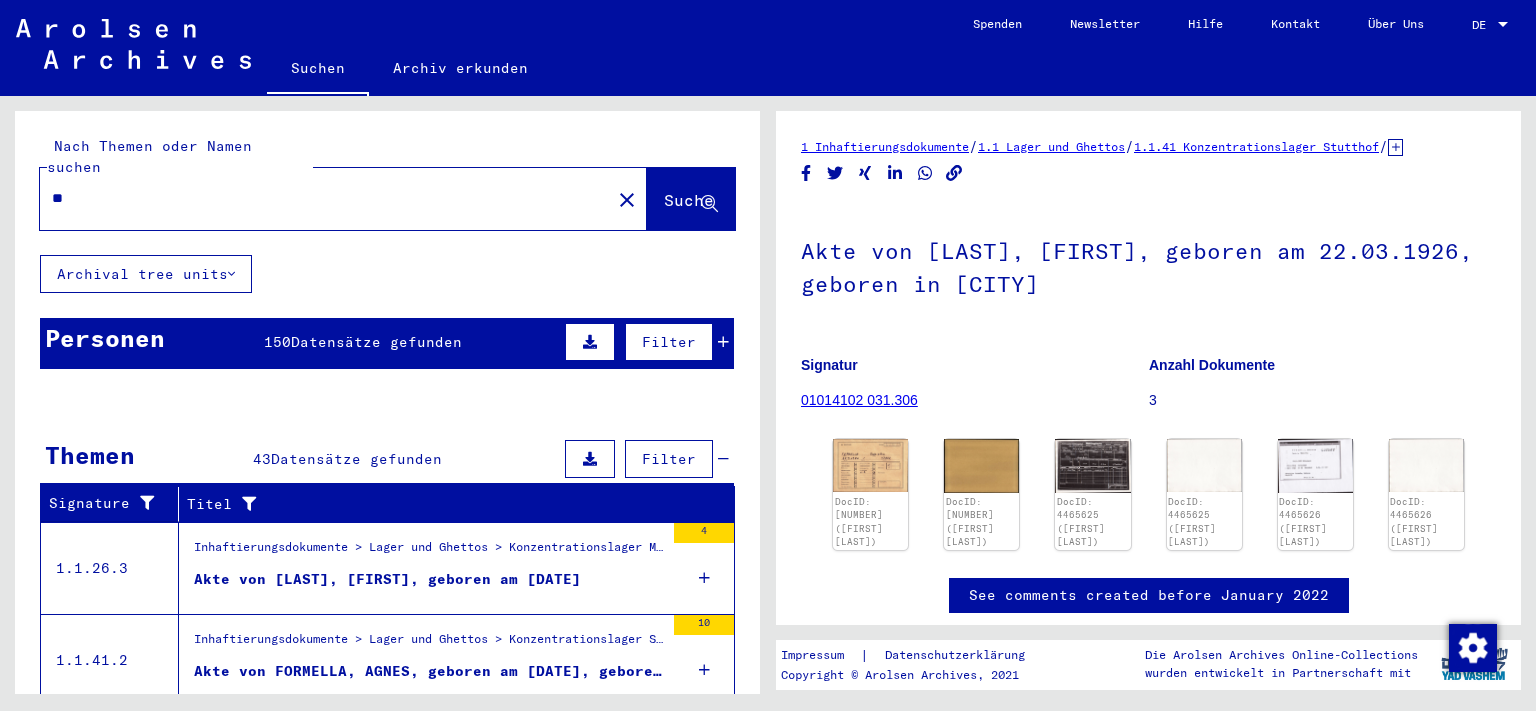 type on "*" 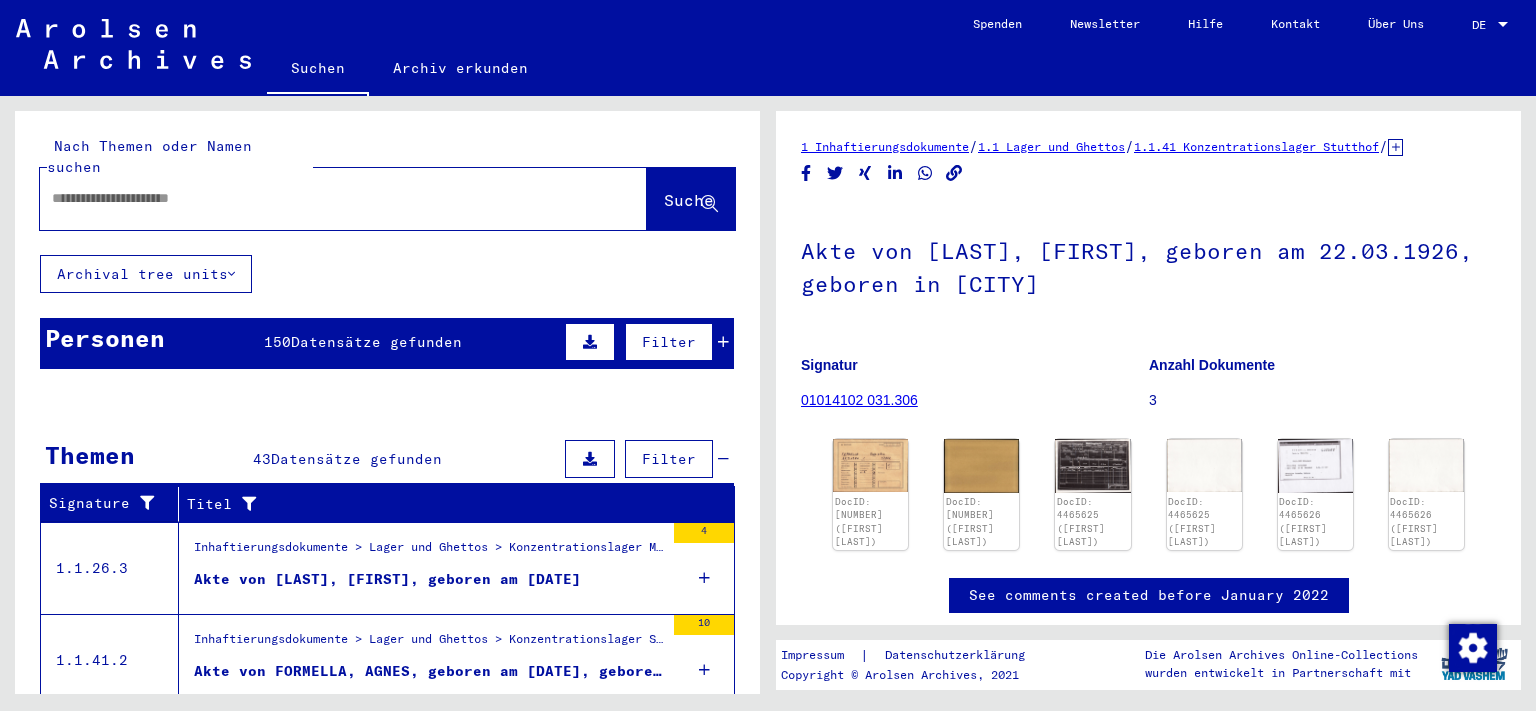 paste on "**********" 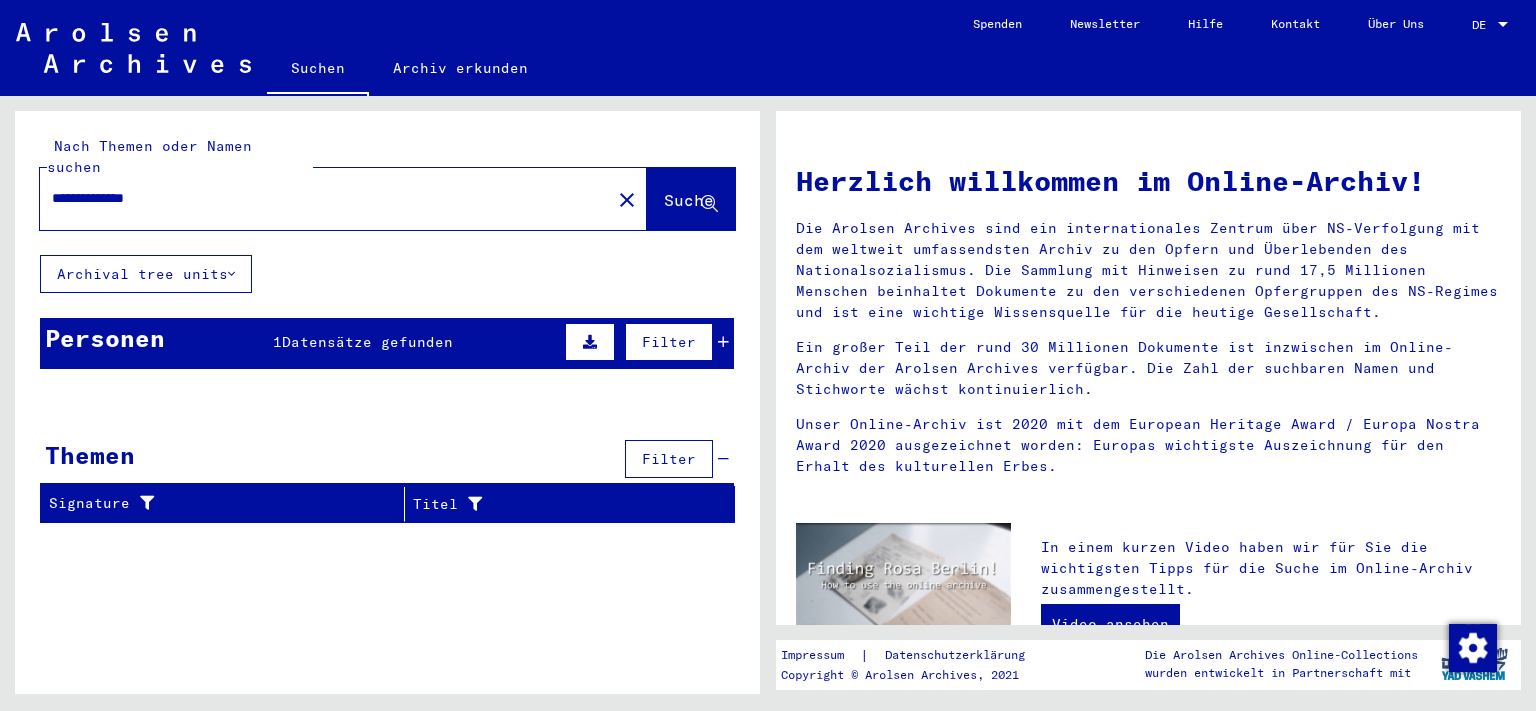 click on "Personen 1  Datensätze gefunden  Filter" at bounding box center [387, 343] 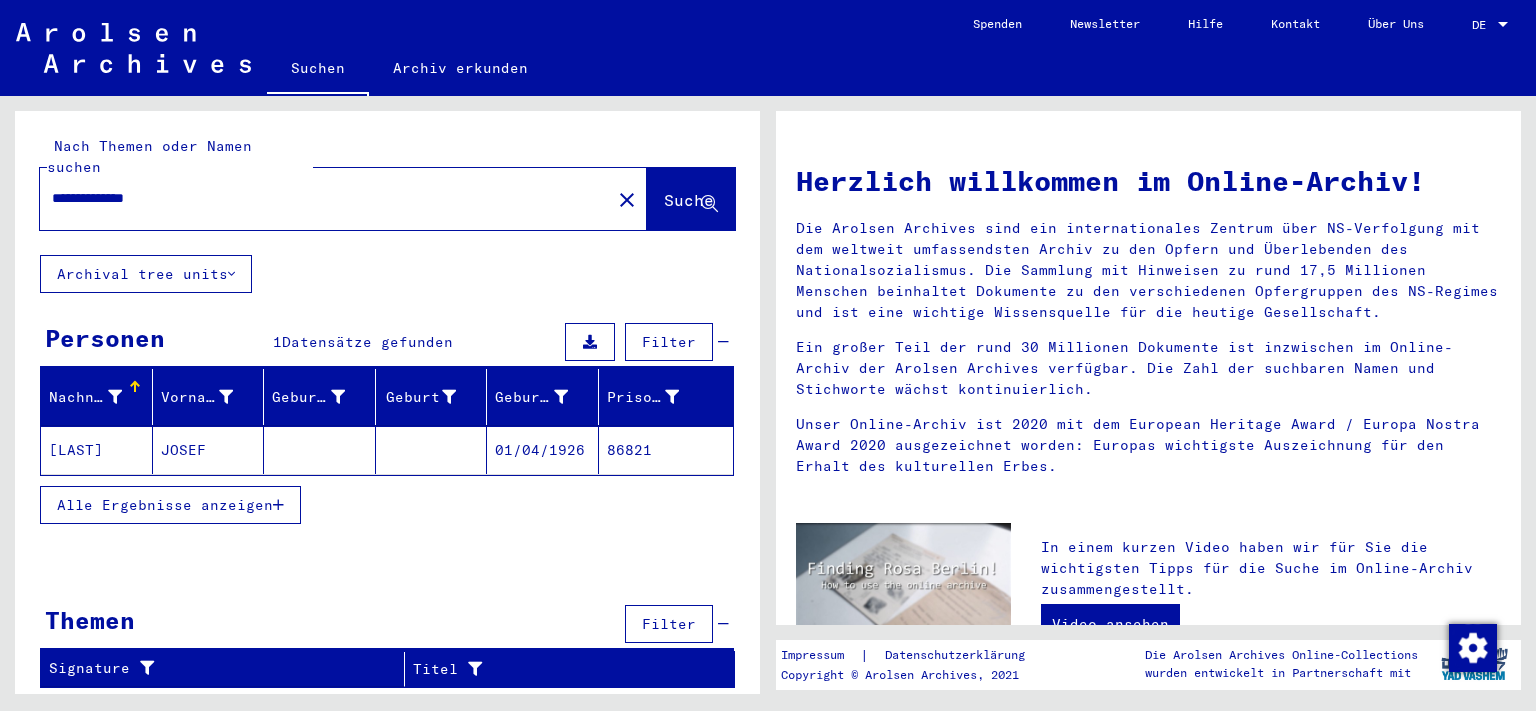 click on "[LAST]" 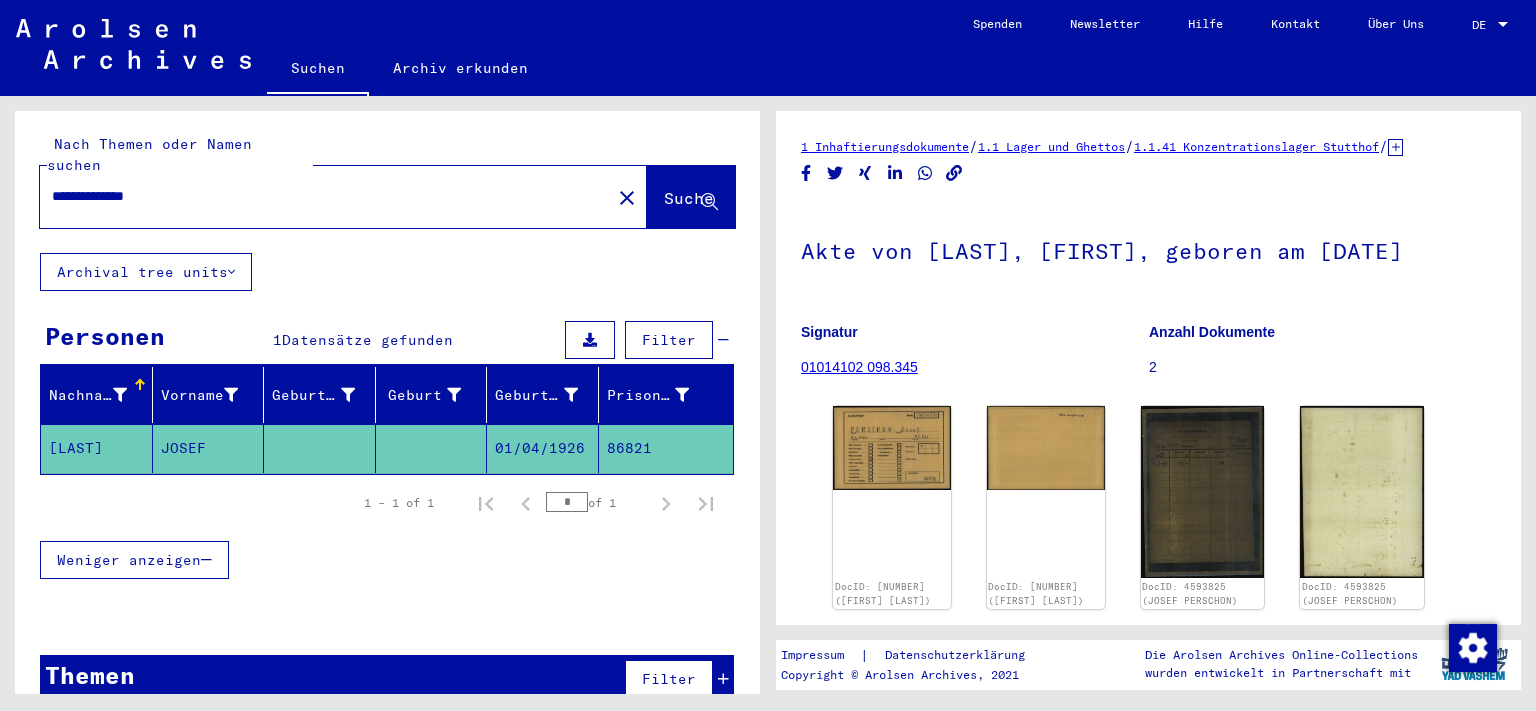 scroll, scrollTop: 0, scrollLeft: 0, axis: both 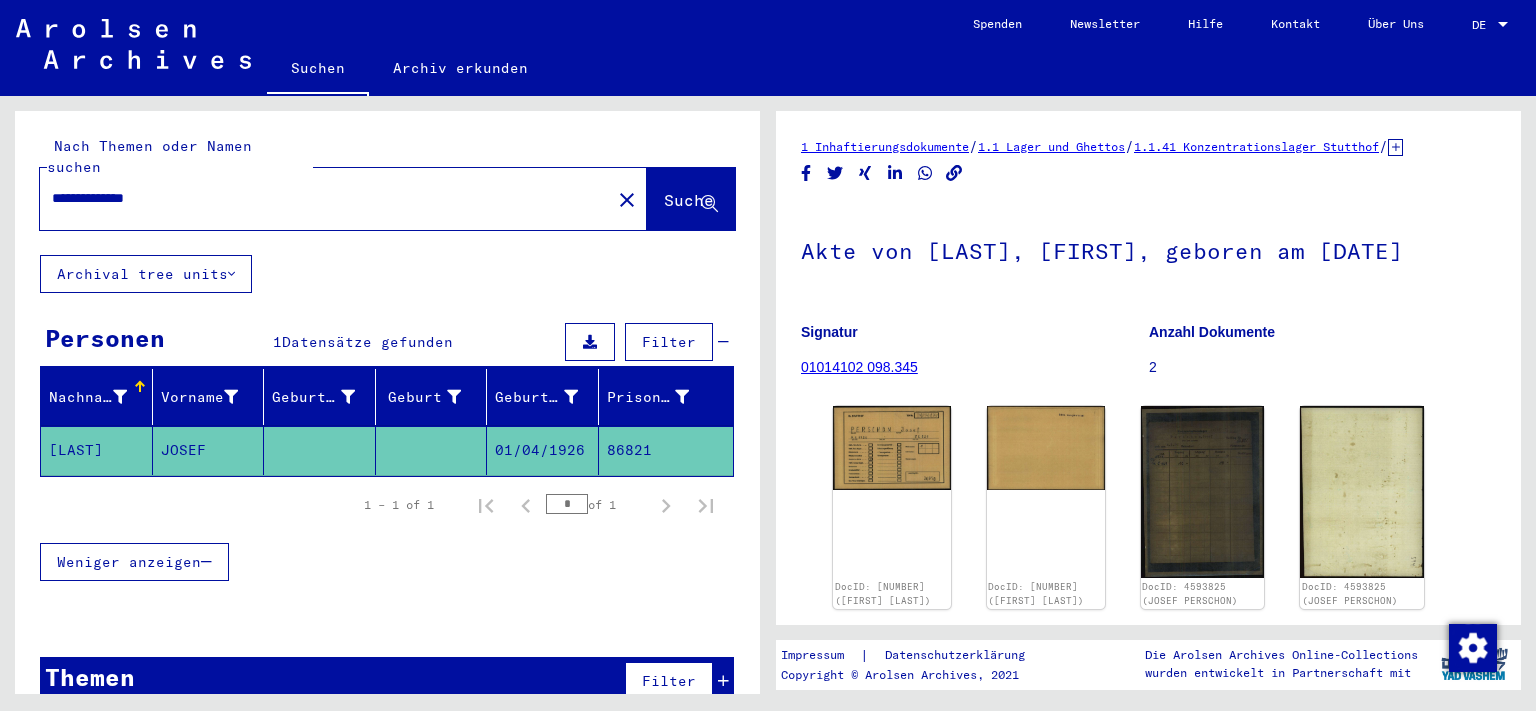 drag, startPoint x: 326, startPoint y: 186, endPoint x: 0, endPoint y: 228, distance: 328.6944 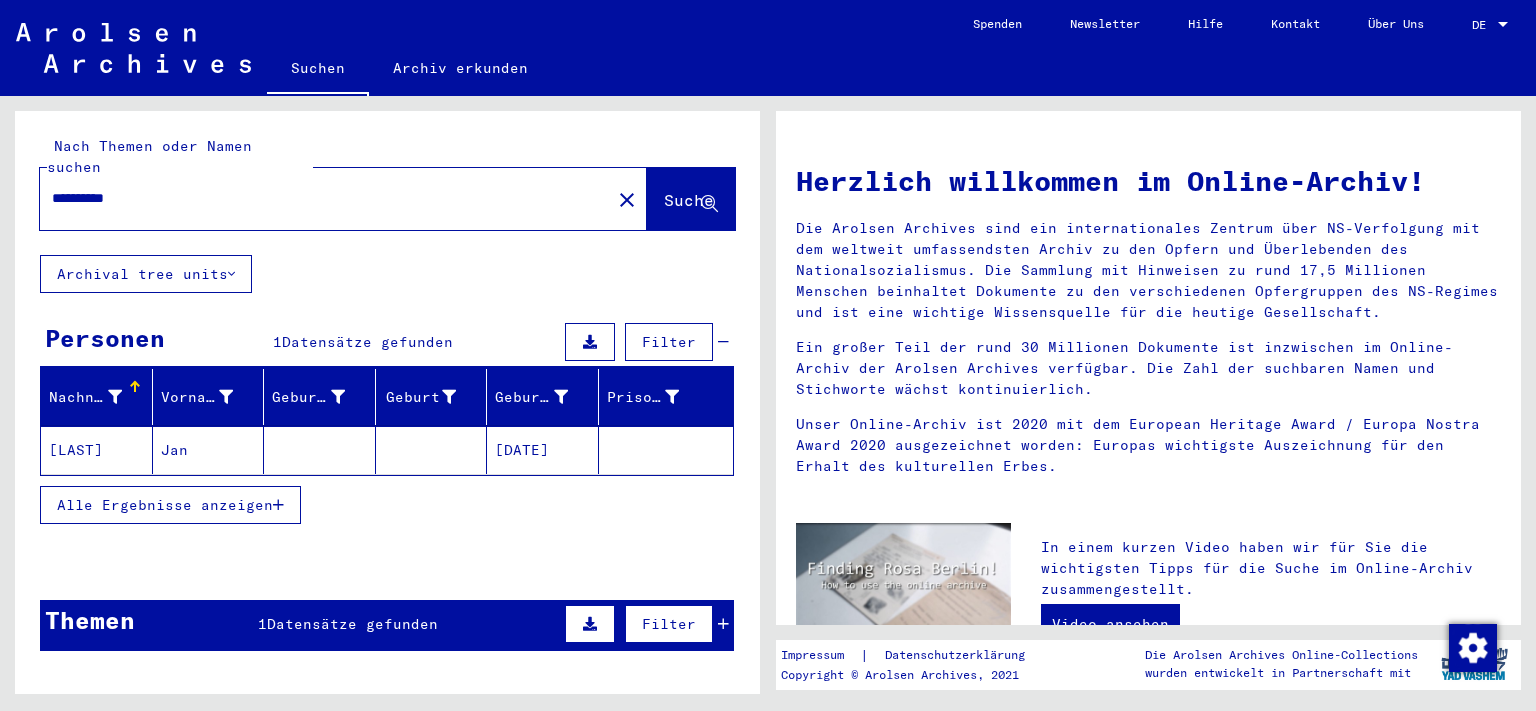 click 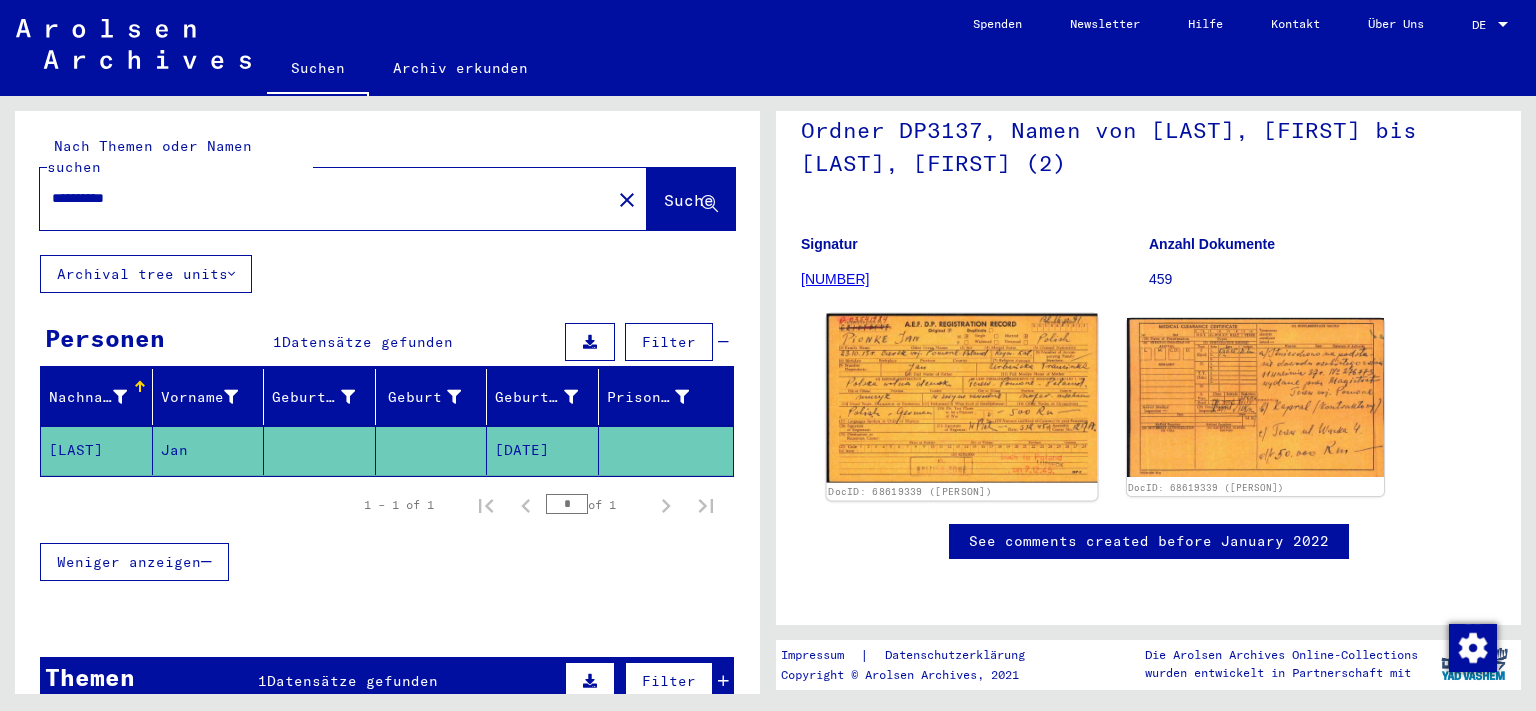 scroll, scrollTop: 221, scrollLeft: 0, axis: vertical 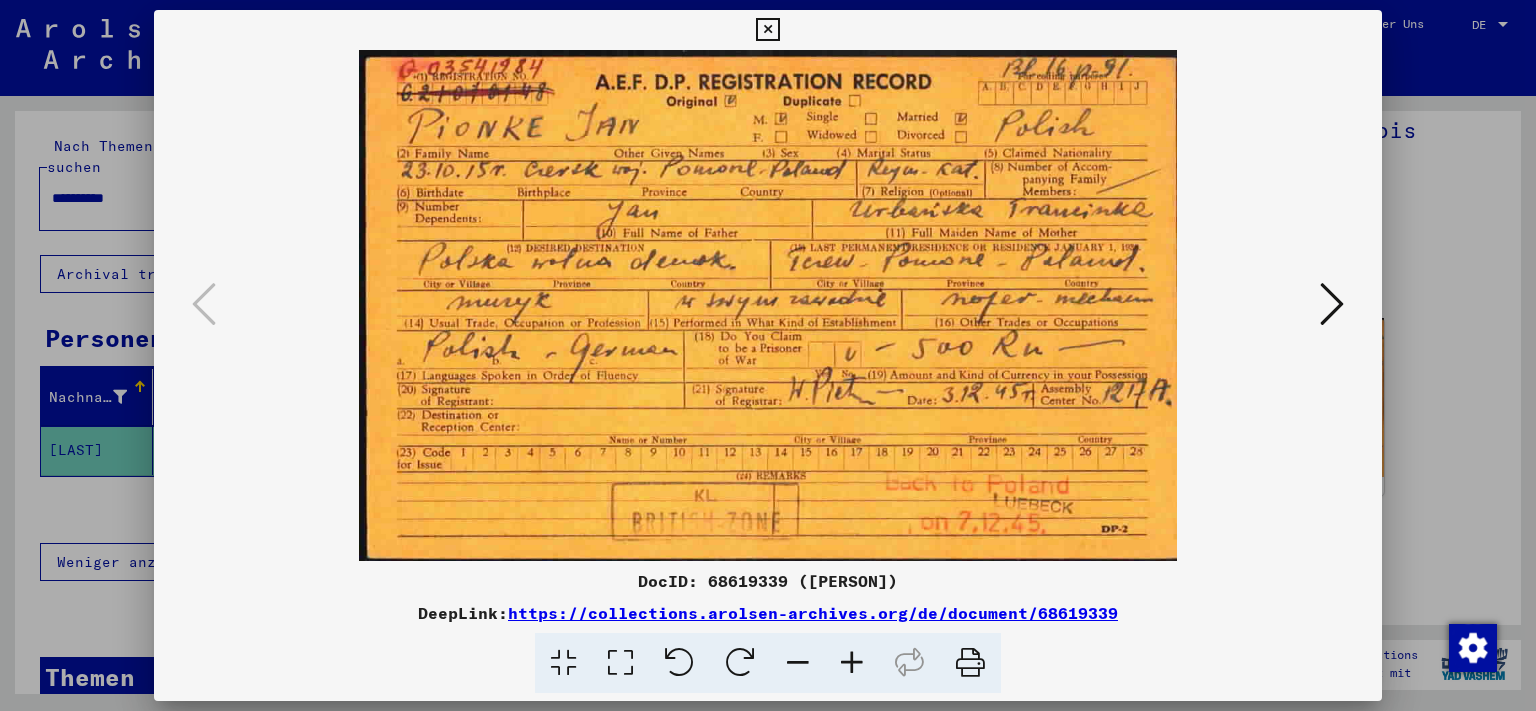 click at bounding box center [1332, 304] 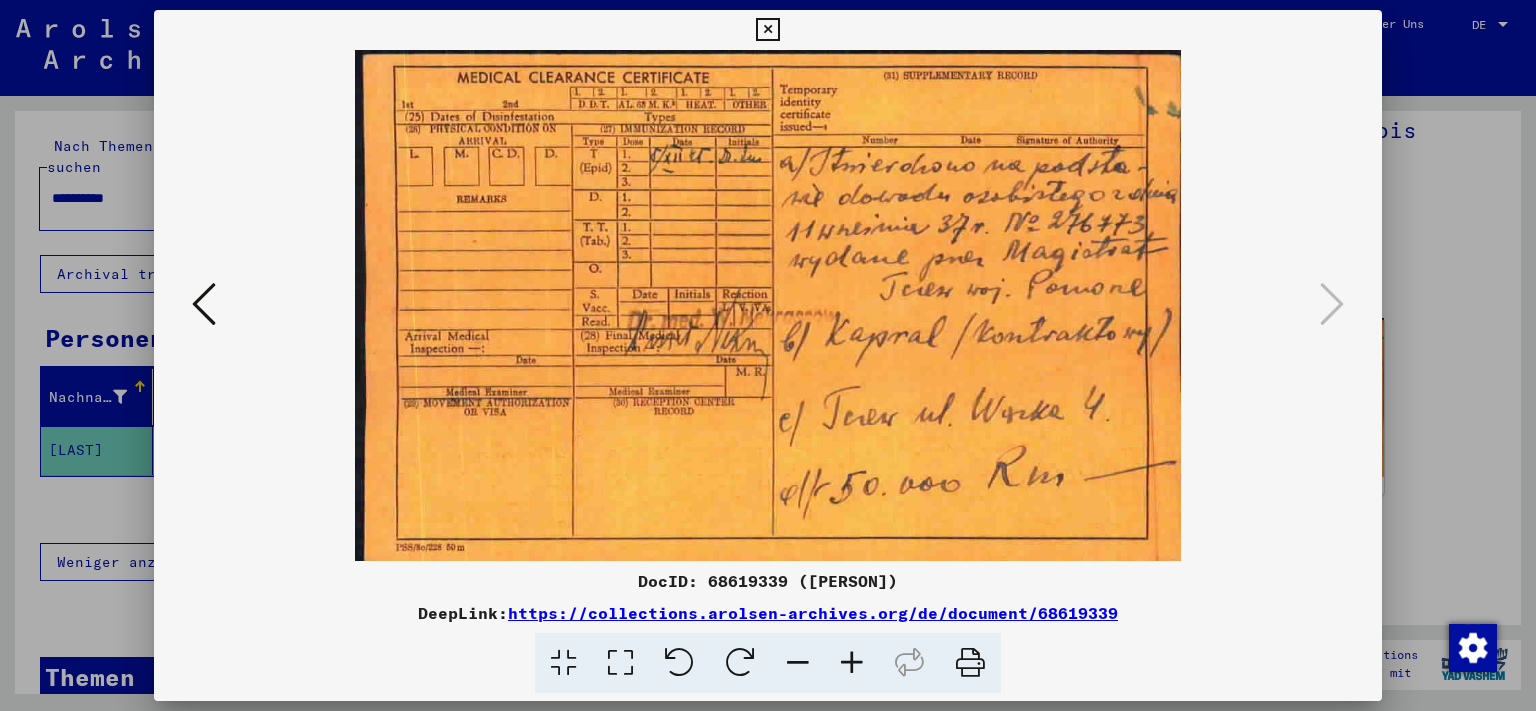 click at bounding box center (767, 30) 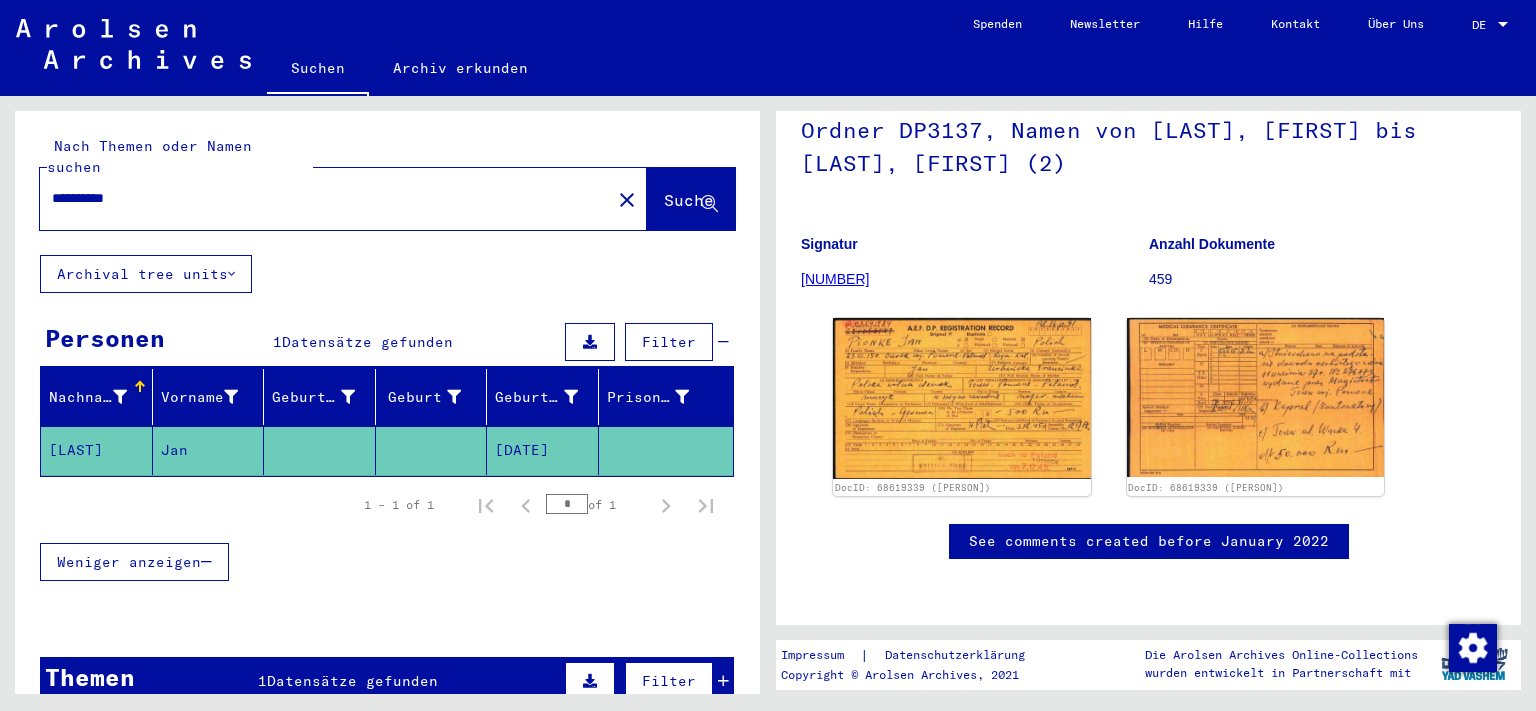 drag, startPoint x: 225, startPoint y: 195, endPoint x: 200, endPoint y: 180, distance: 29.15476 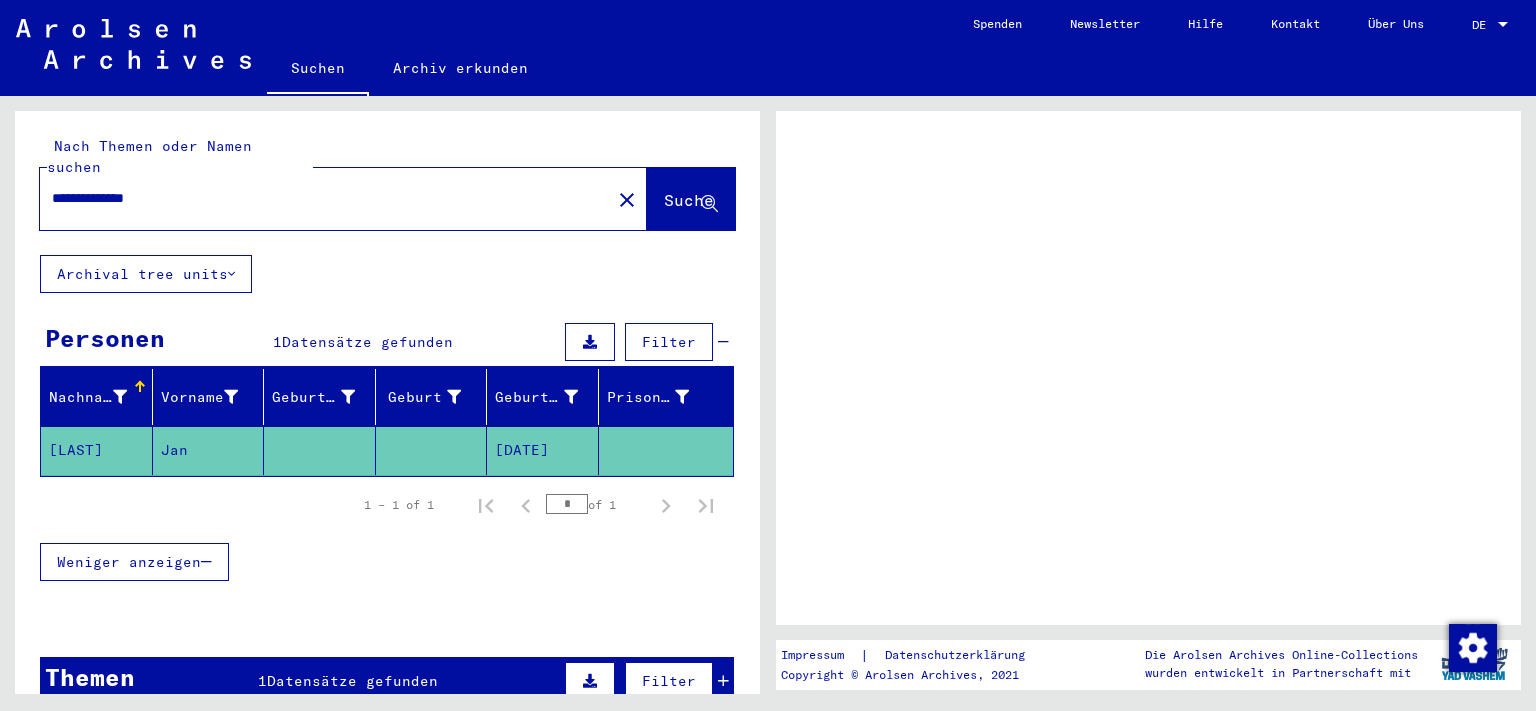 scroll, scrollTop: 0, scrollLeft: 0, axis: both 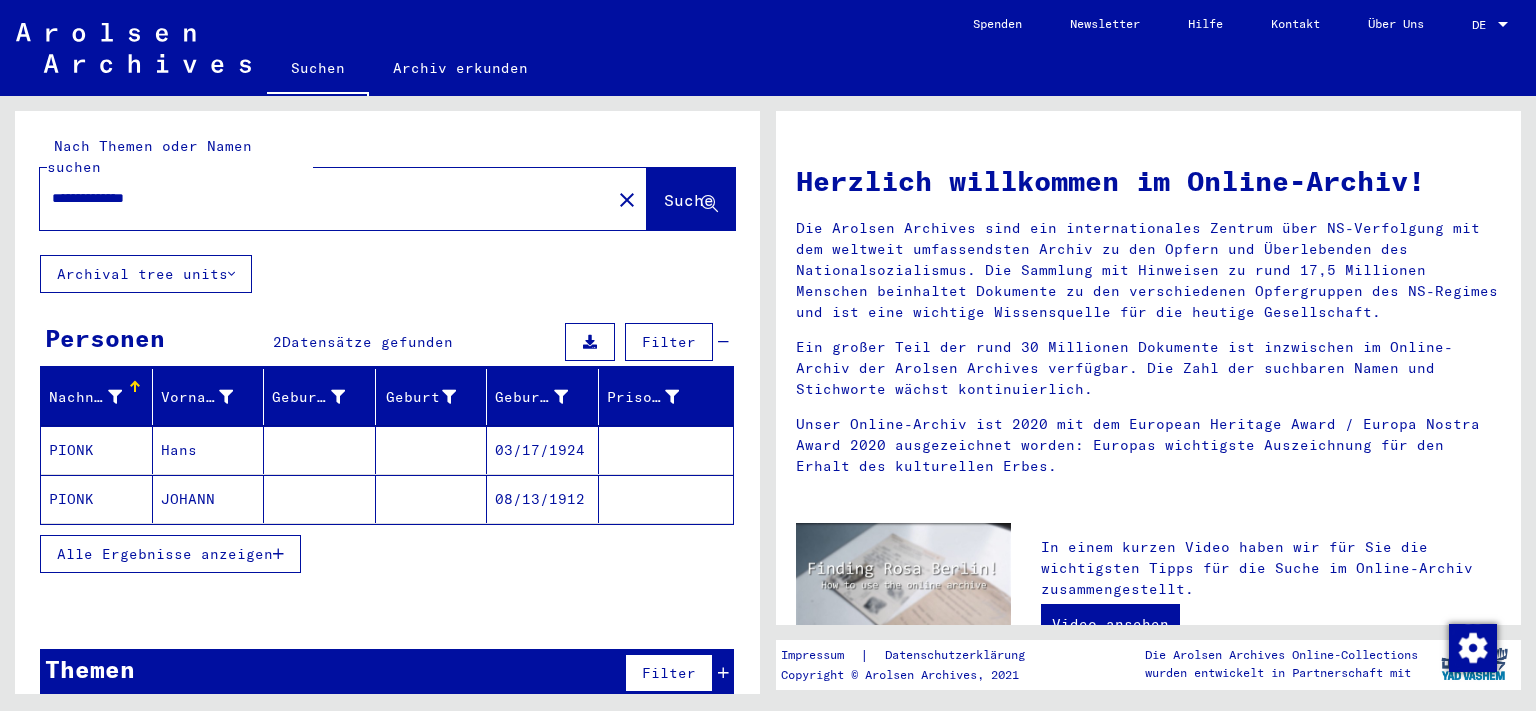 click 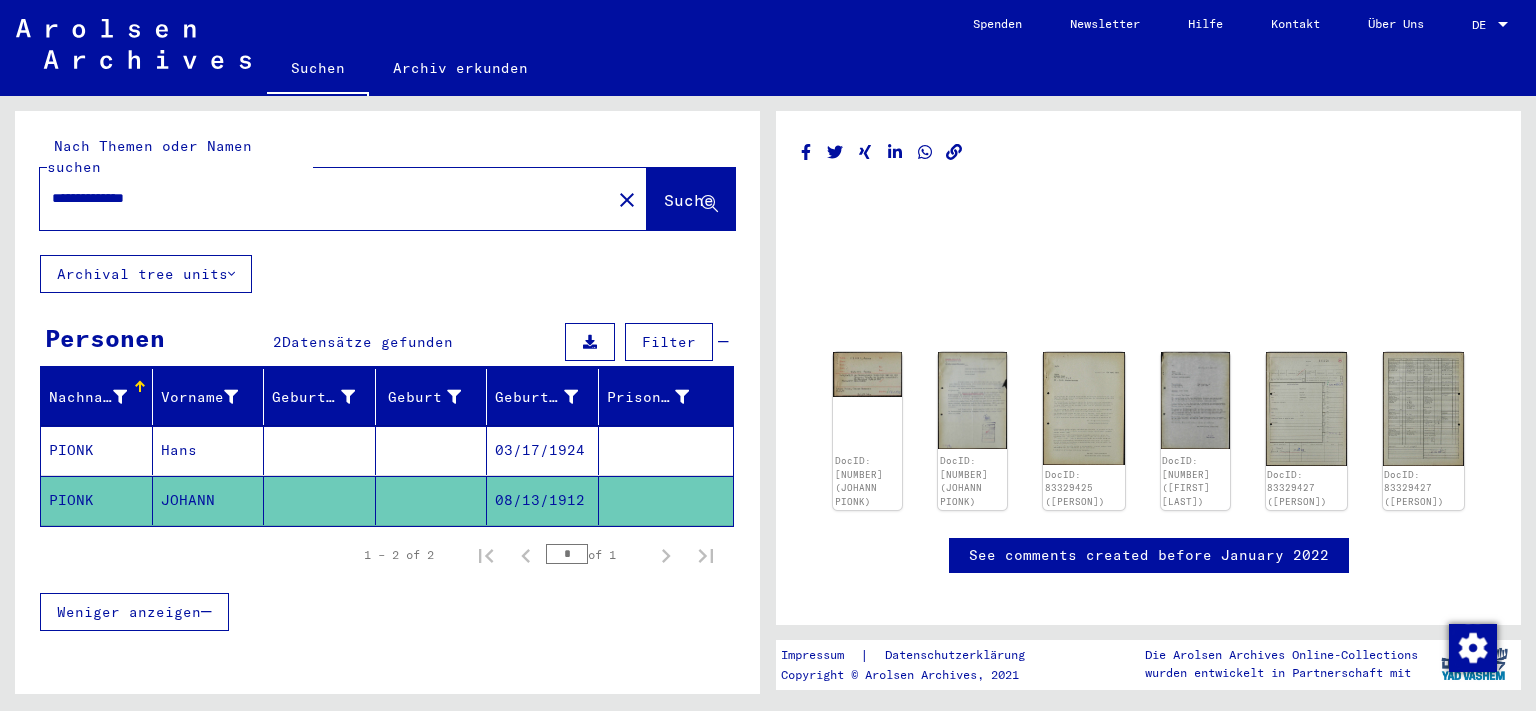 click on "**********" at bounding box center (325, 198) 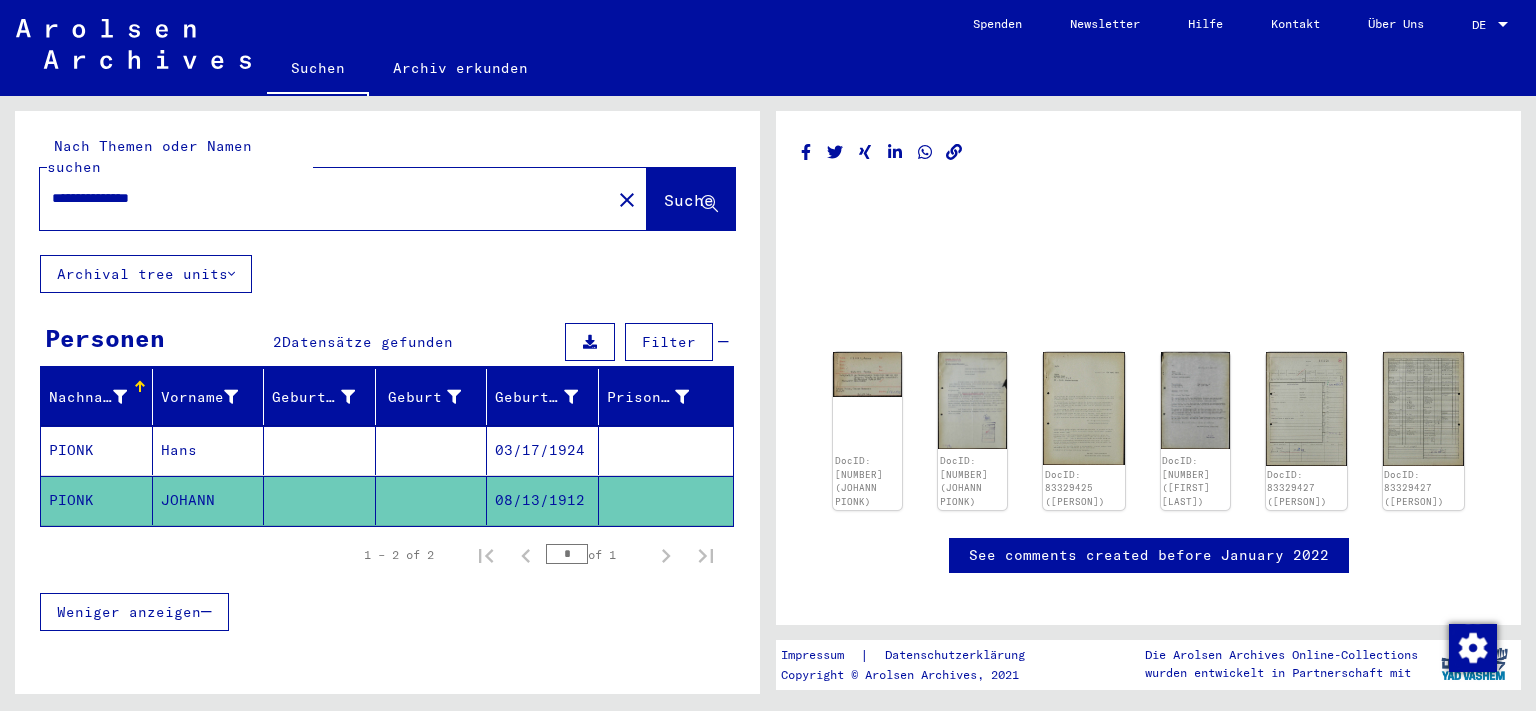 type on "**********" 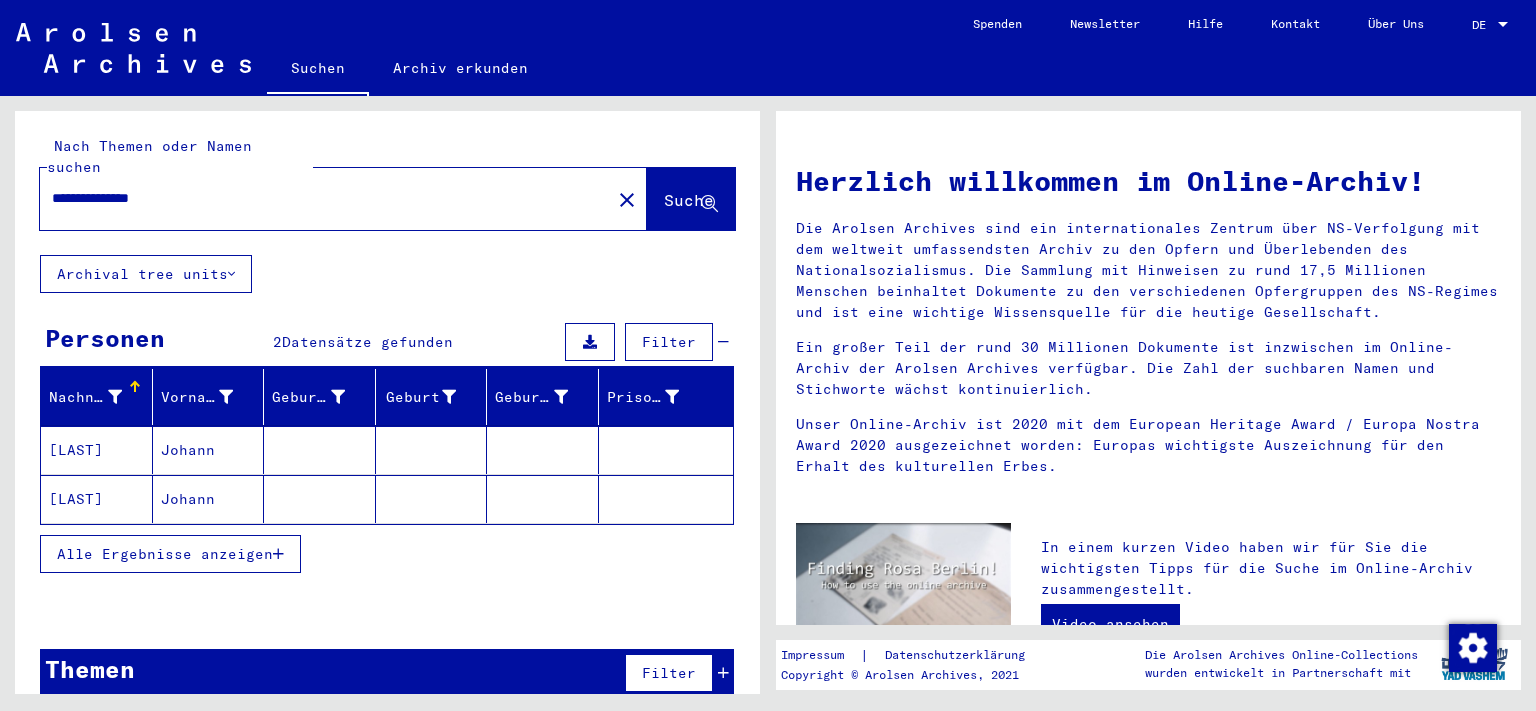 click on "Johann" at bounding box center [209, 499] 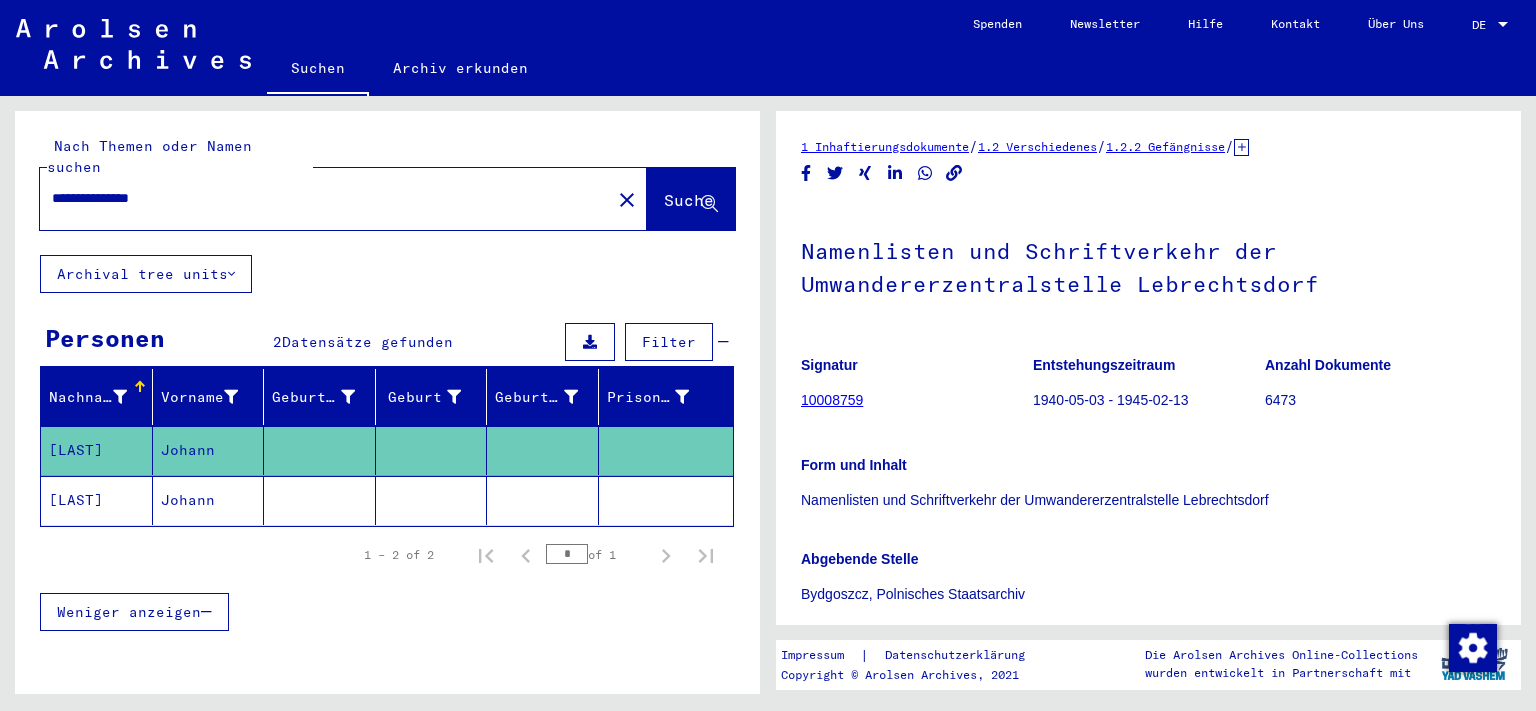 click on "1 – 2 of 2  *  of 1" at bounding box center [387, 555] 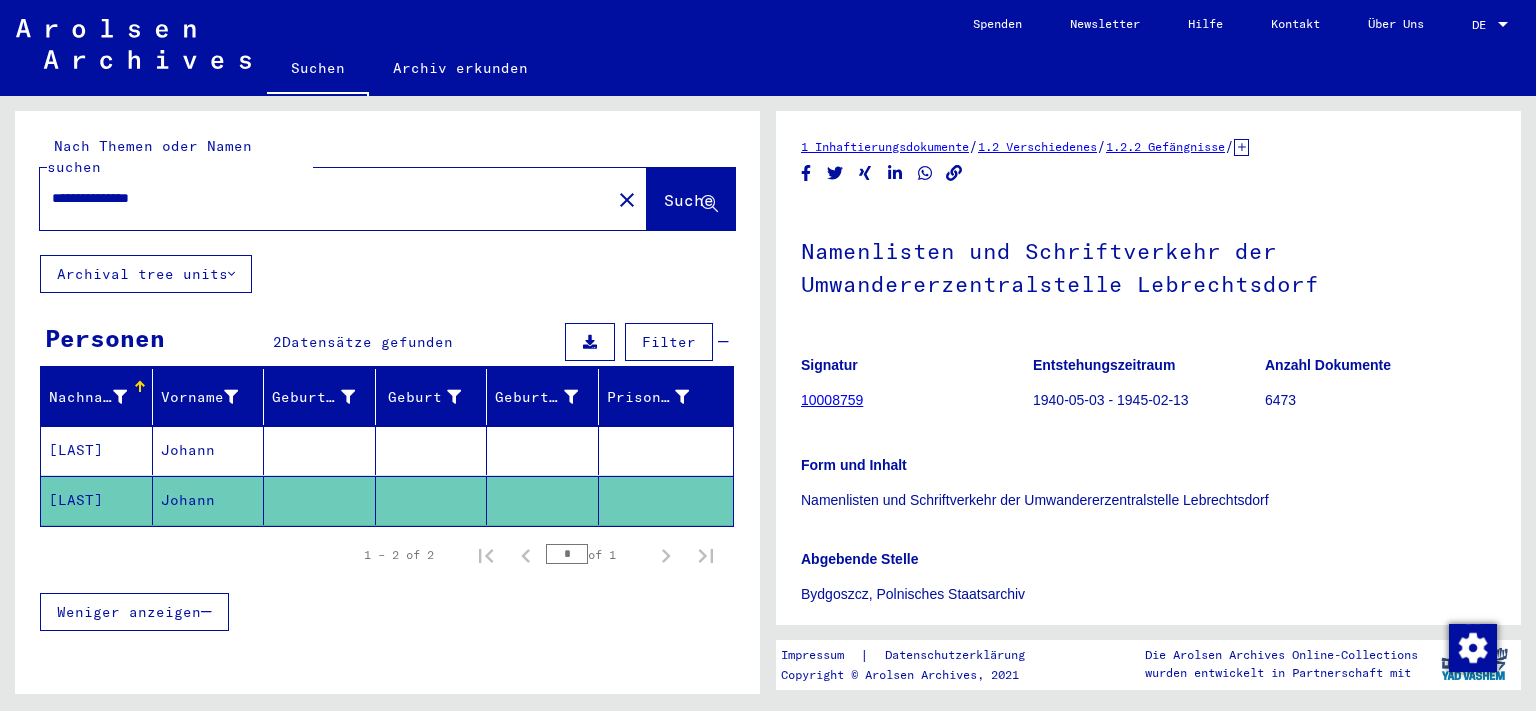 drag, startPoint x: 214, startPoint y: 175, endPoint x: 19, endPoint y: 145, distance: 197.29419 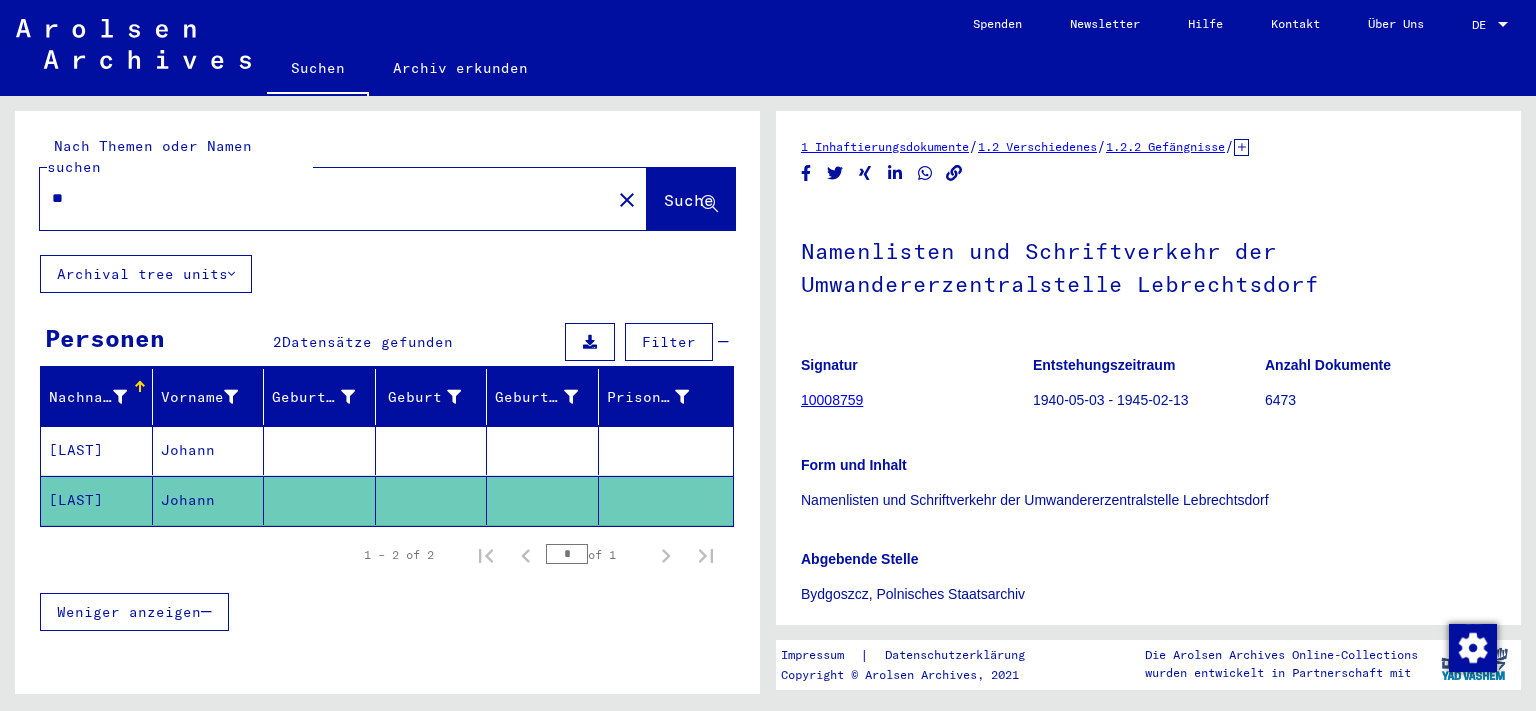 type on "*" 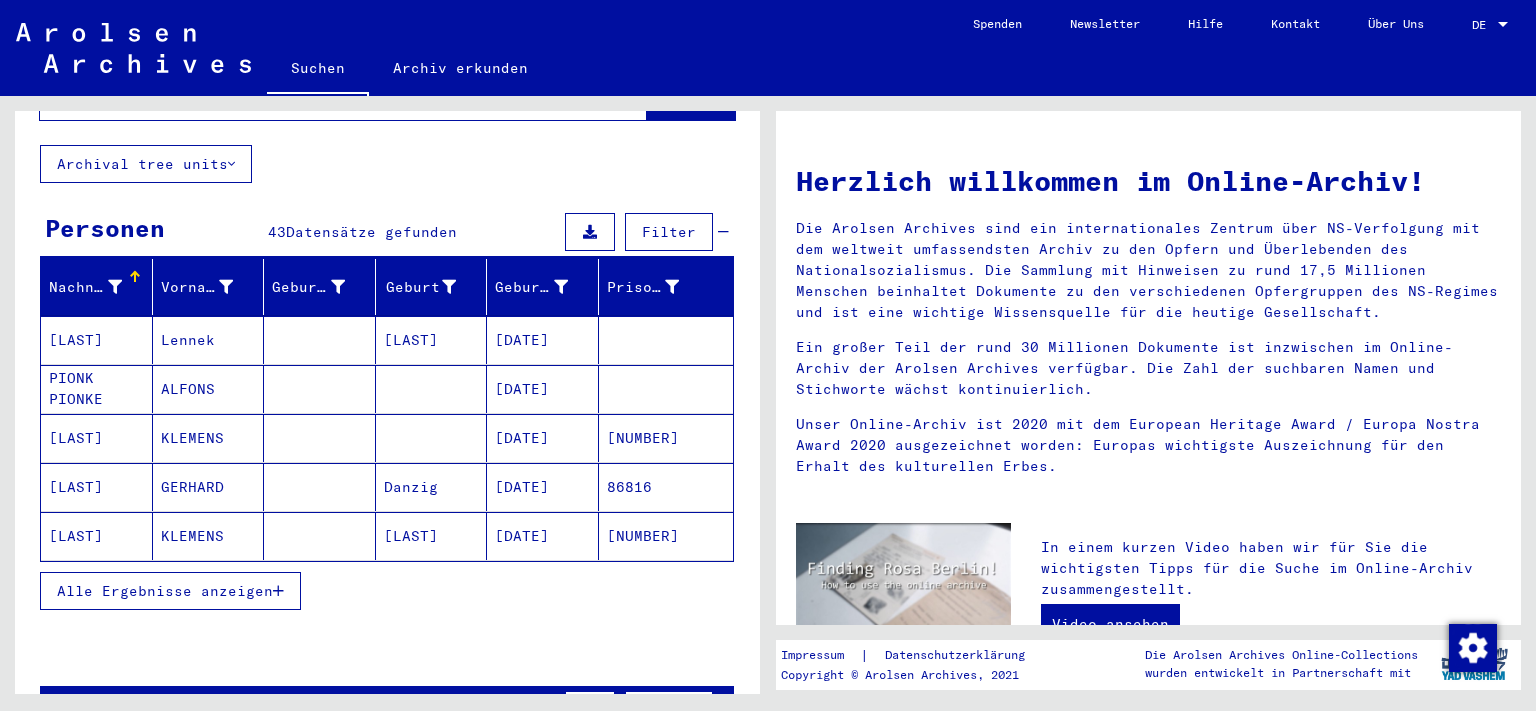 scroll, scrollTop: 0, scrollLeft: 0, axis: both 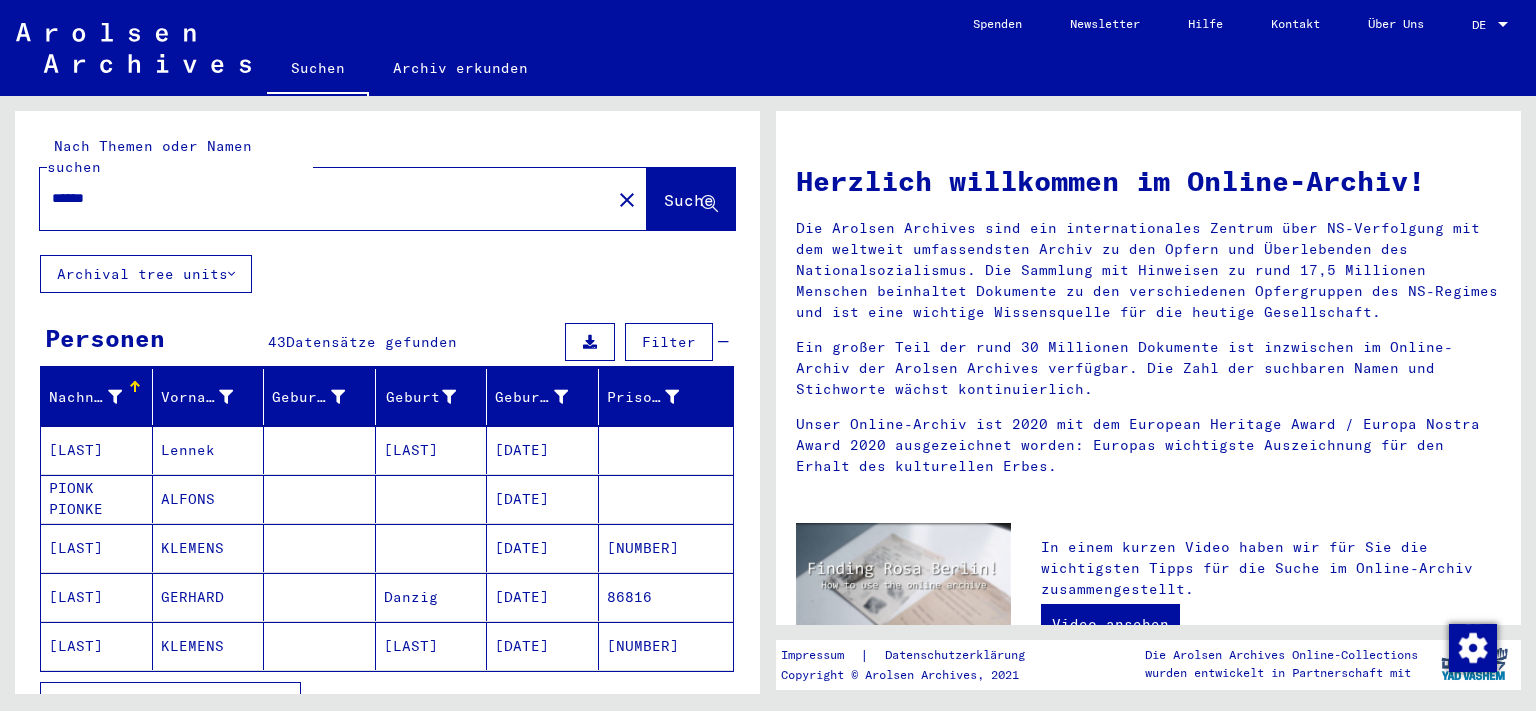drag, startPoint x: 149, startPoint y: 174, endPoint x: 0, endPoint y: 164, distance: 149.33519 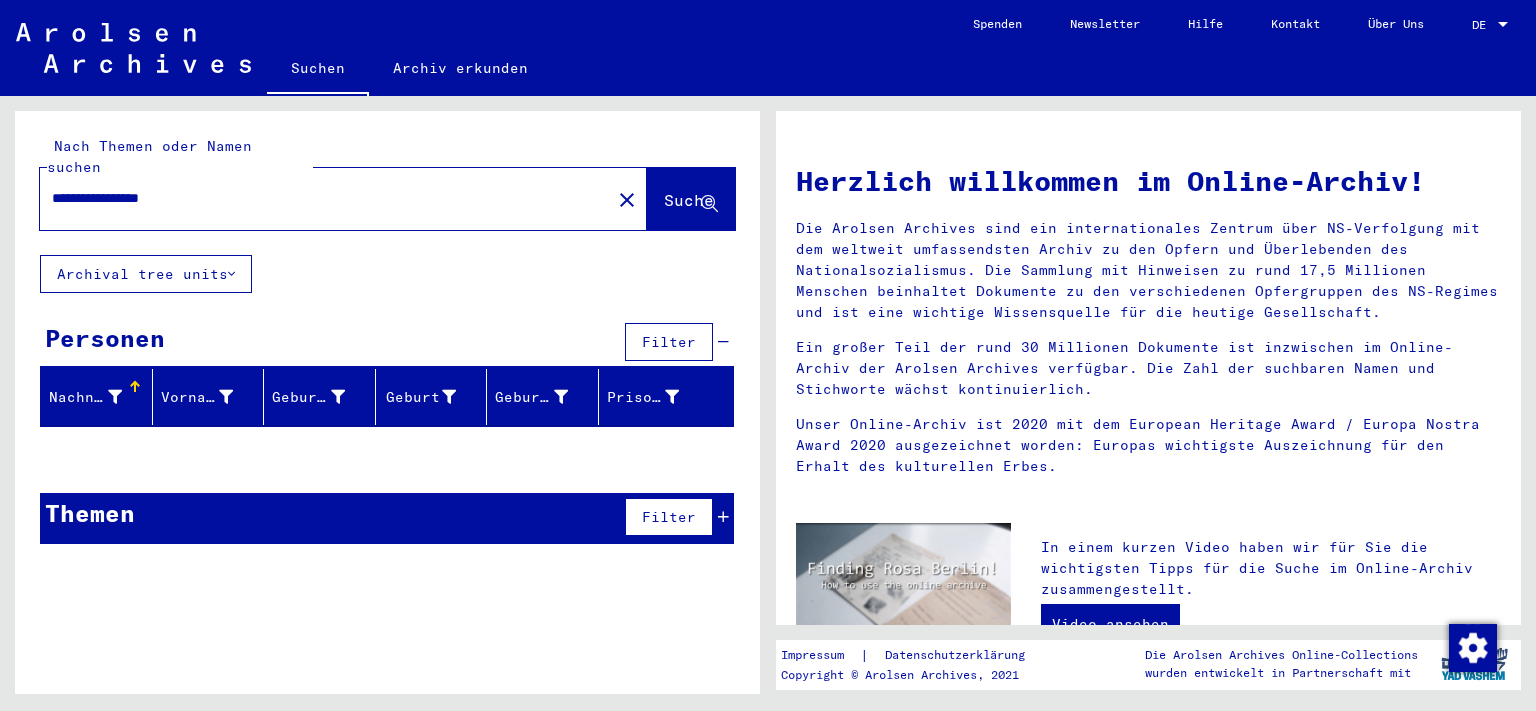 click on "**********" 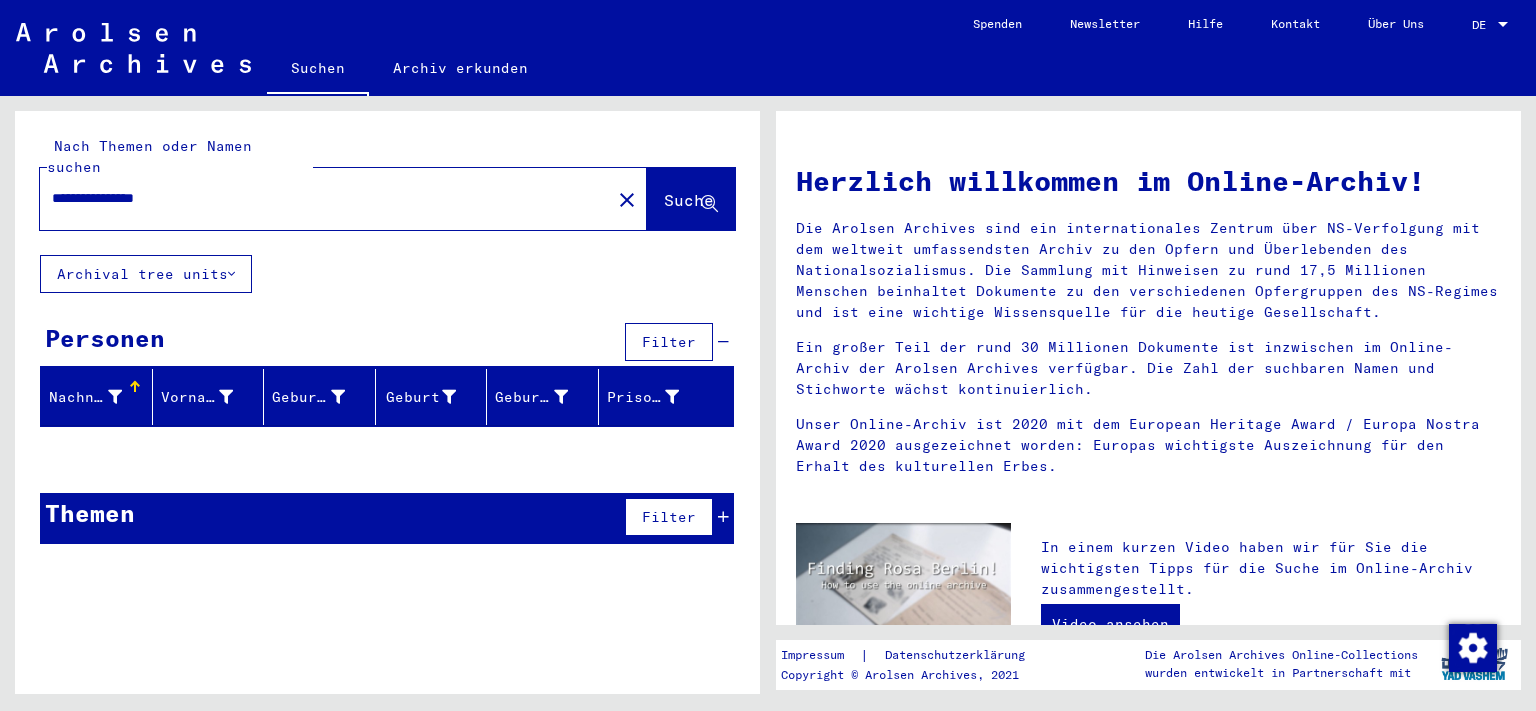 type on "**********" 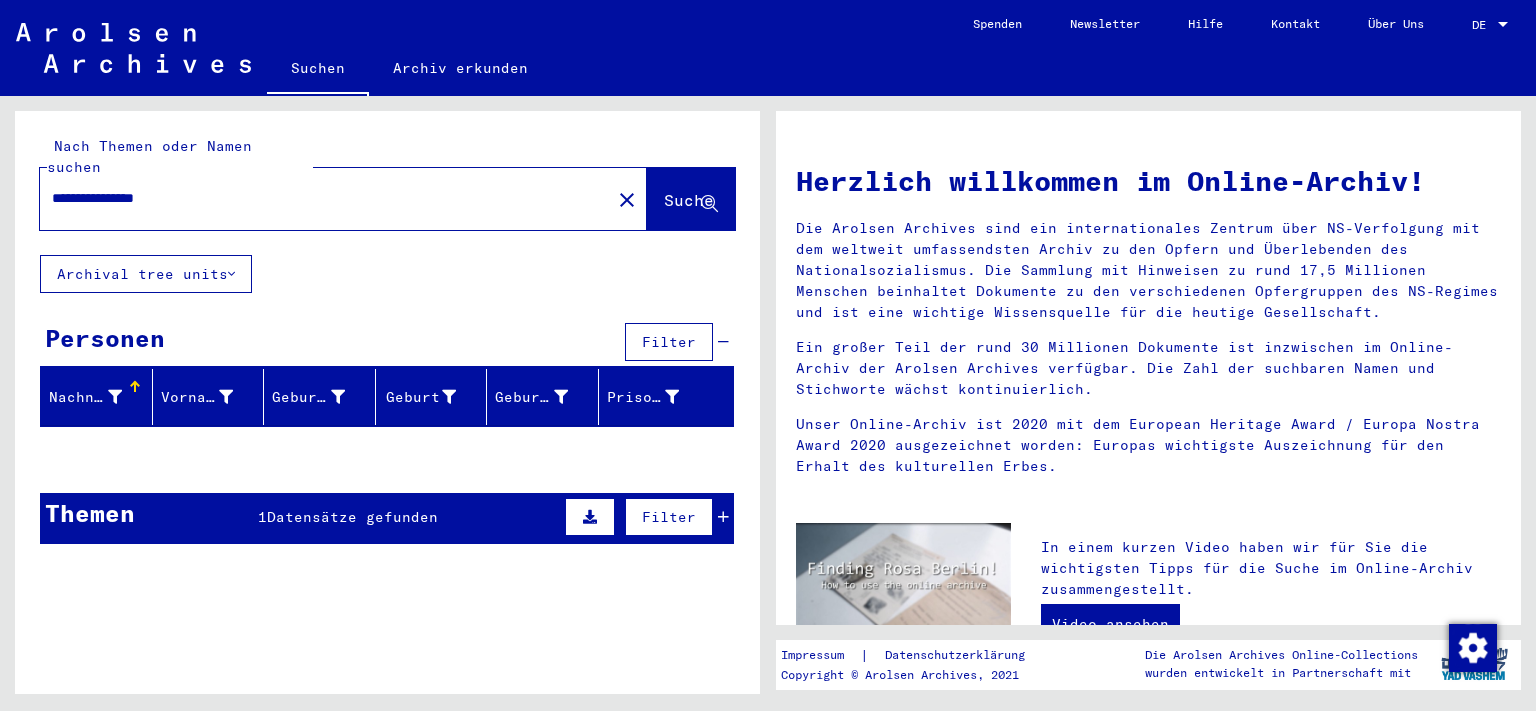 click on "**********" 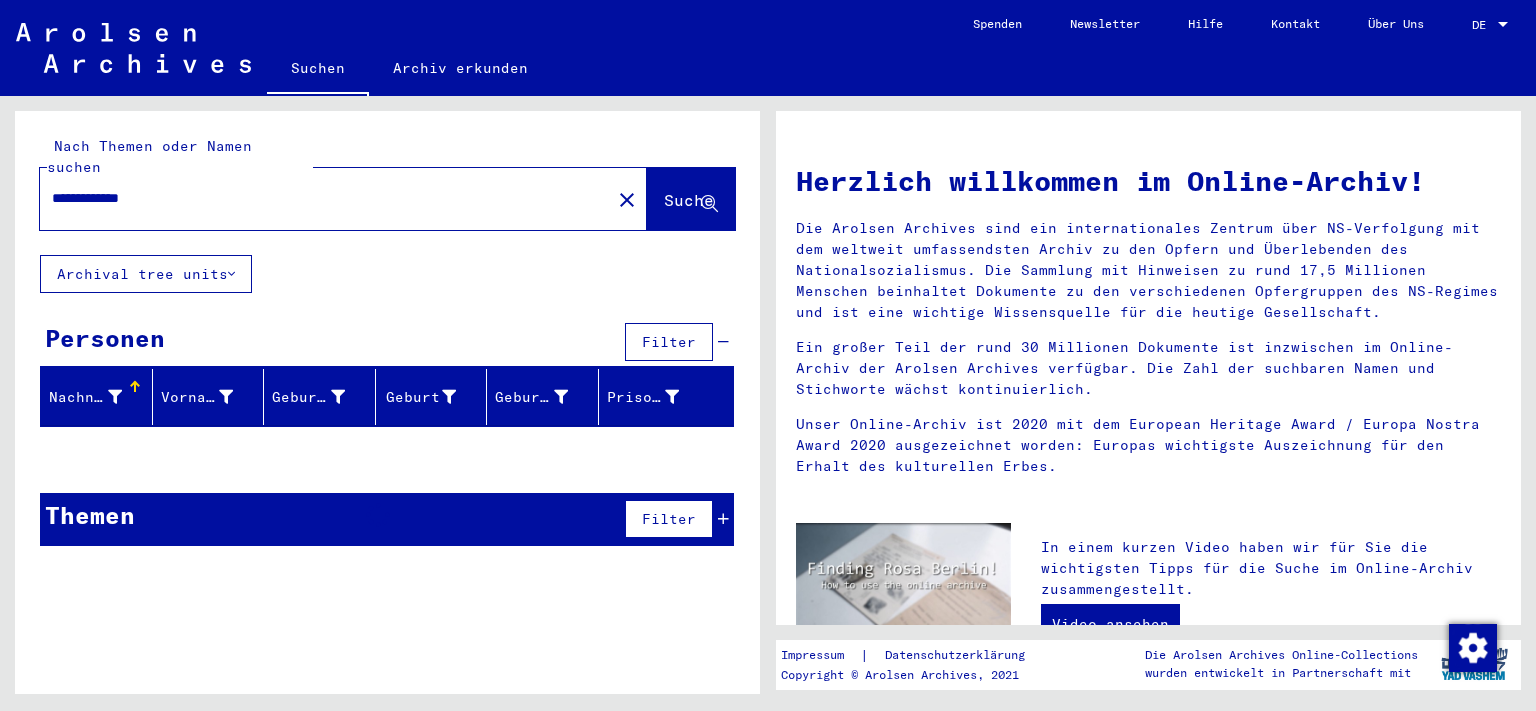 click on "**********" at bounding box center [319, 198] 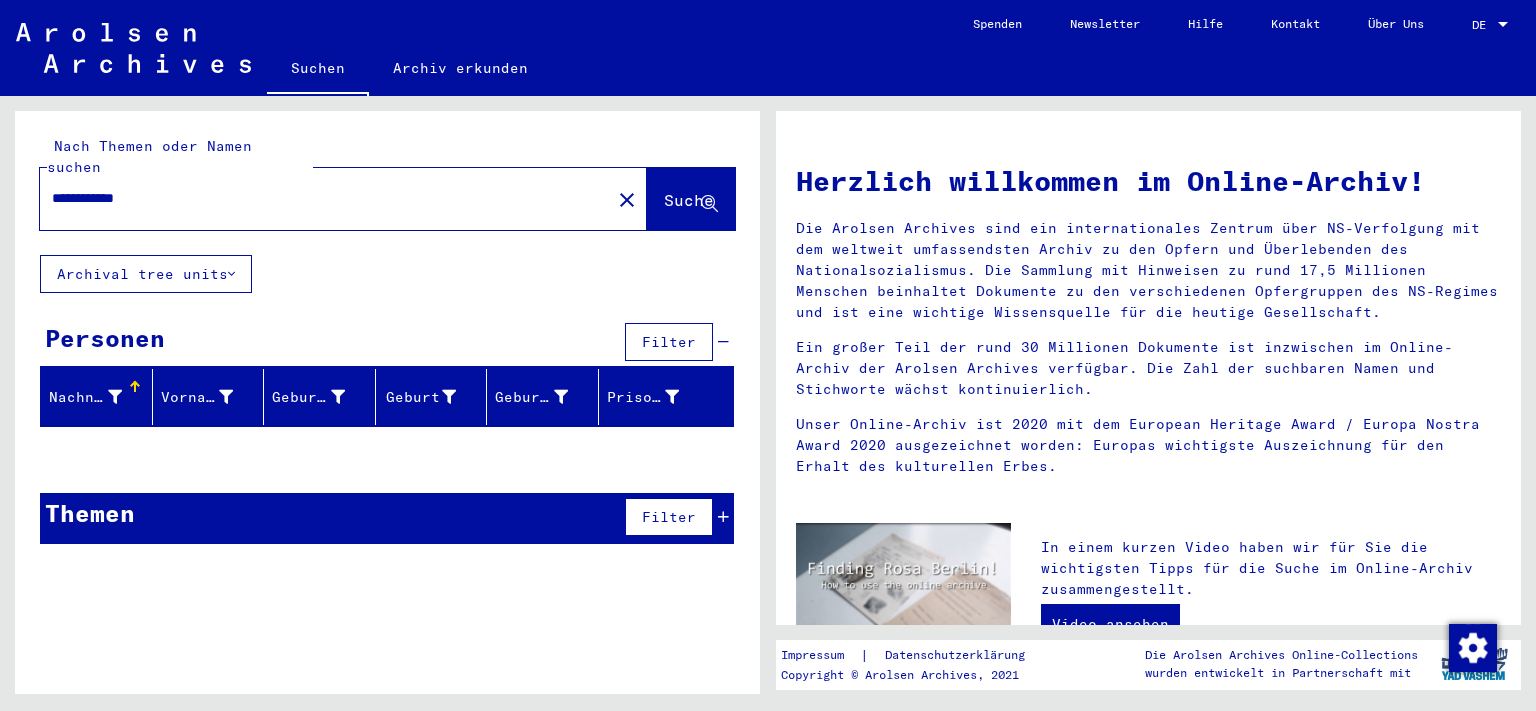 type on "**********" 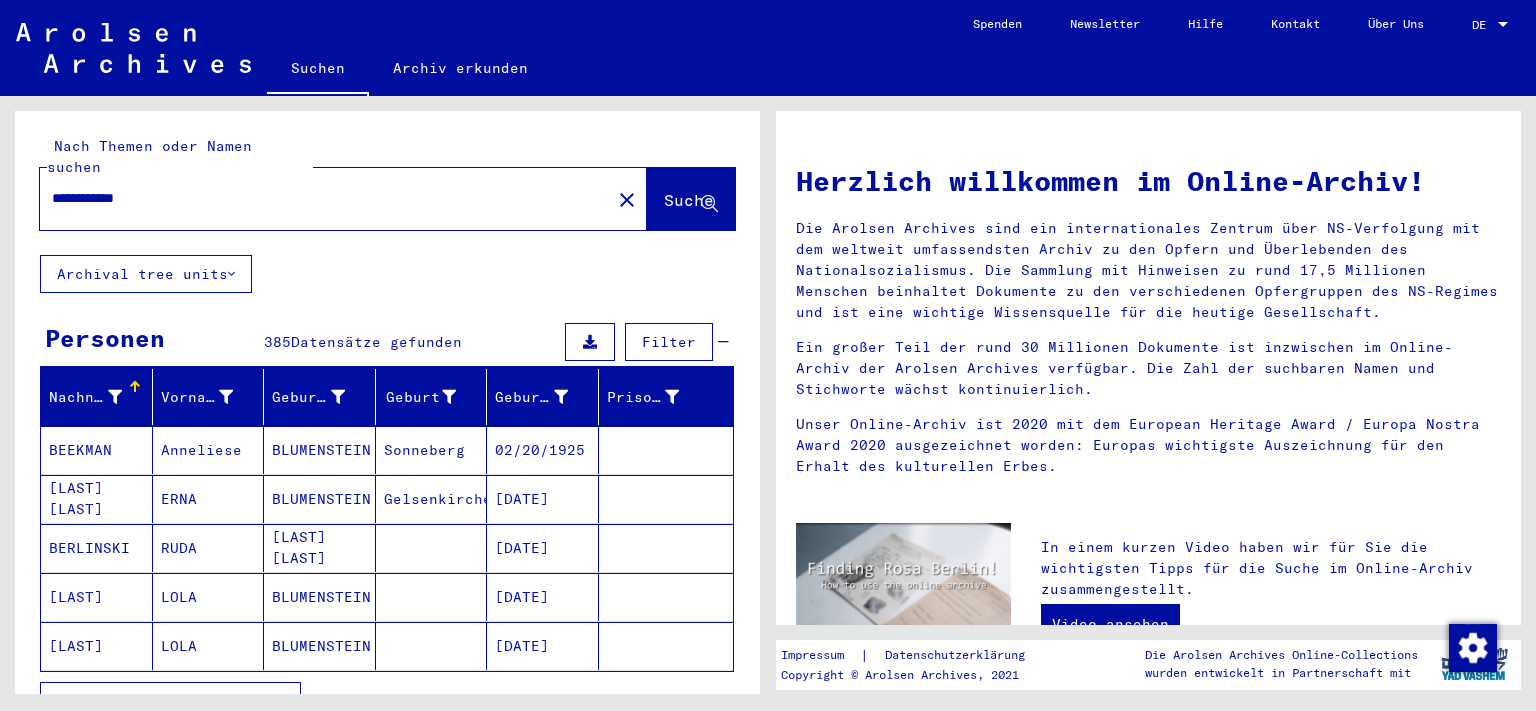 click on "ERNA" at bounding box center (209, 548) 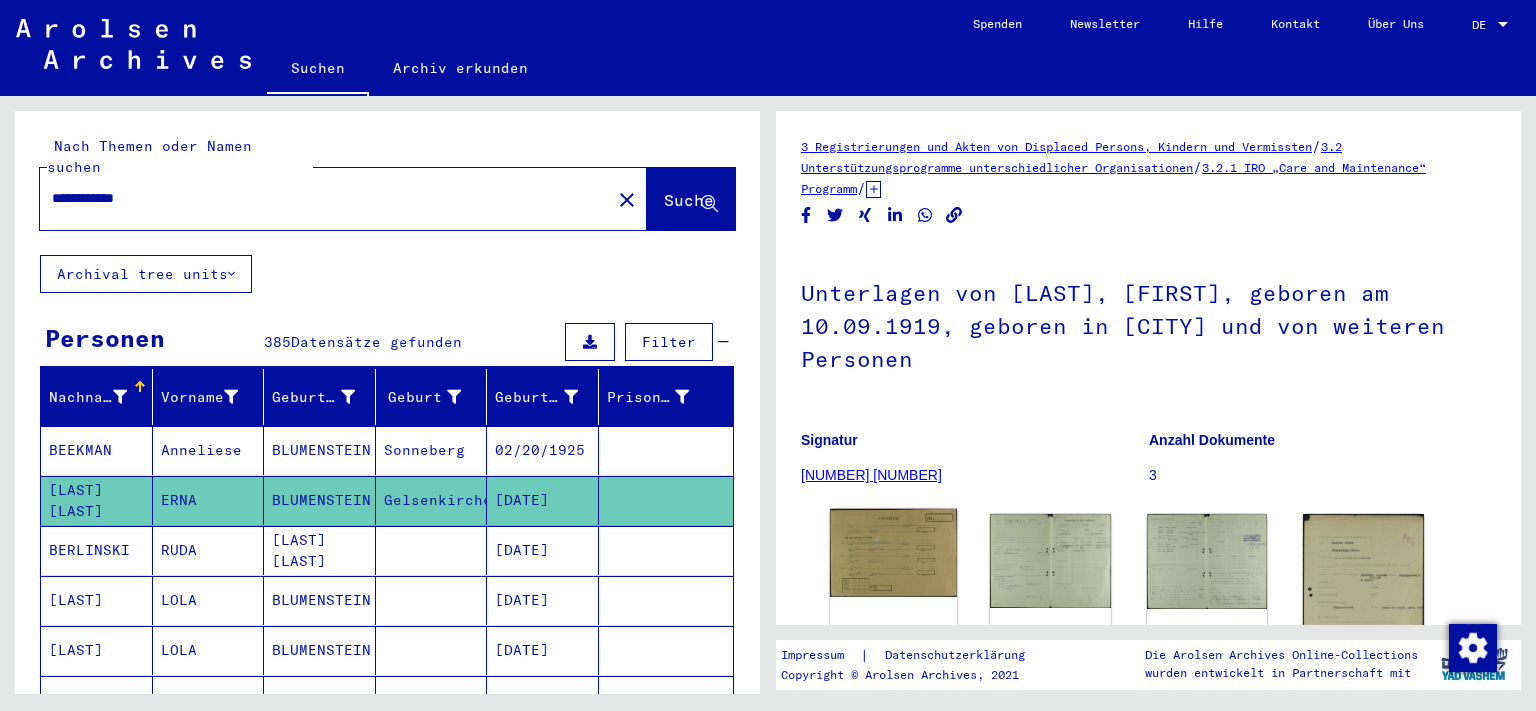 click 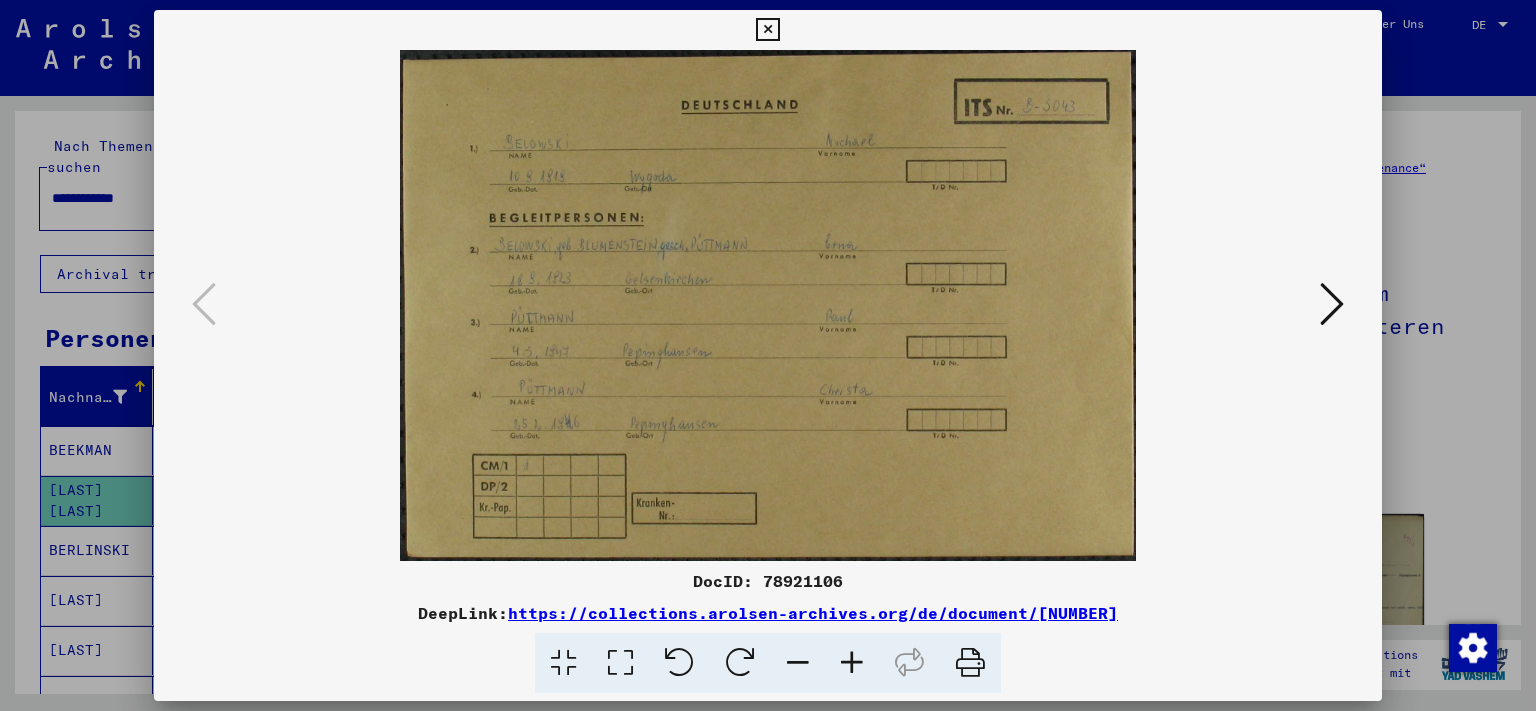 type 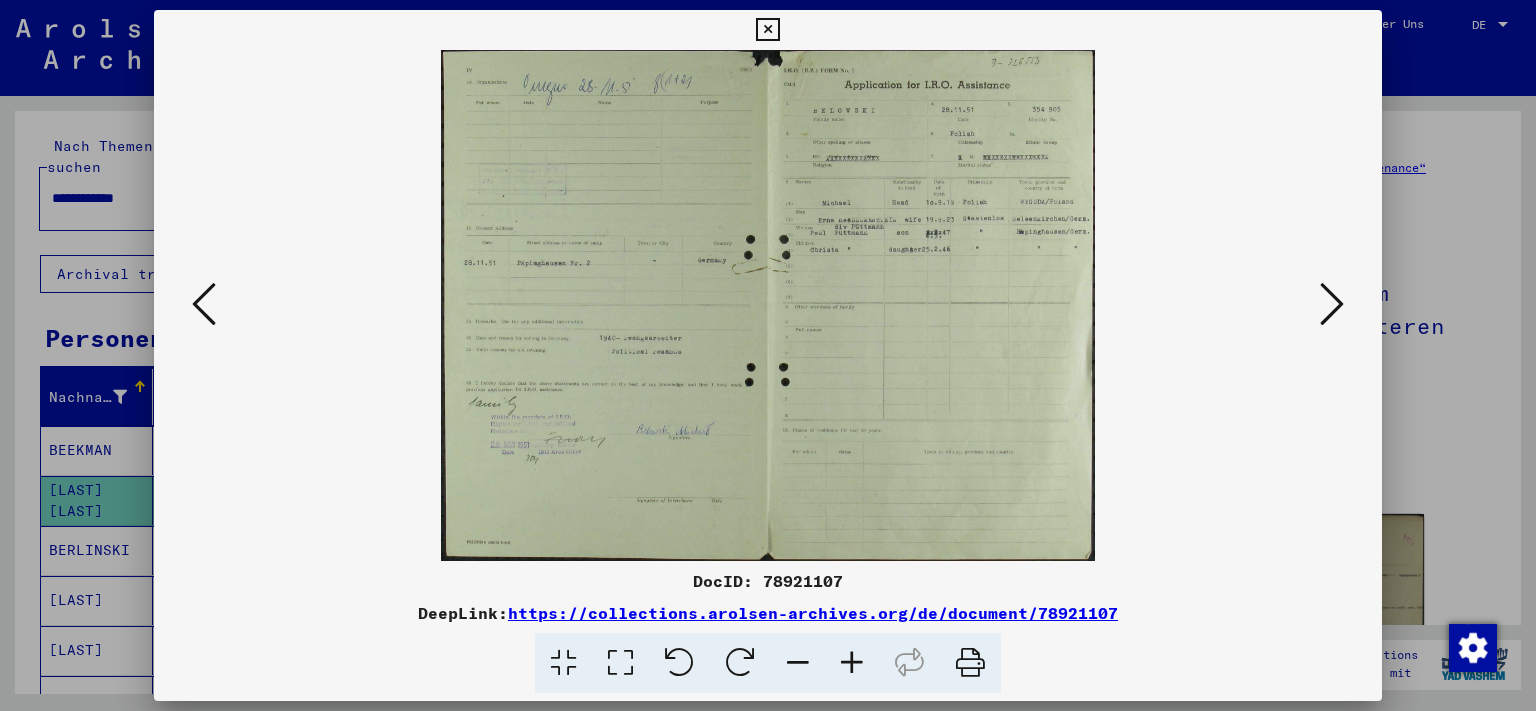 click at bounding box center [1332, 305] 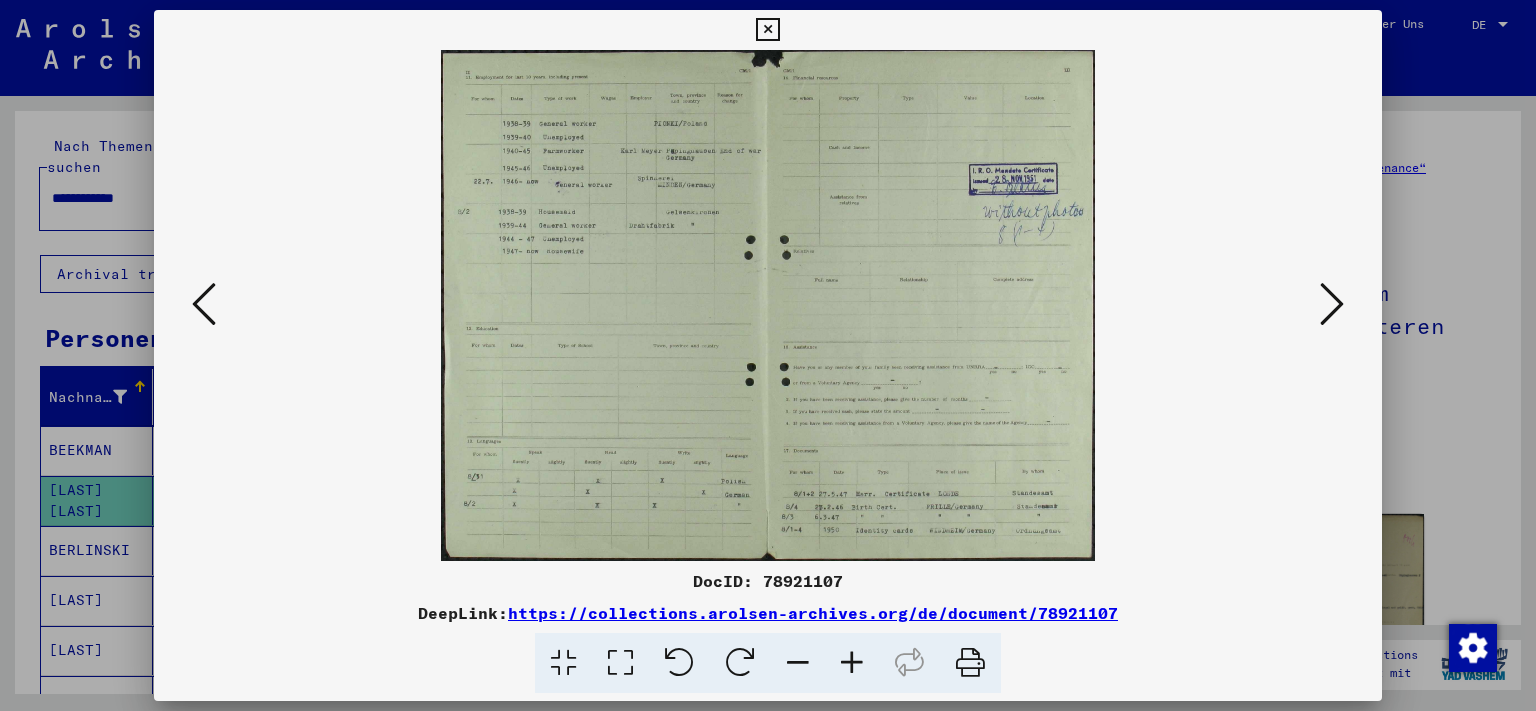 click at bounding box center (1332, 305) 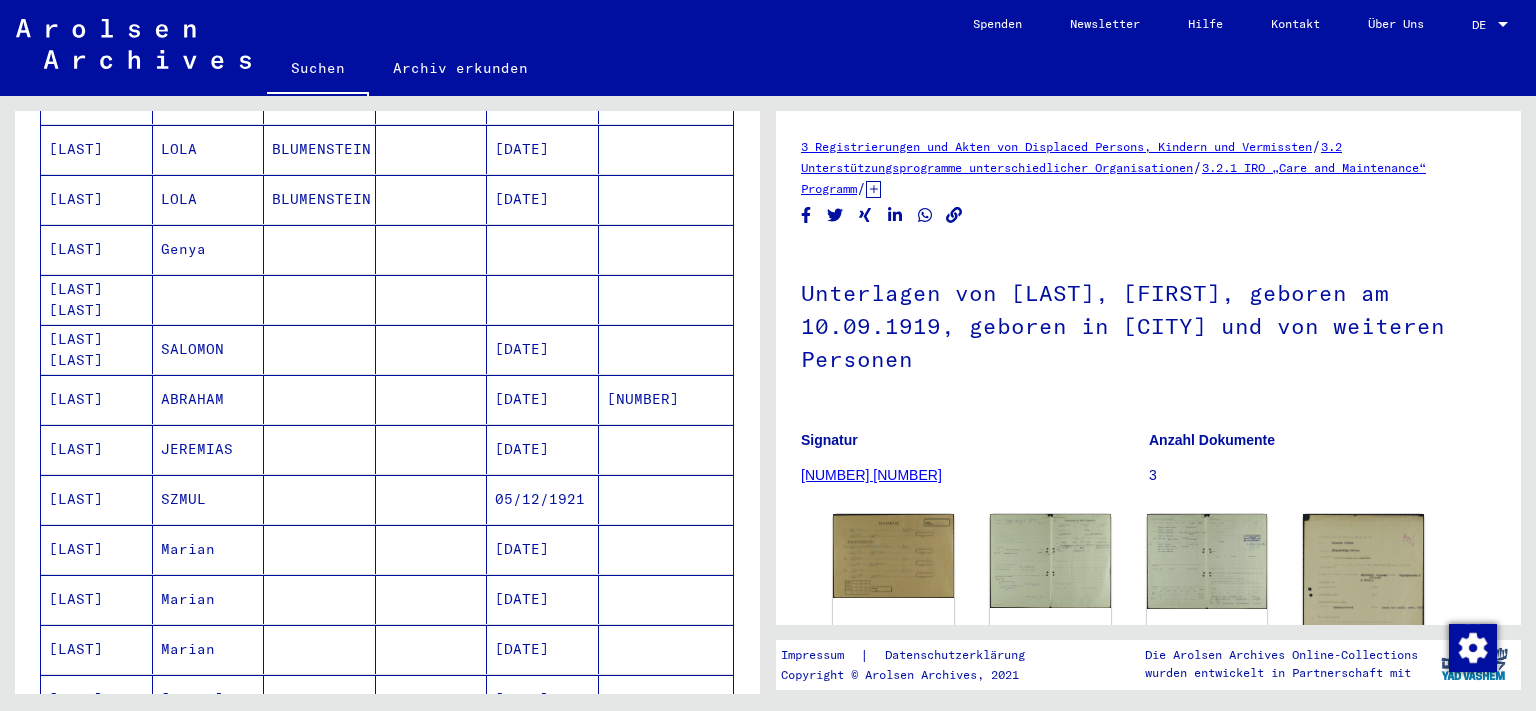 scroll, scrollTop: 552, scrollLeft: 0, axis: vertical 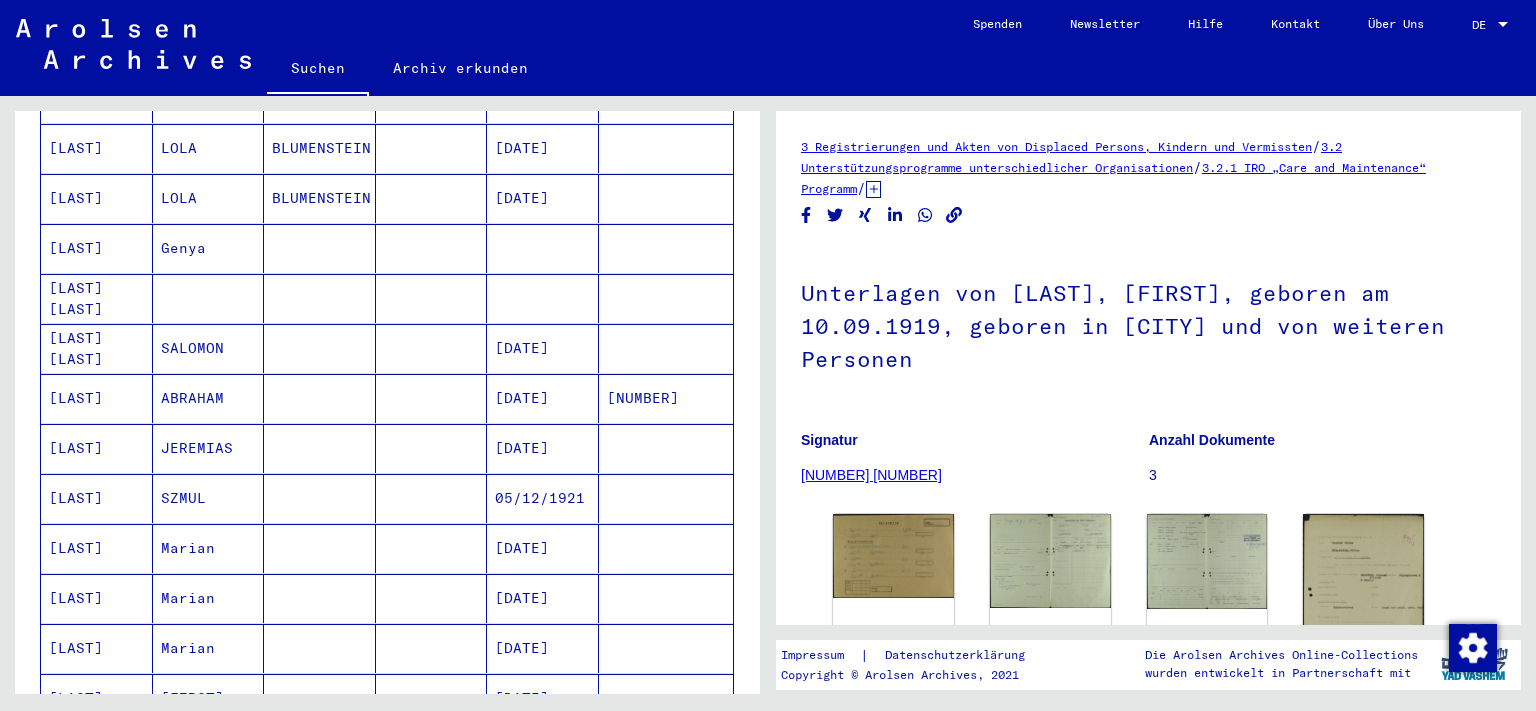 click on "SALOMON" at bounding box center (209, 398) 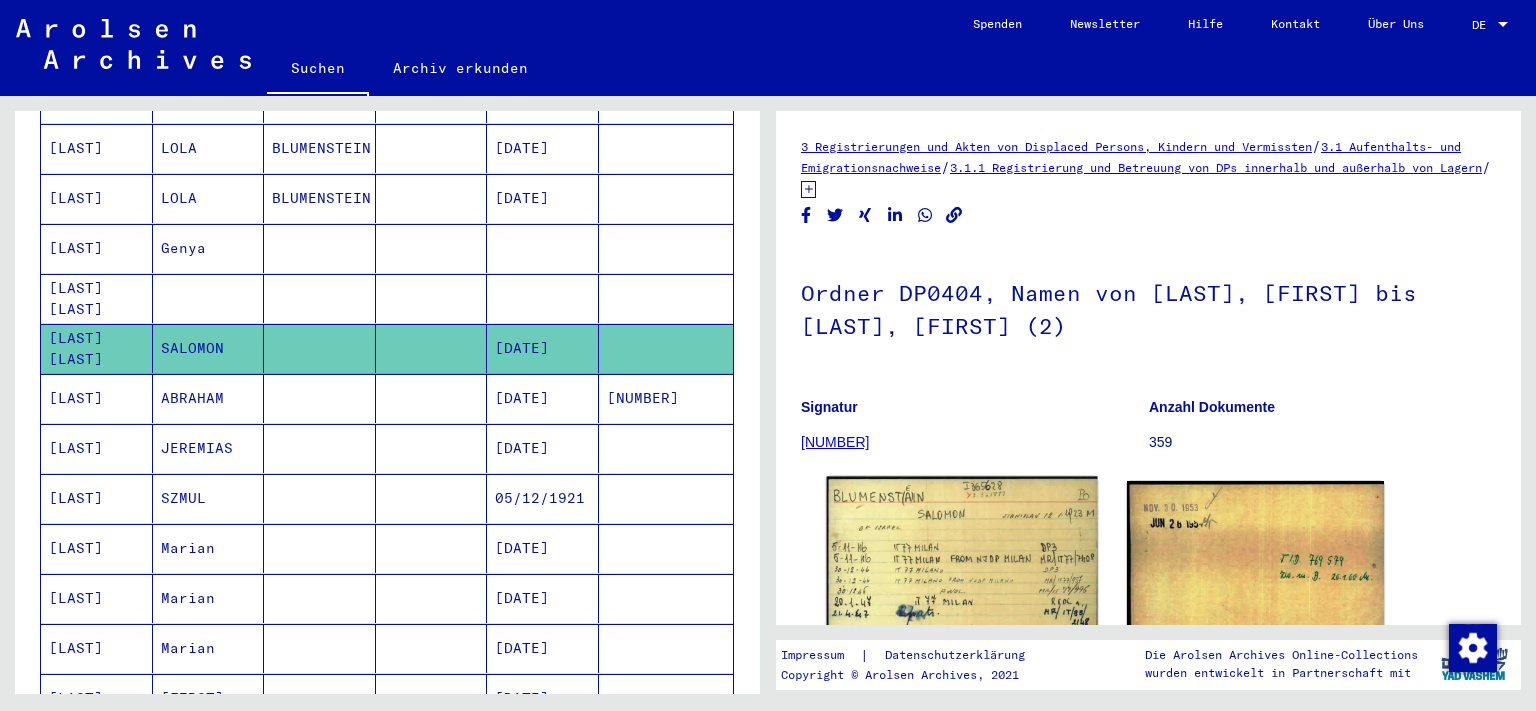scroll, scrollTop: 221, scrollLeft: 0, axis: vertical 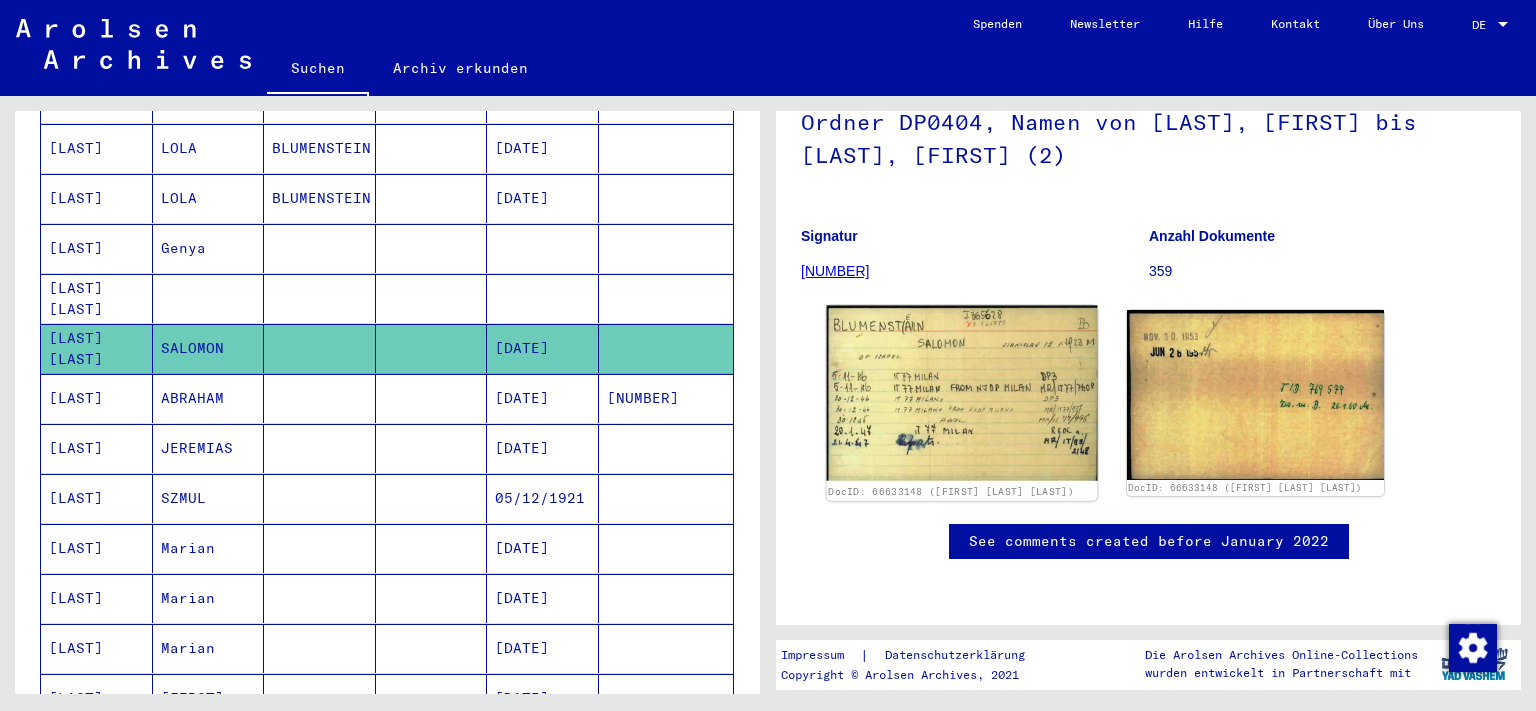 click 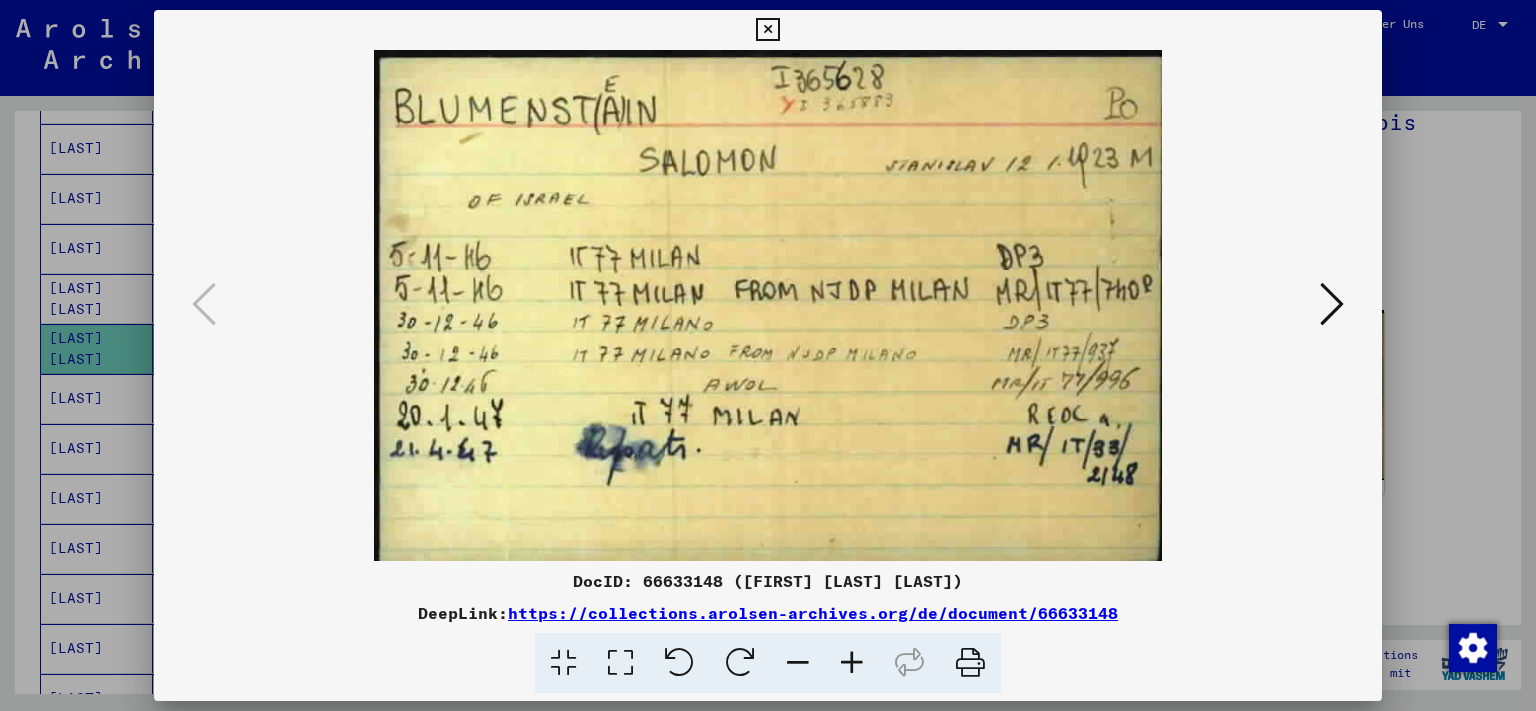 click at bounding box center [1332, 304] 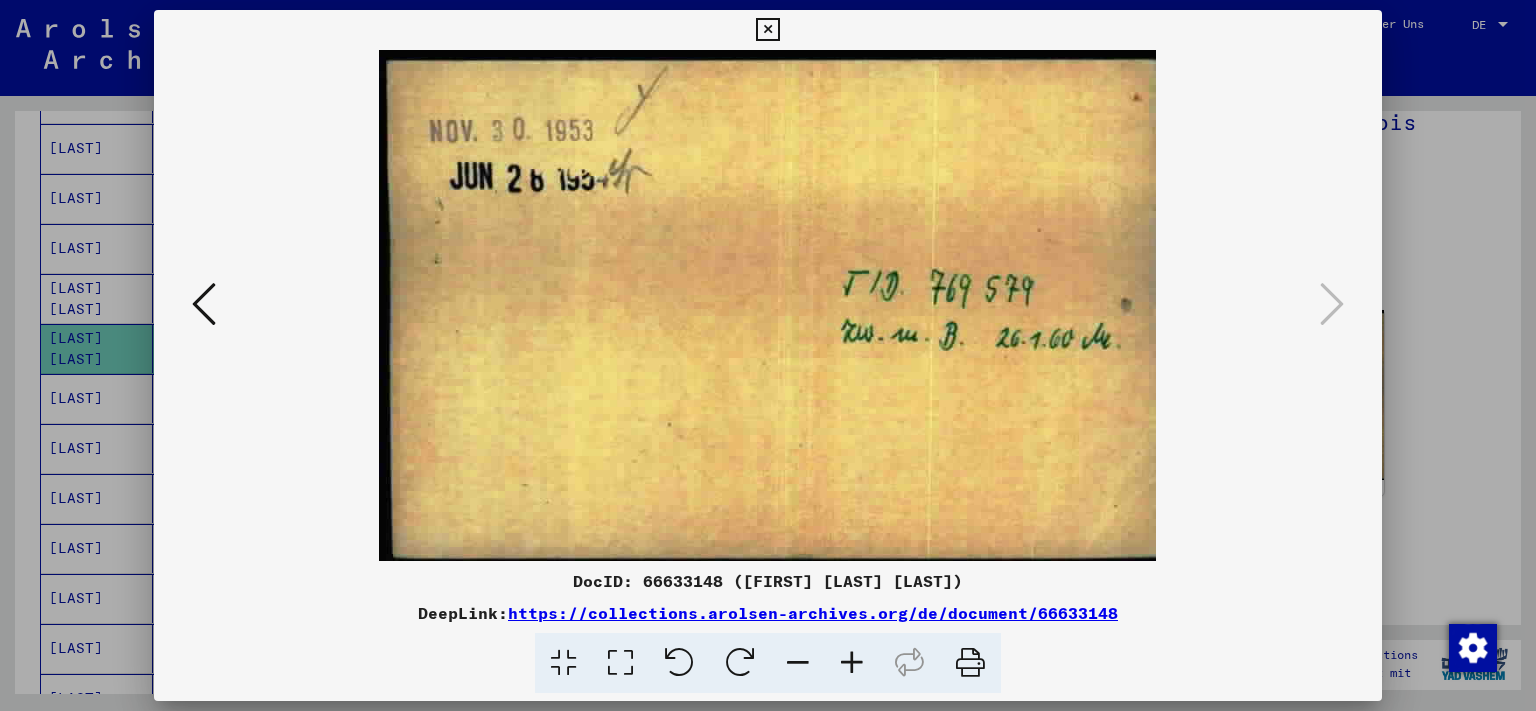 click at bounding box center (767, 30) 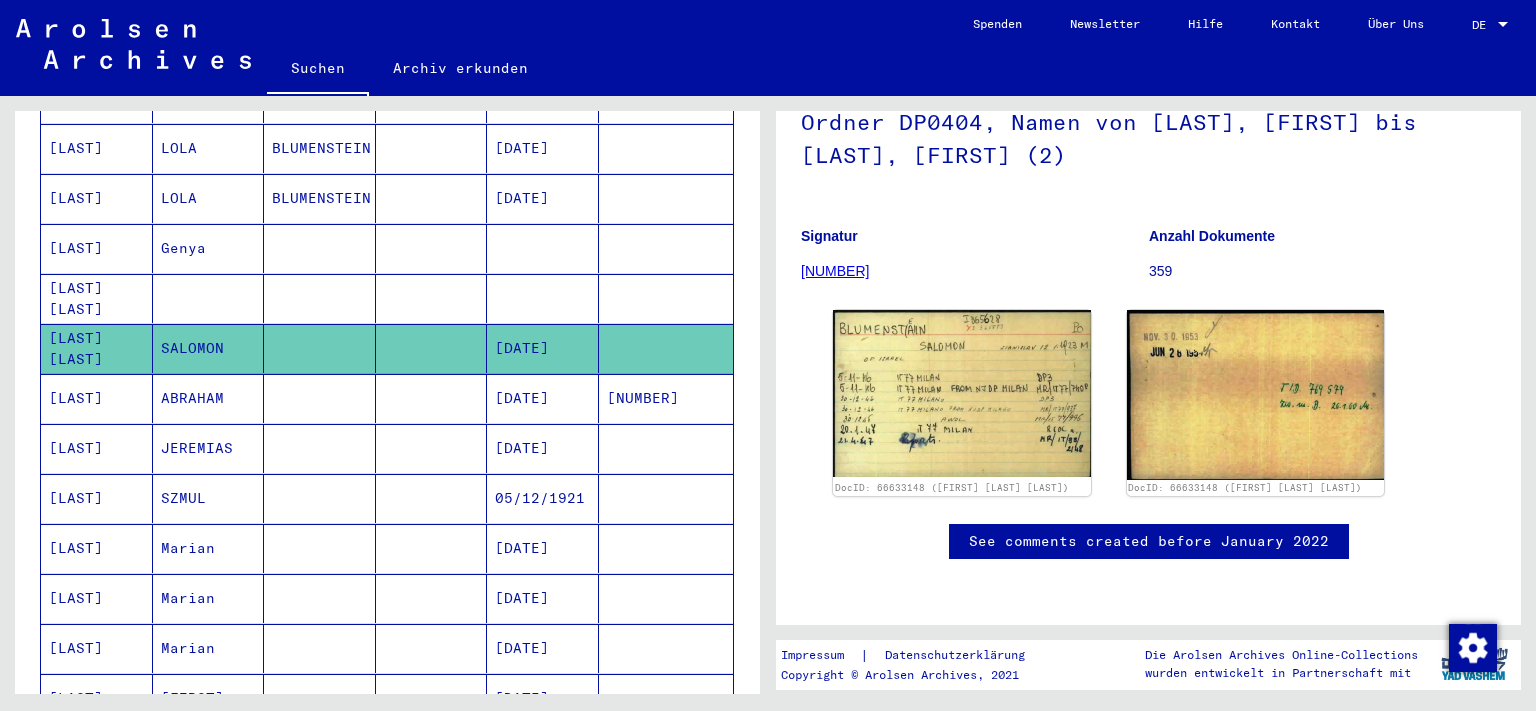 click on "ABRAHAM" at bounding box center (209, 448) 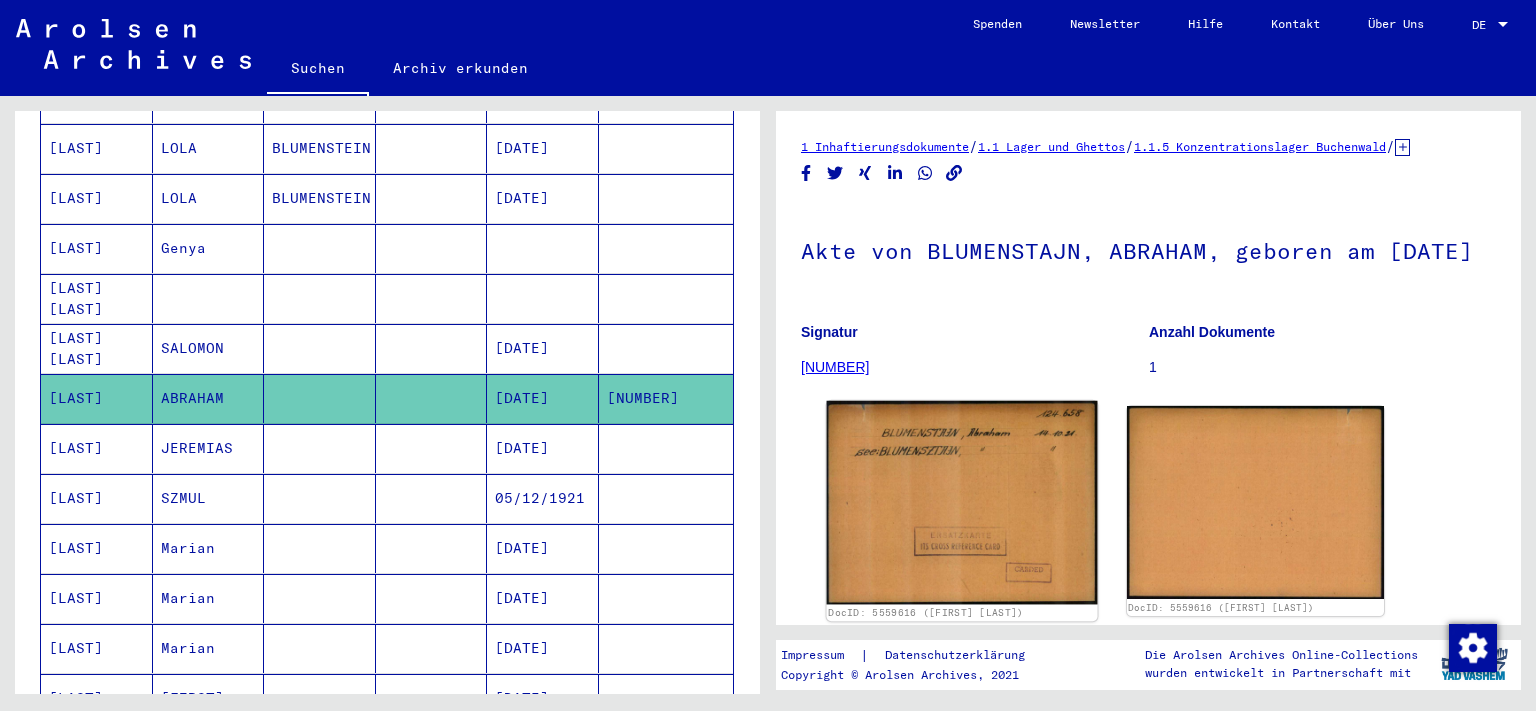click 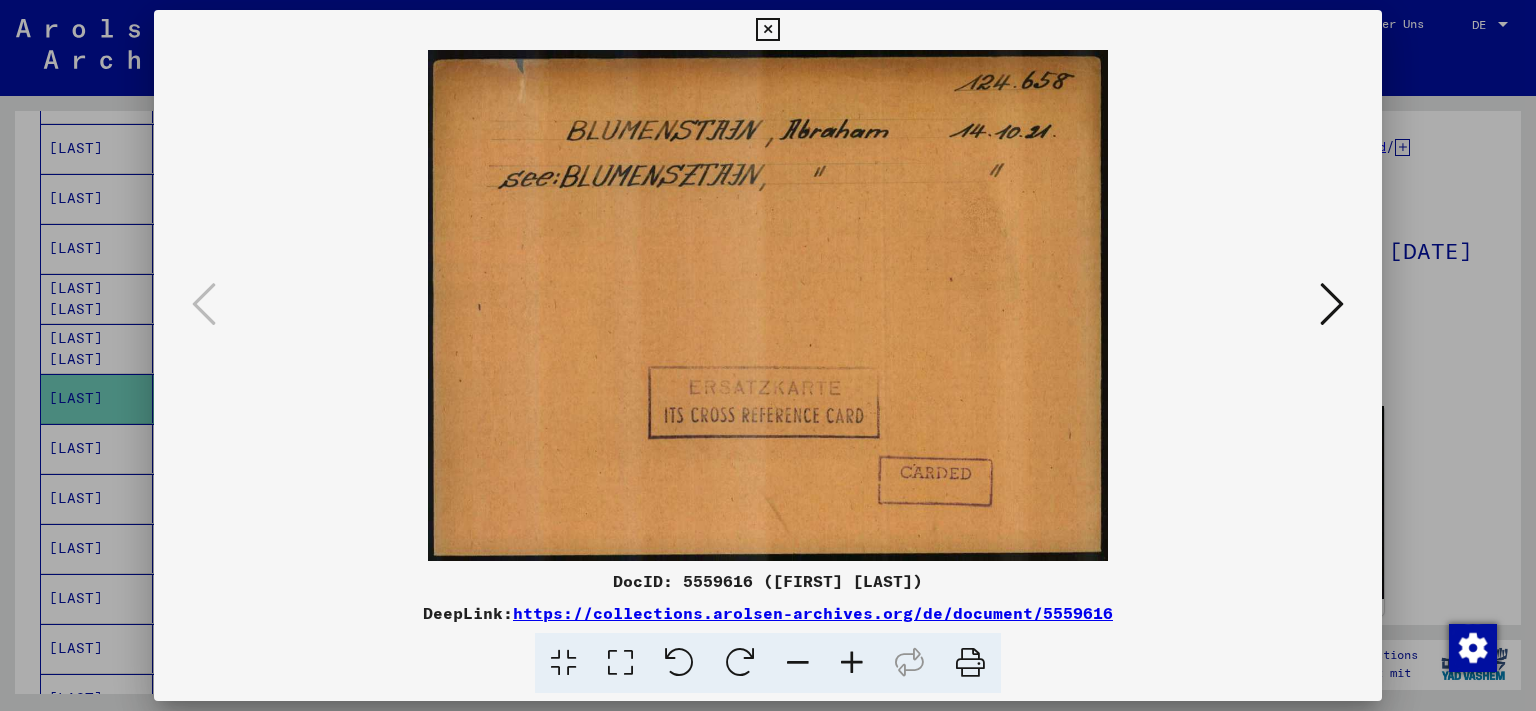 type 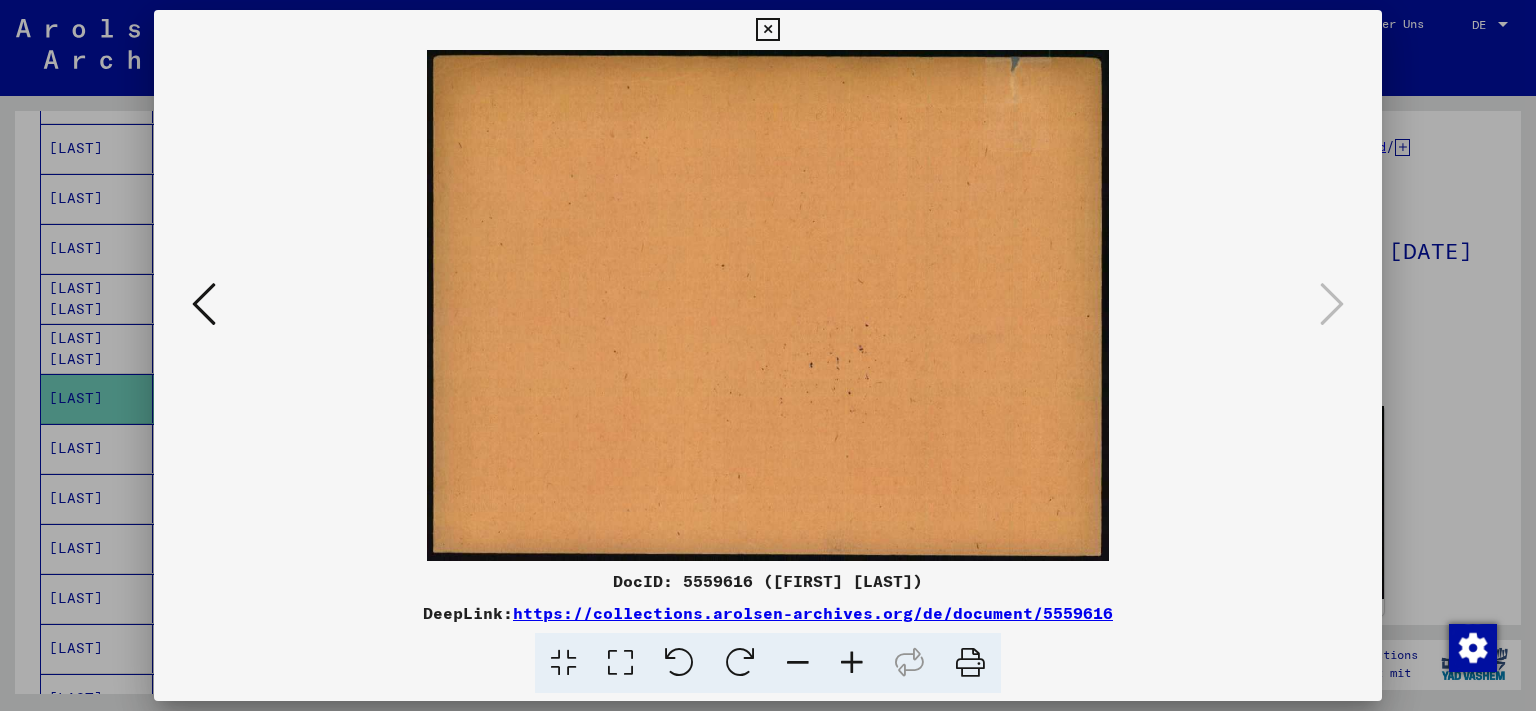 click at bounding box center (767, 30) 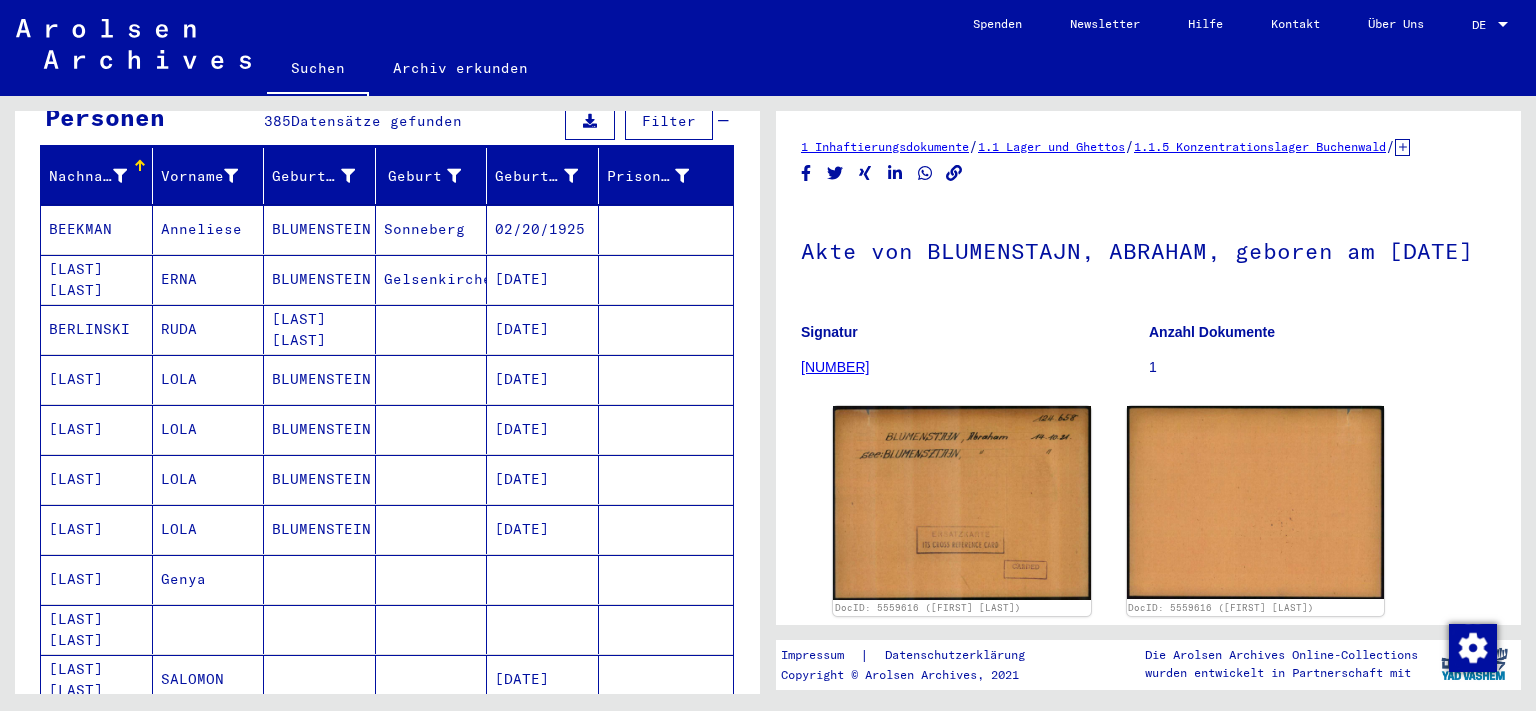 scroll, scrollTop: 0, scrollLeft: 0, axis: both 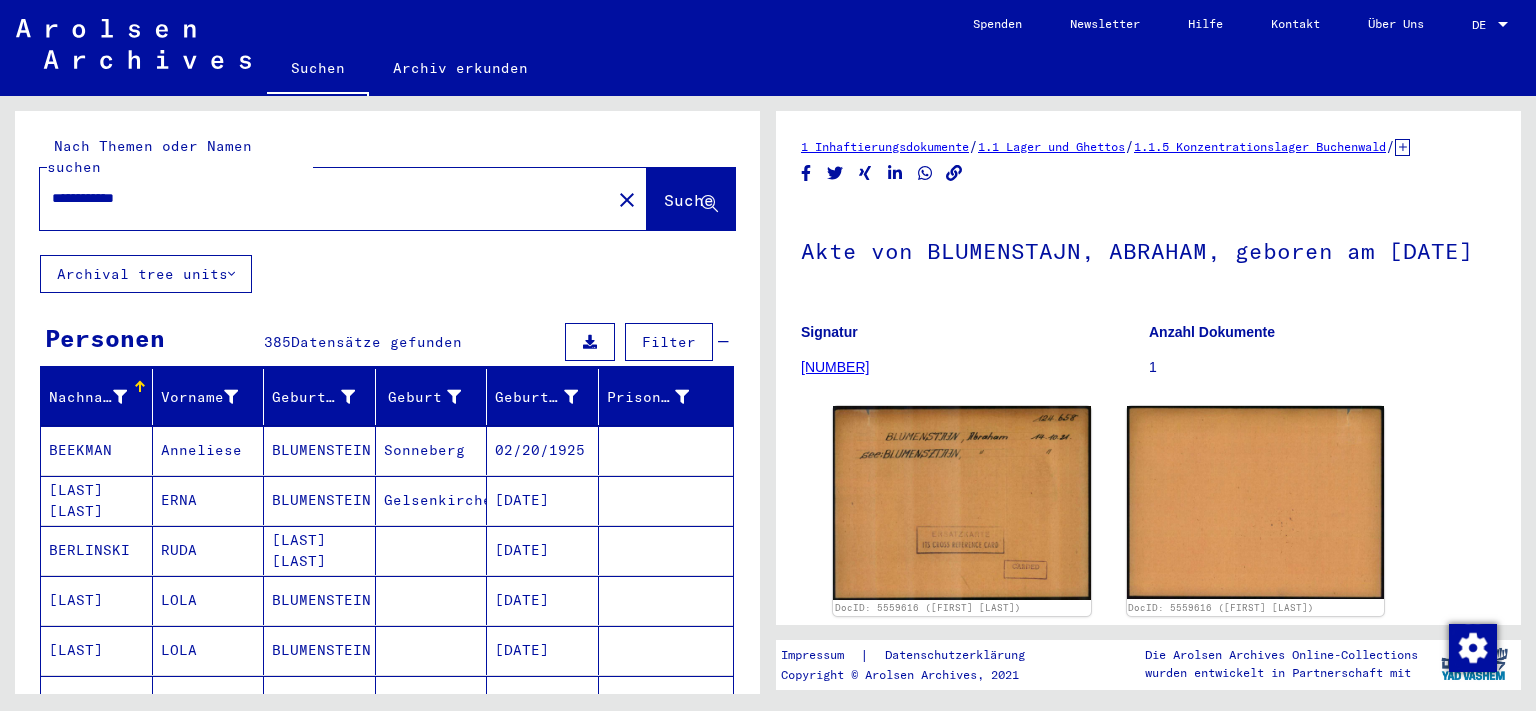 drag, startPoint x: 278, startPoint y: 186, endPoint x: 0, endPoint y: 157, distance: 279.50848 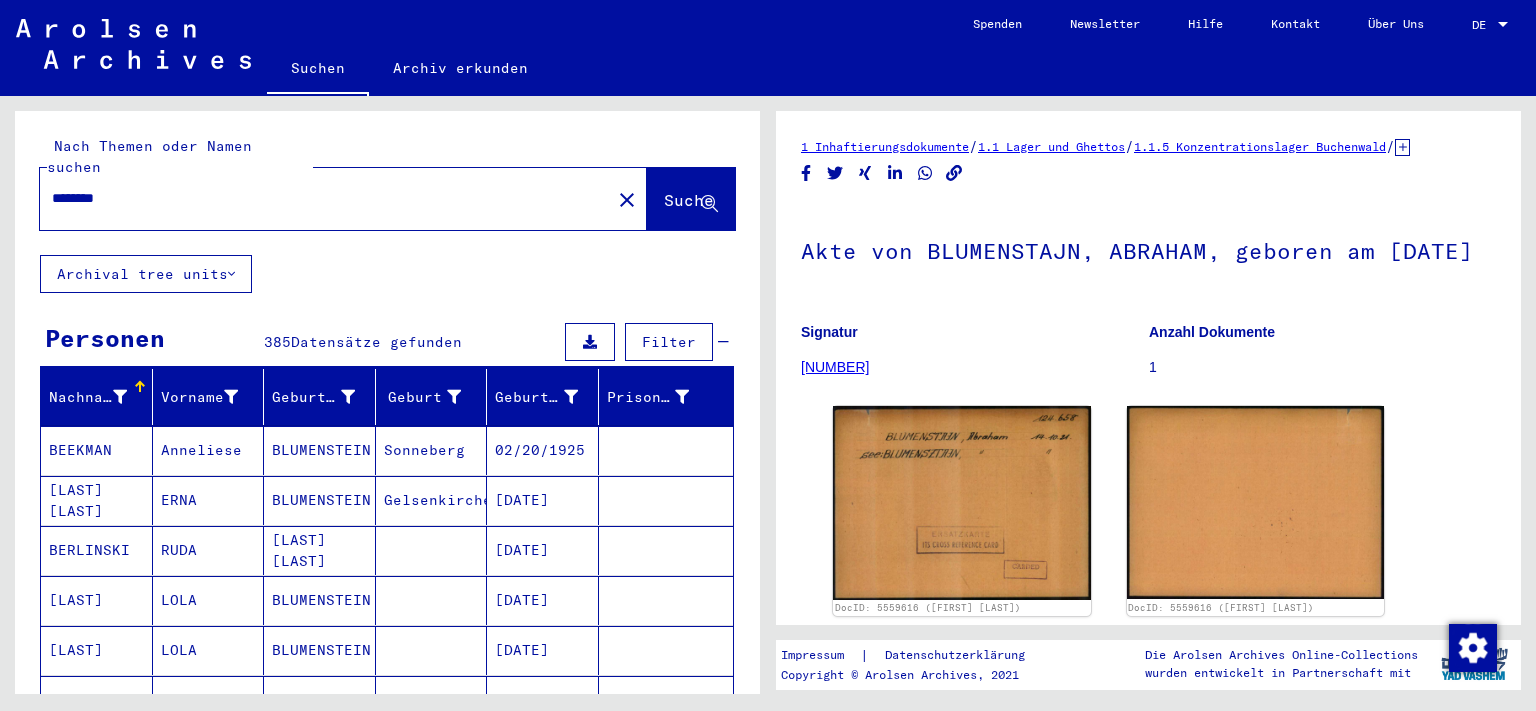 type on "********" 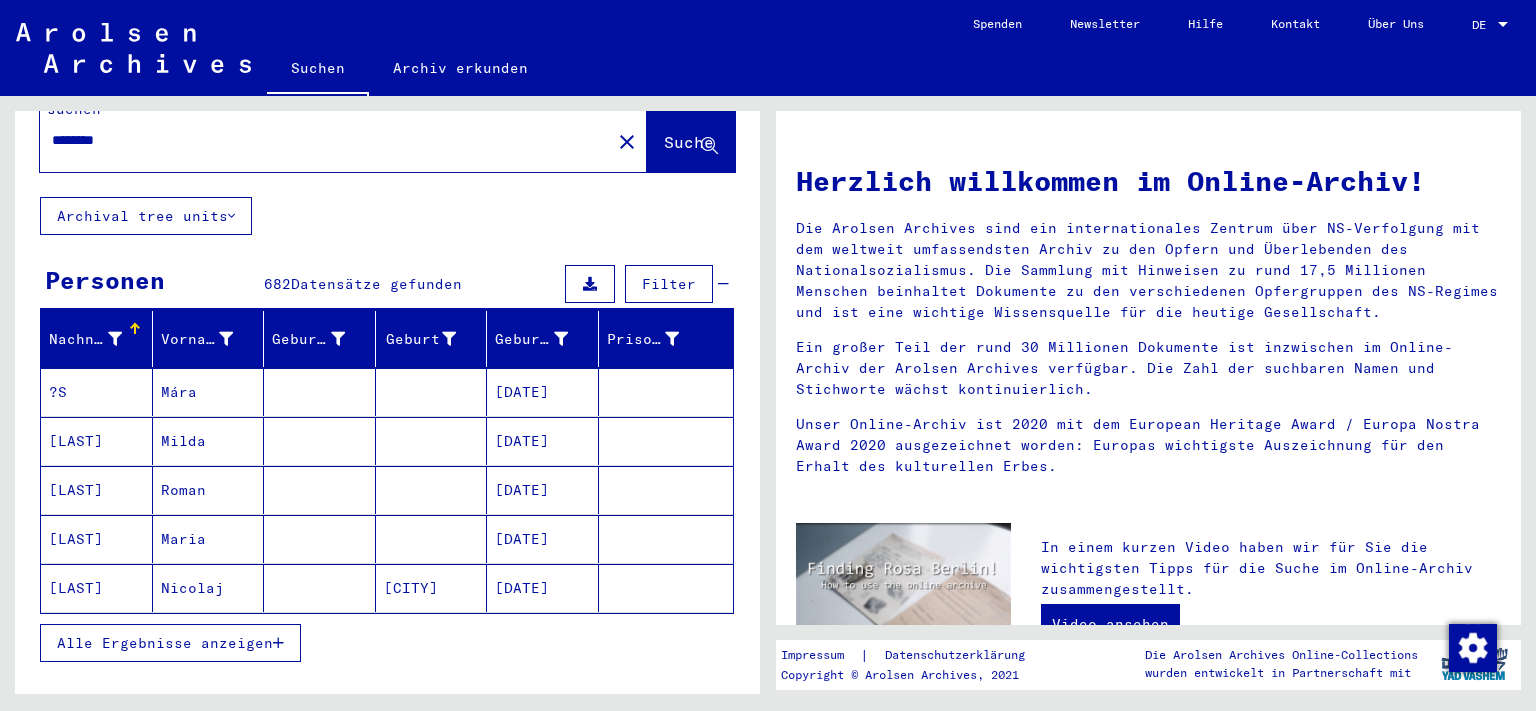 scroll, scrollTop: 0, scrollLeft: 0, axis: both 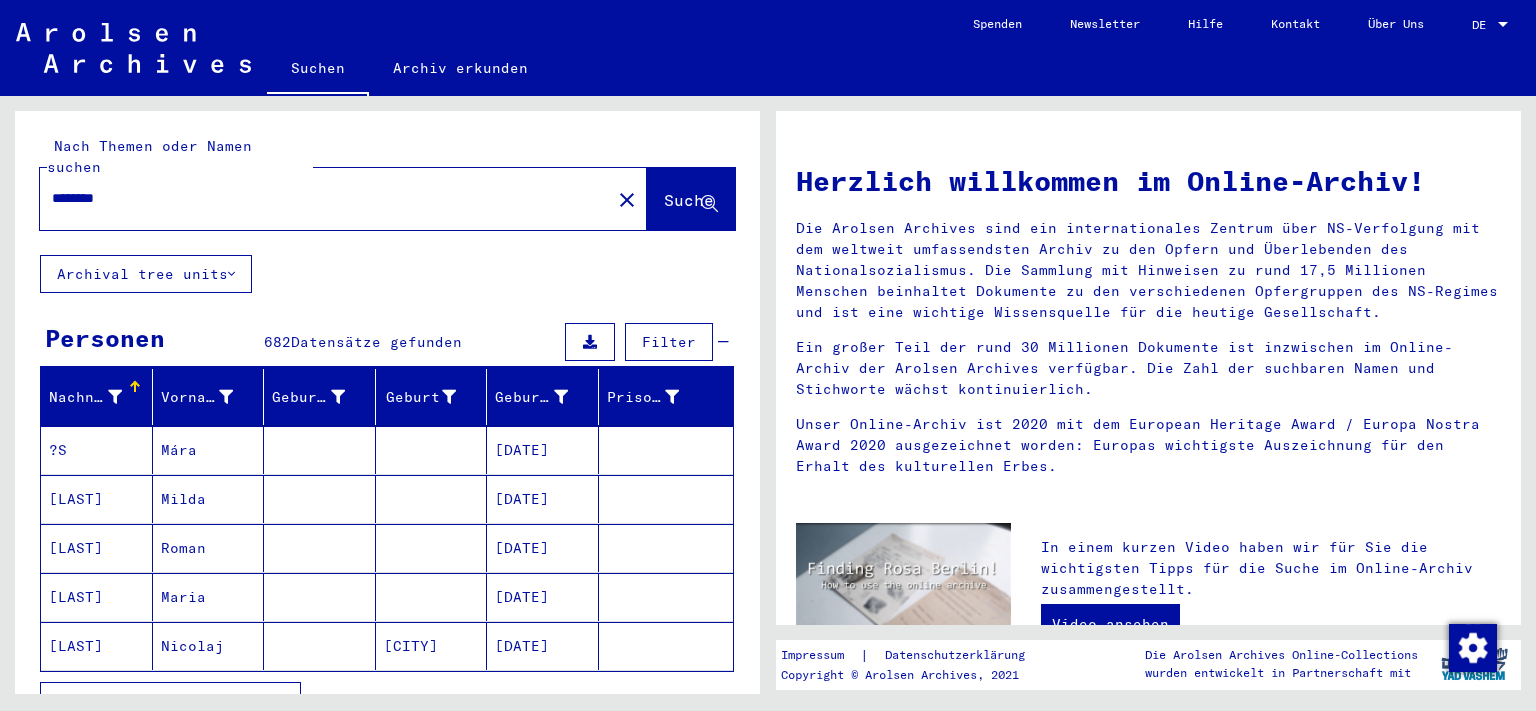 click on "********" 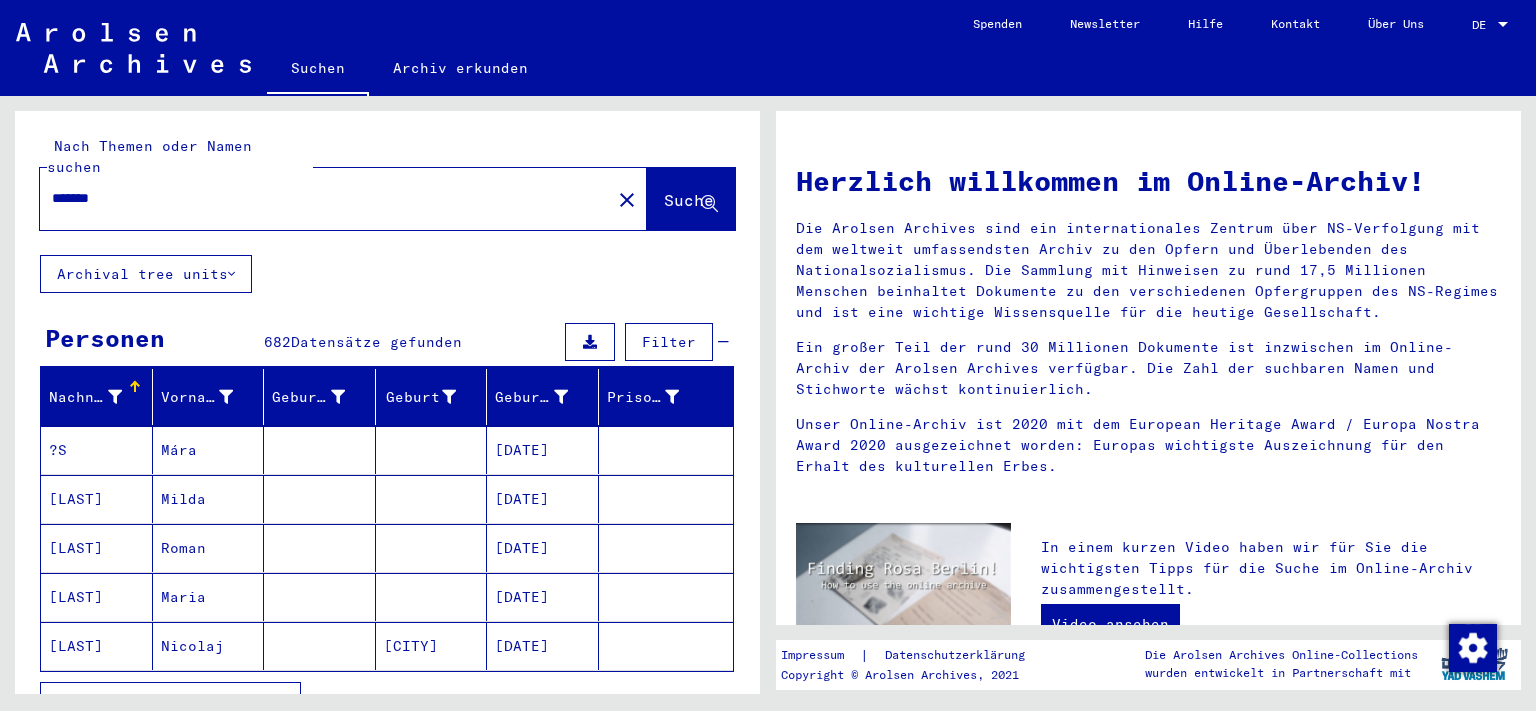 type on "*******" 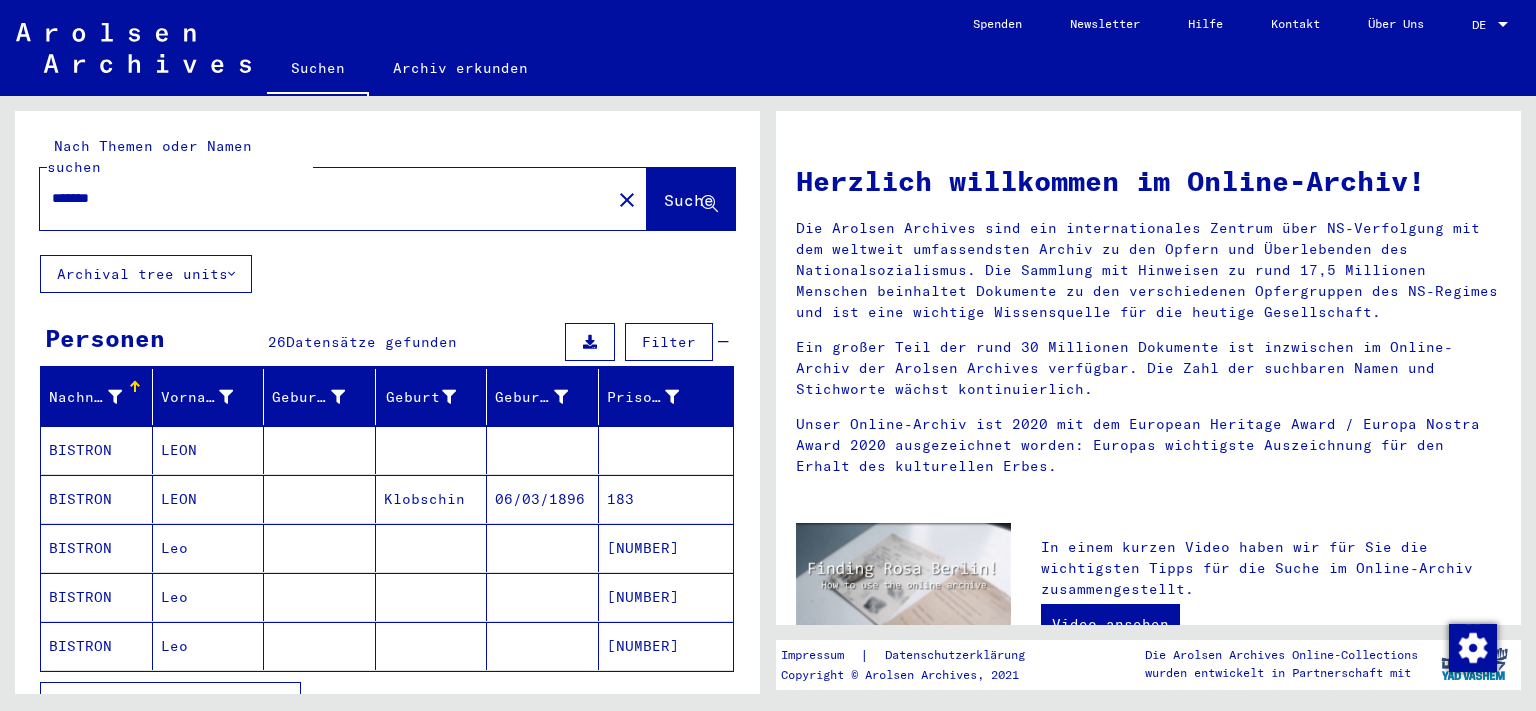 click at bounding box center (320, 499) 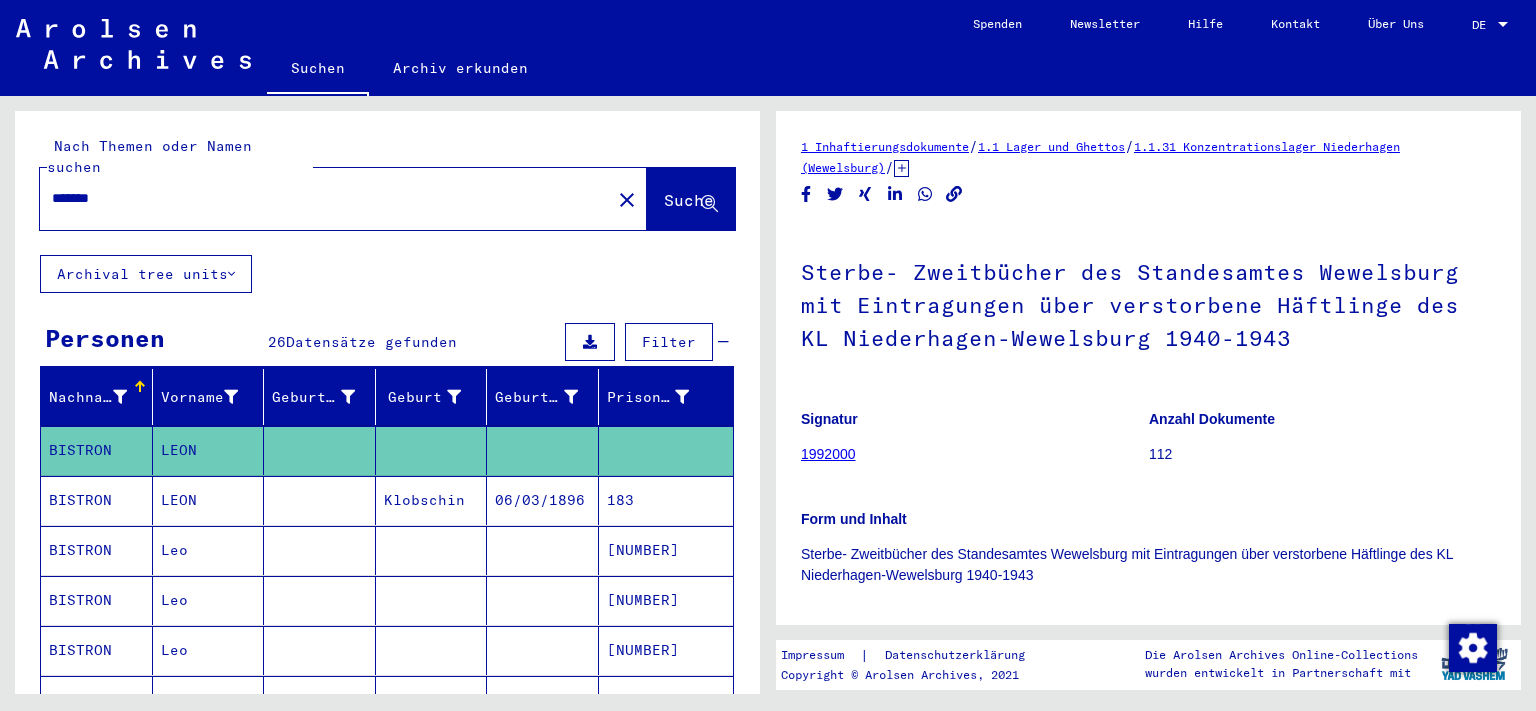 click at bounding box center [320, 550] 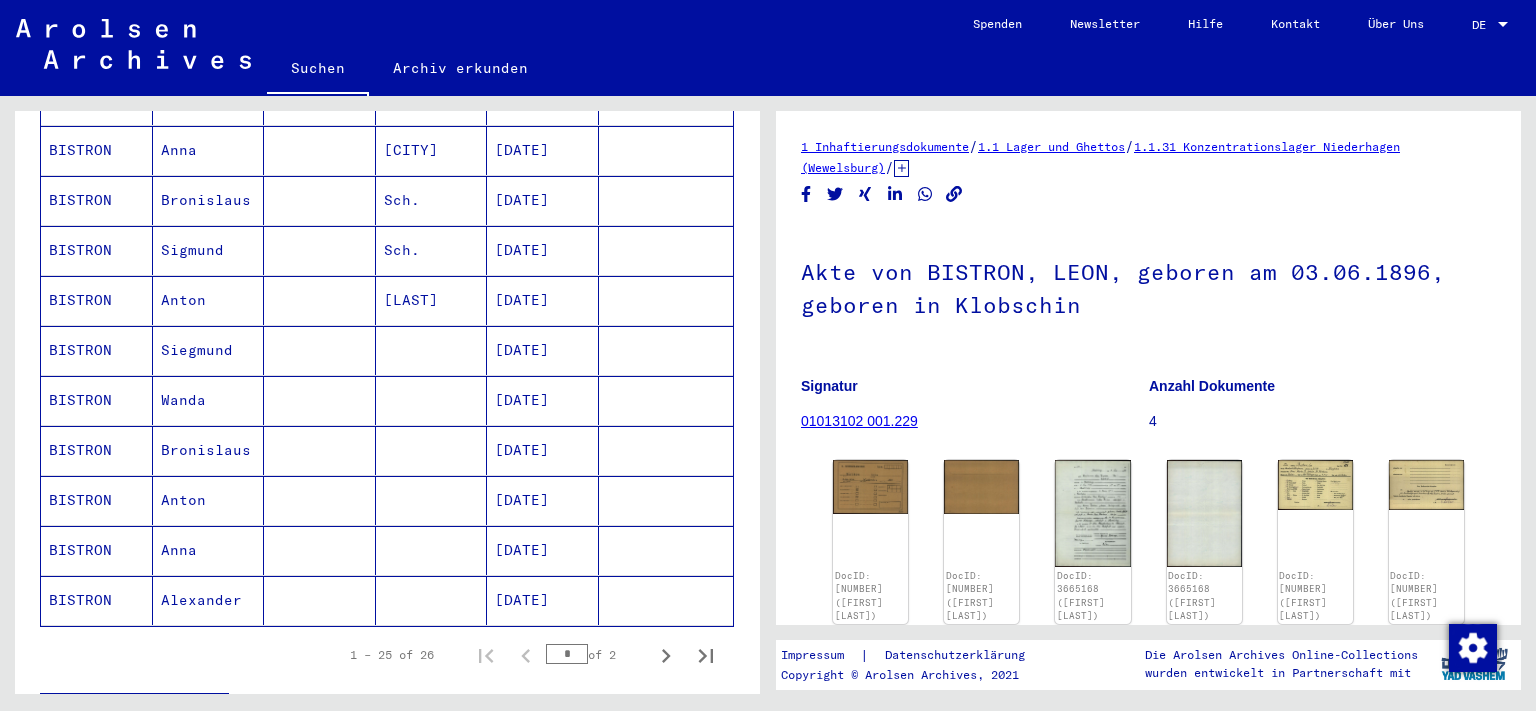 scroll, scrollTop: 1104, scrollLeft: 0, axis: vertical 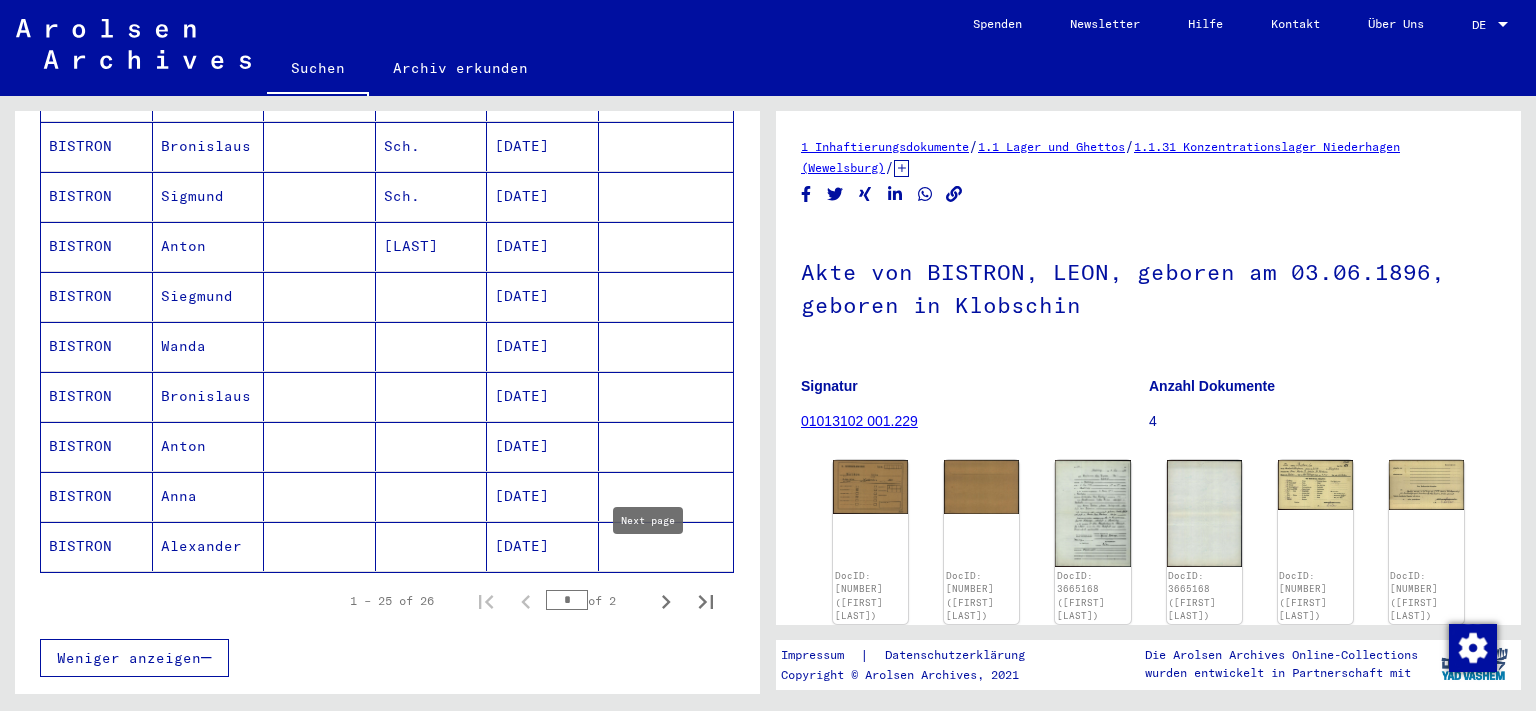 click 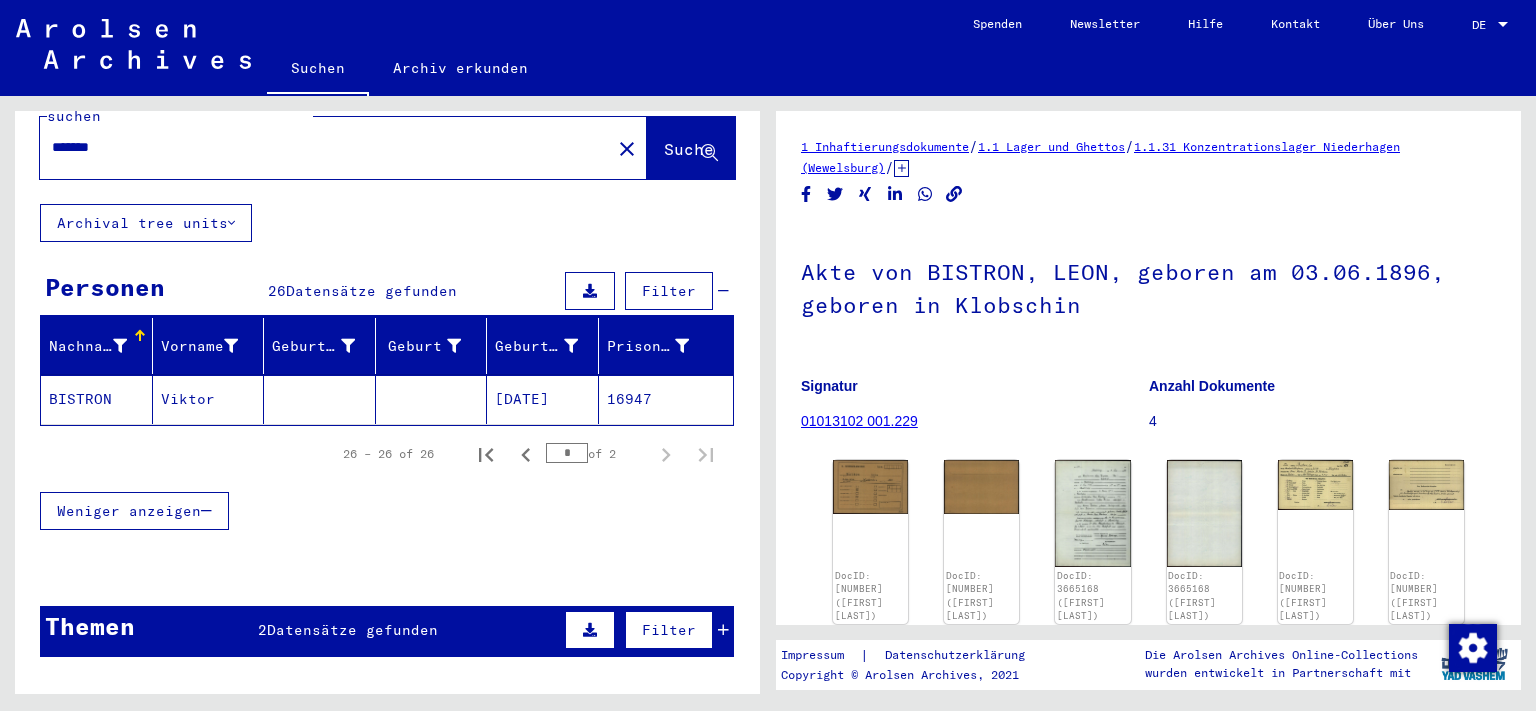 scroll, scrollTop: 30, scrollLeft: 0, axis: vertical 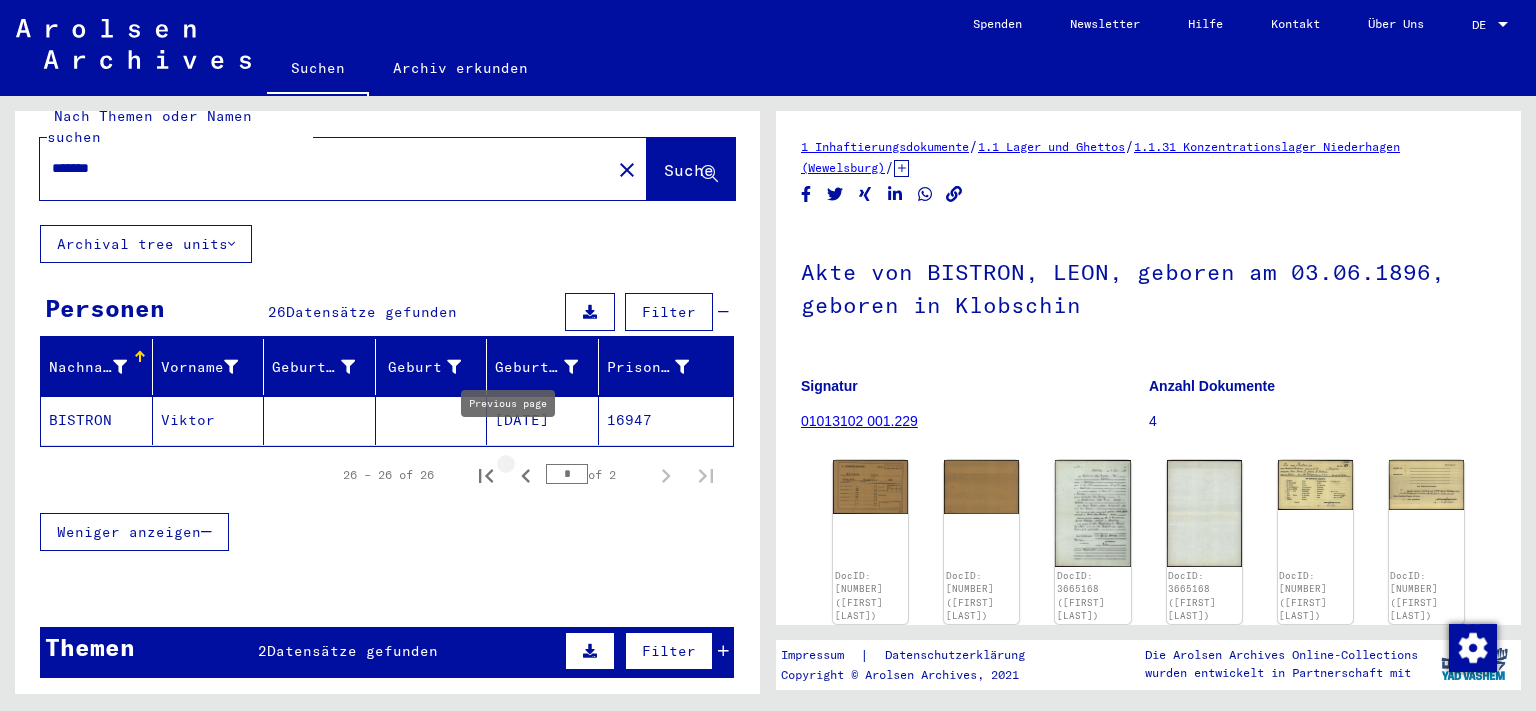 click 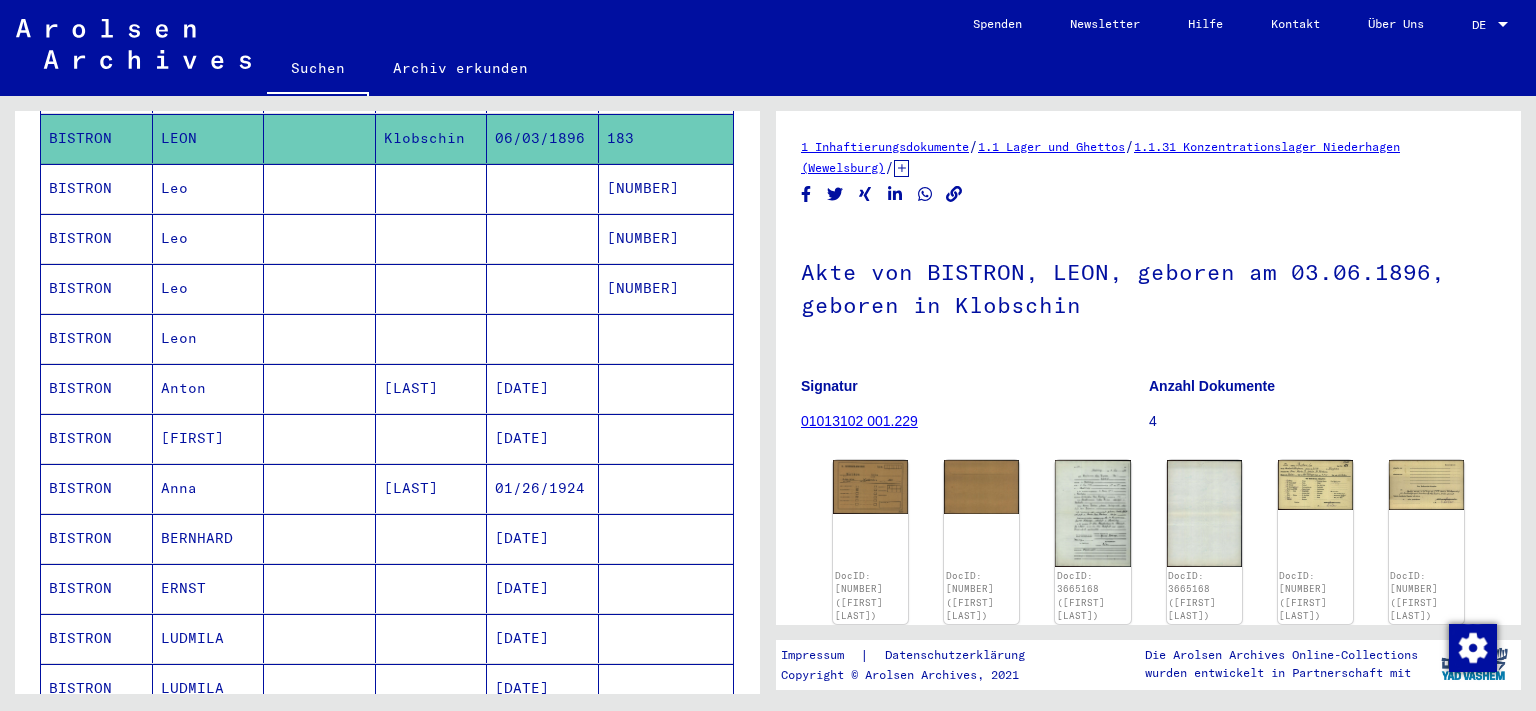 scroll, scrollTop: 141, scrollLeft: 0, axis: vertical 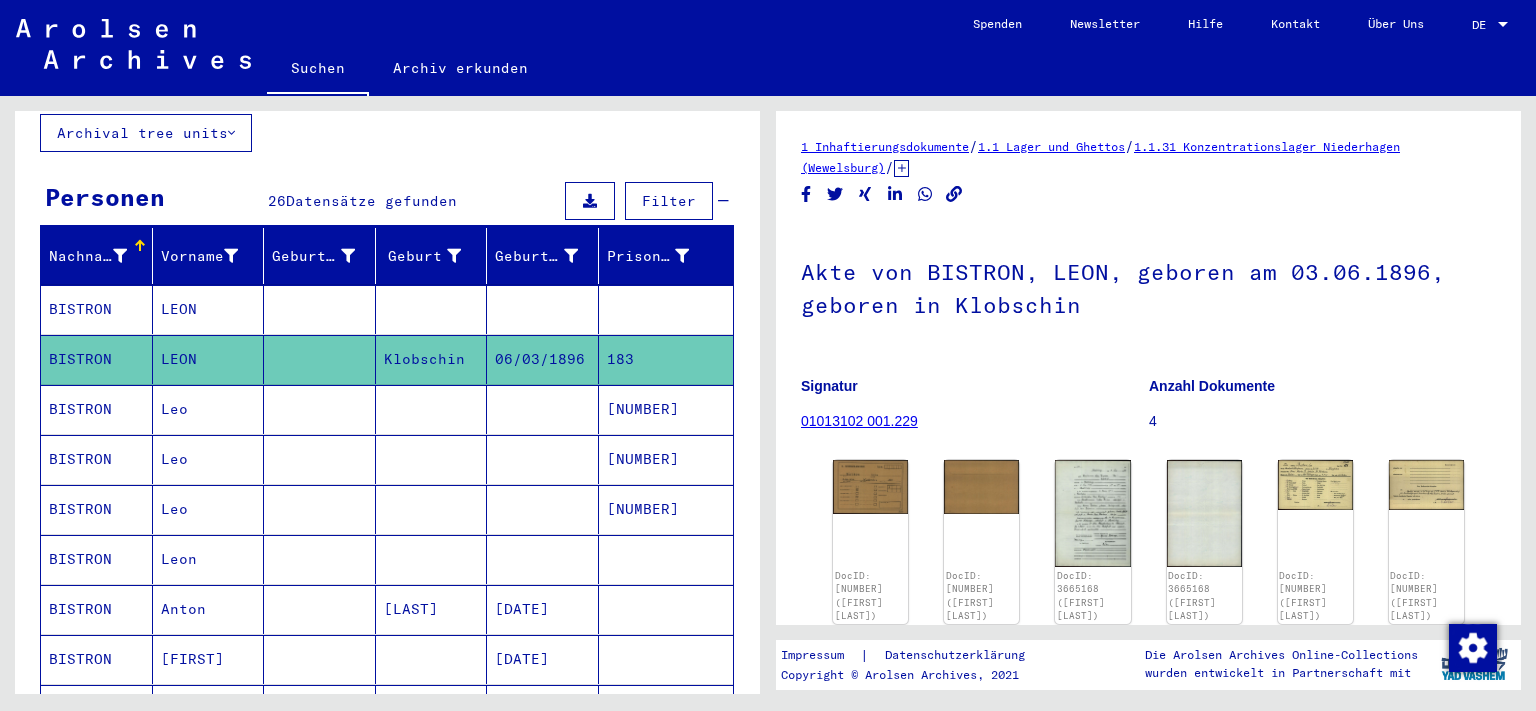 click on "Leo" at bounding box center [209, 559] 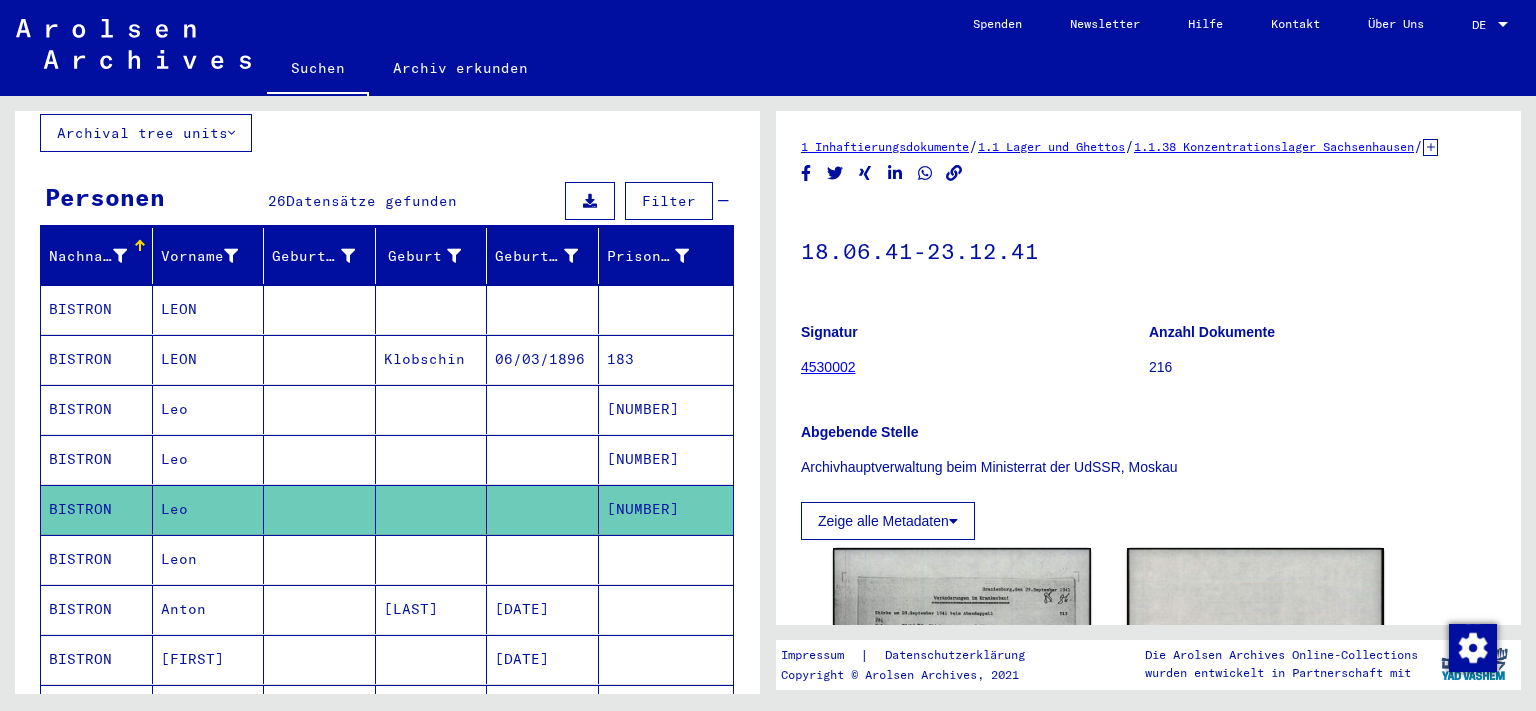 click on "Leon" at bounding box center (209, 609) 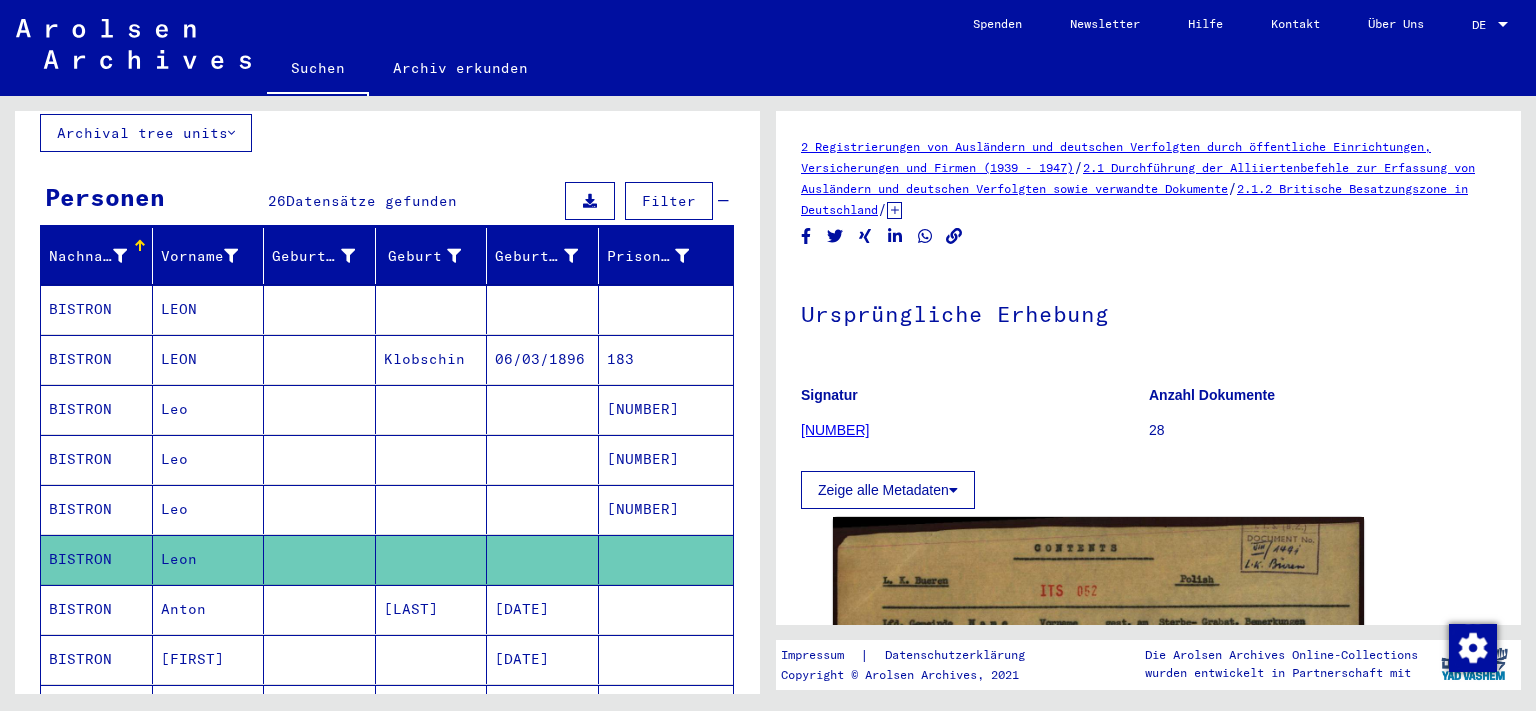 scroll, scrollTop: 442, scrollLeft: 0, axis: vertical 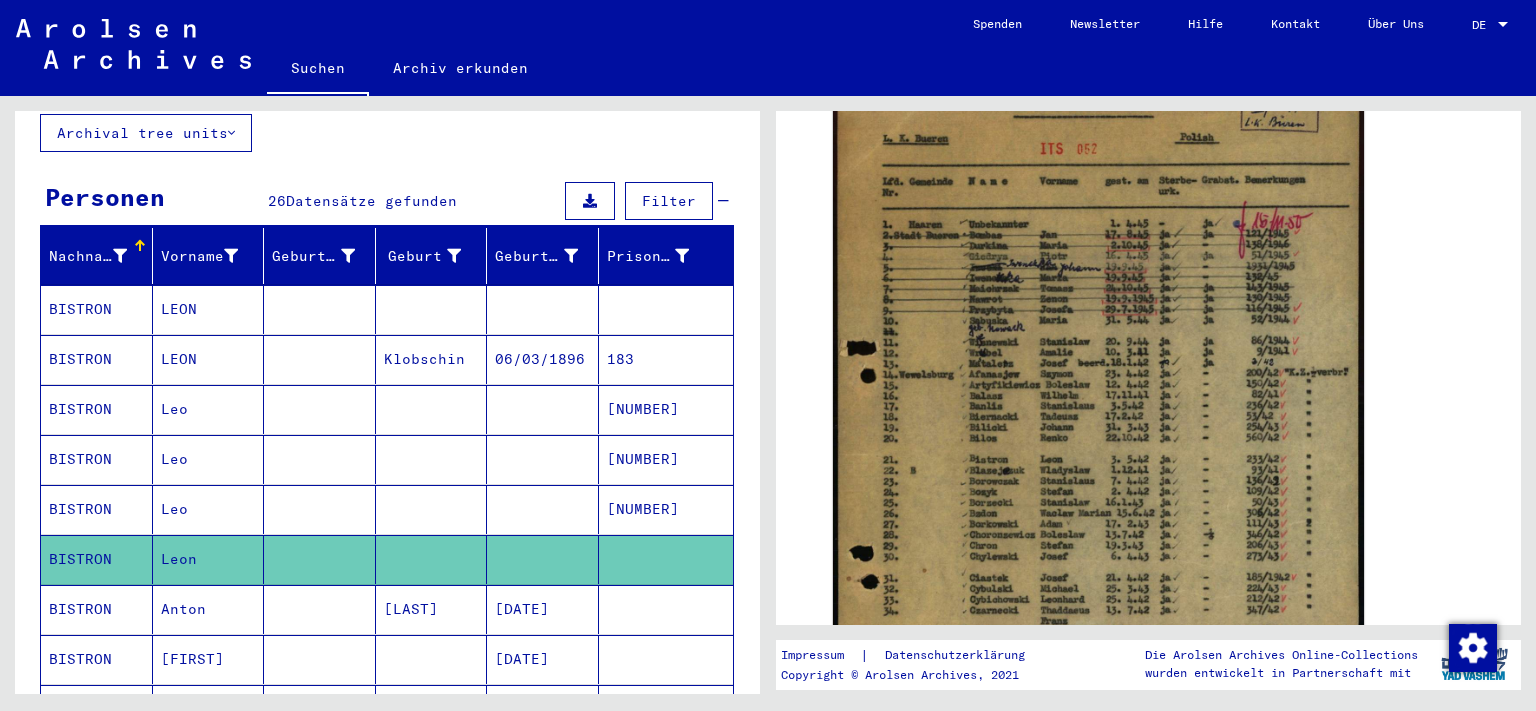 click at bounding box center [432, 559] 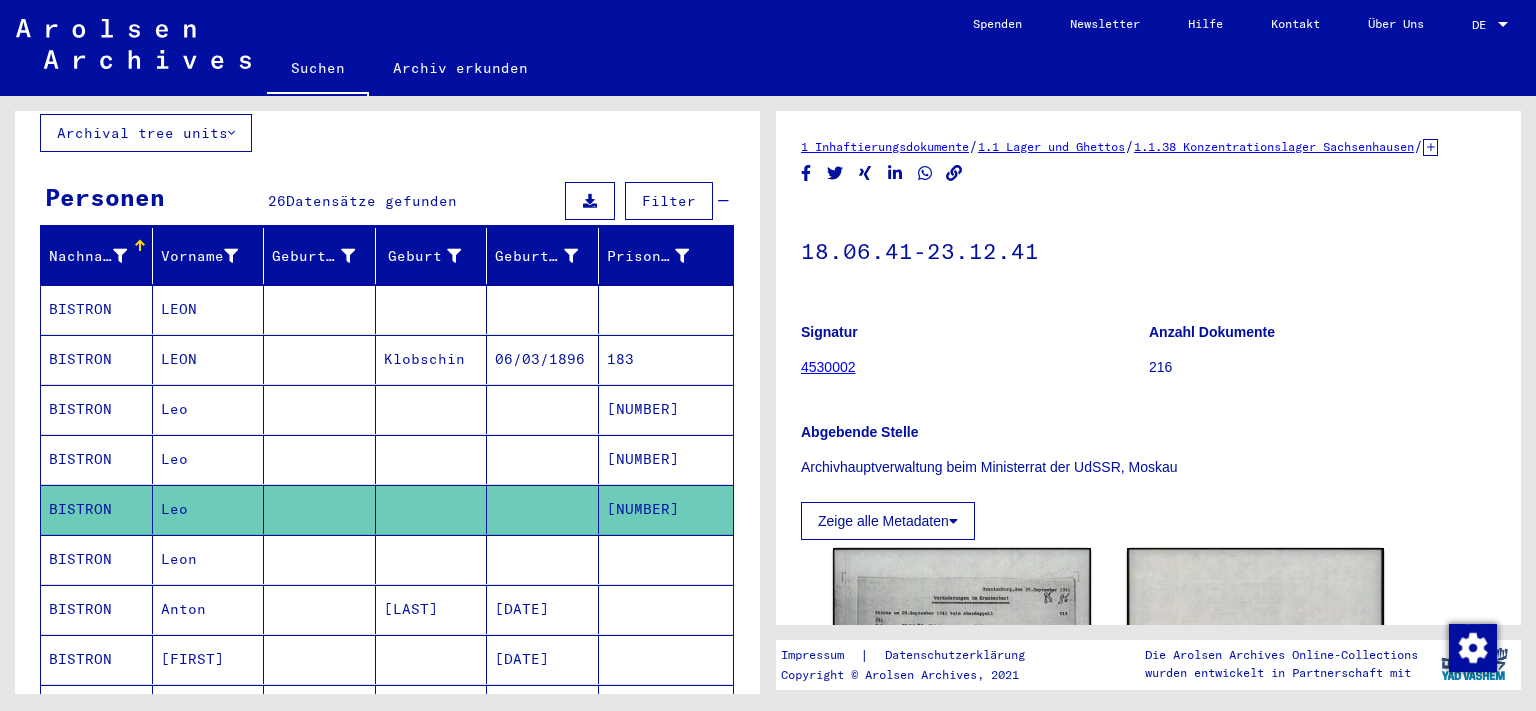 scroll, scrollTop: 331, scrollLeft: 0, axis: vertical 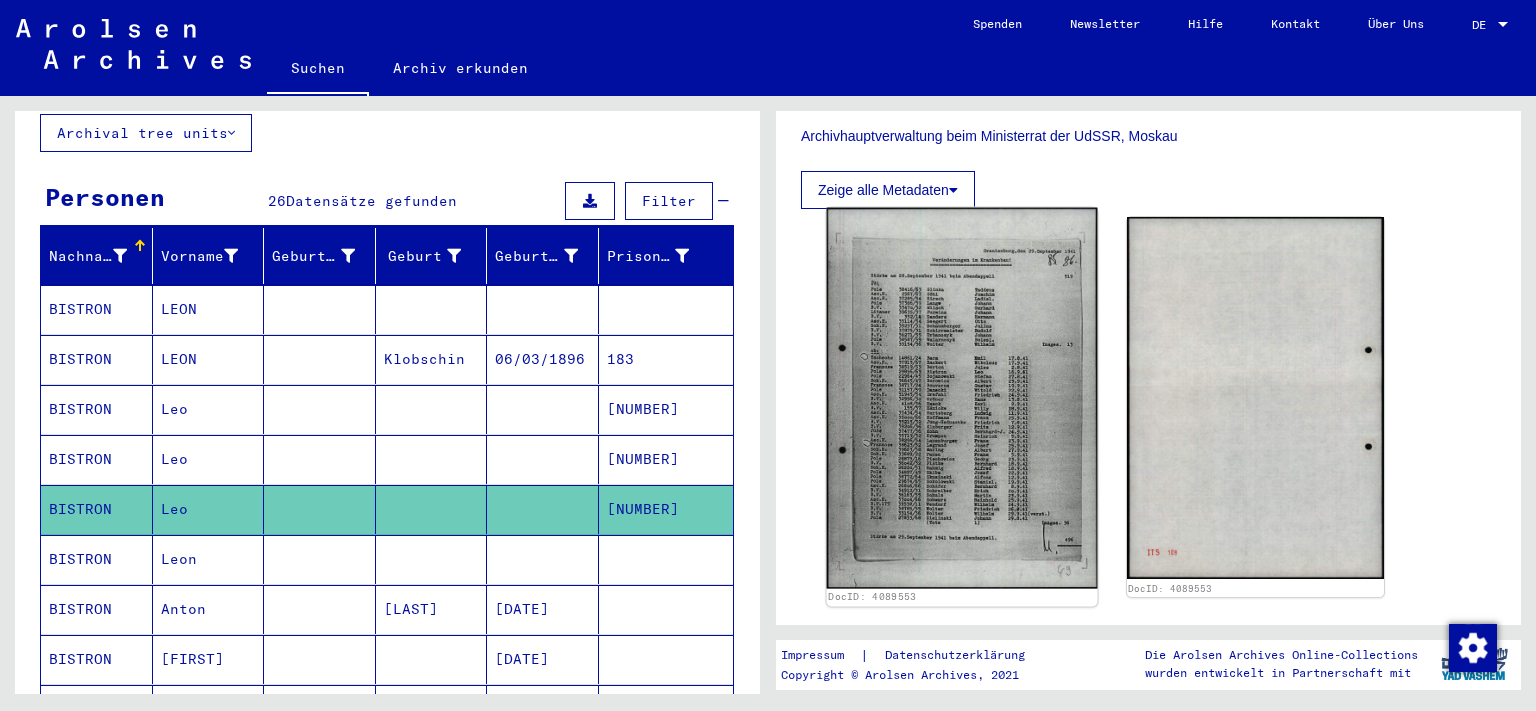 click 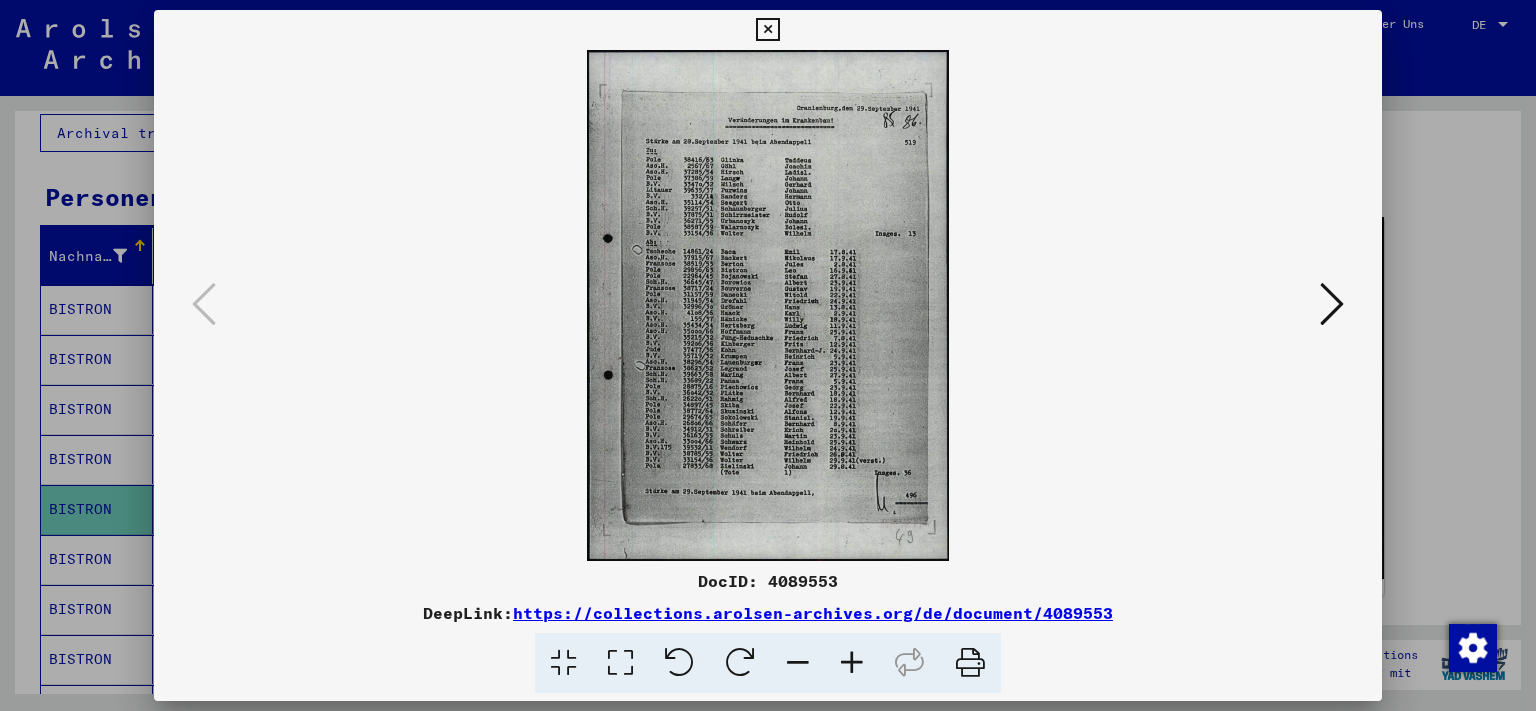 type 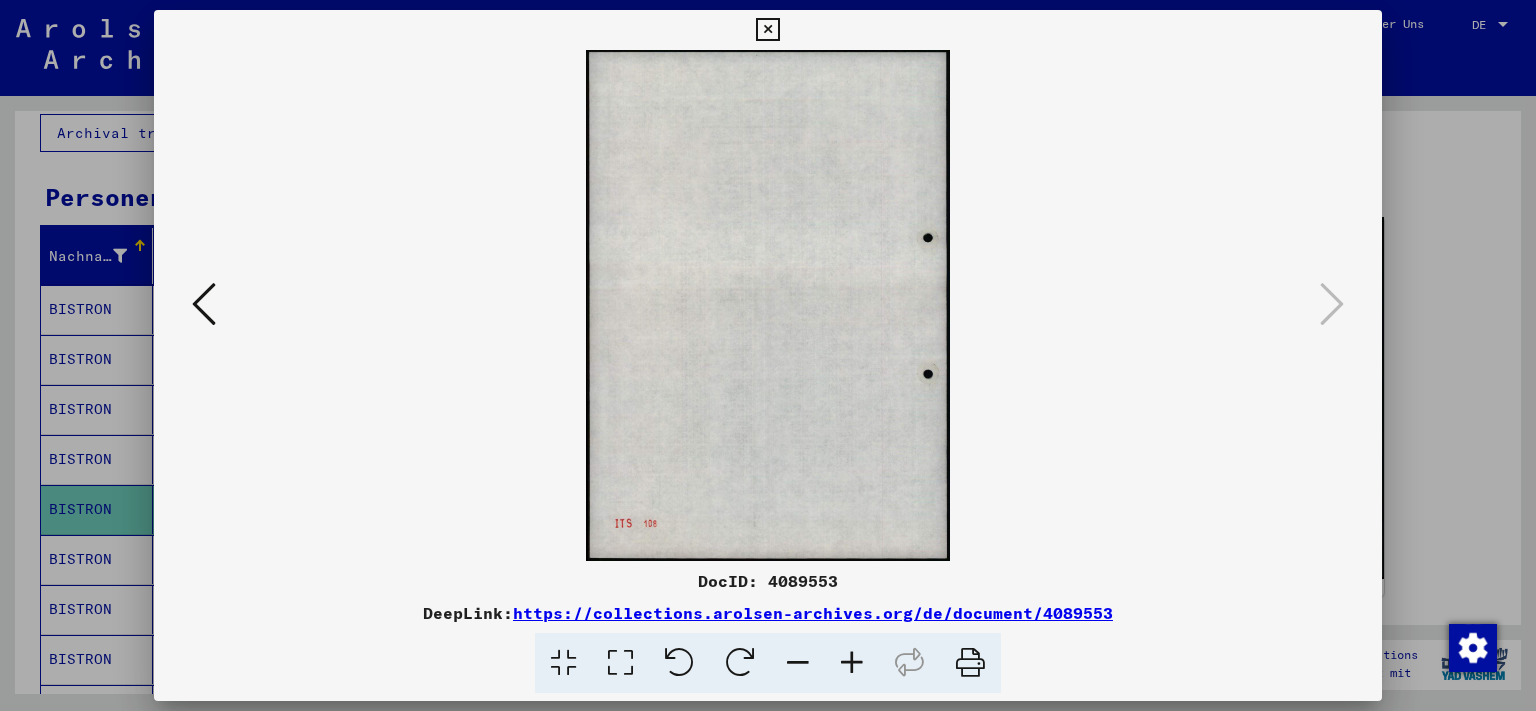 click at bounding box center [767, 30] 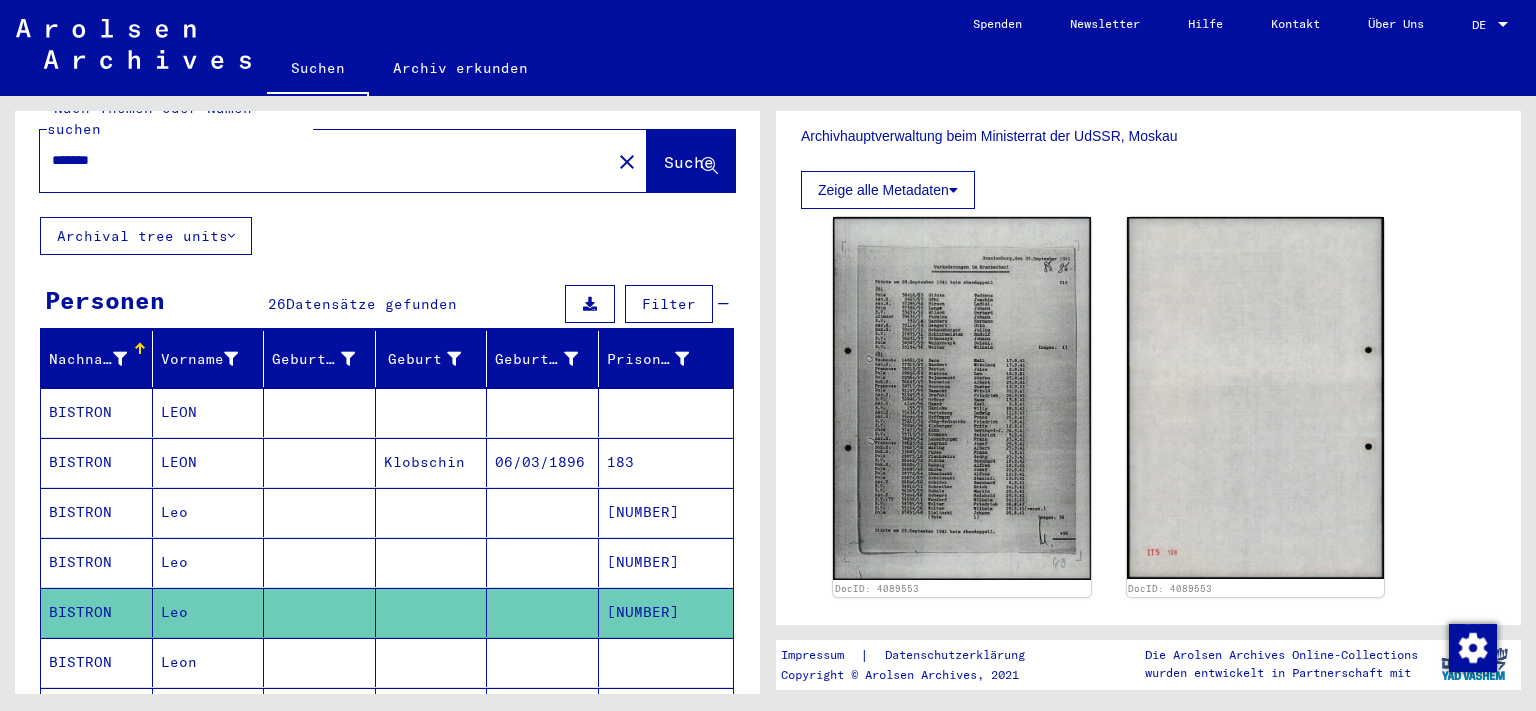 scroll, scrollTop: 0, scrollLeft: 0, axis: both 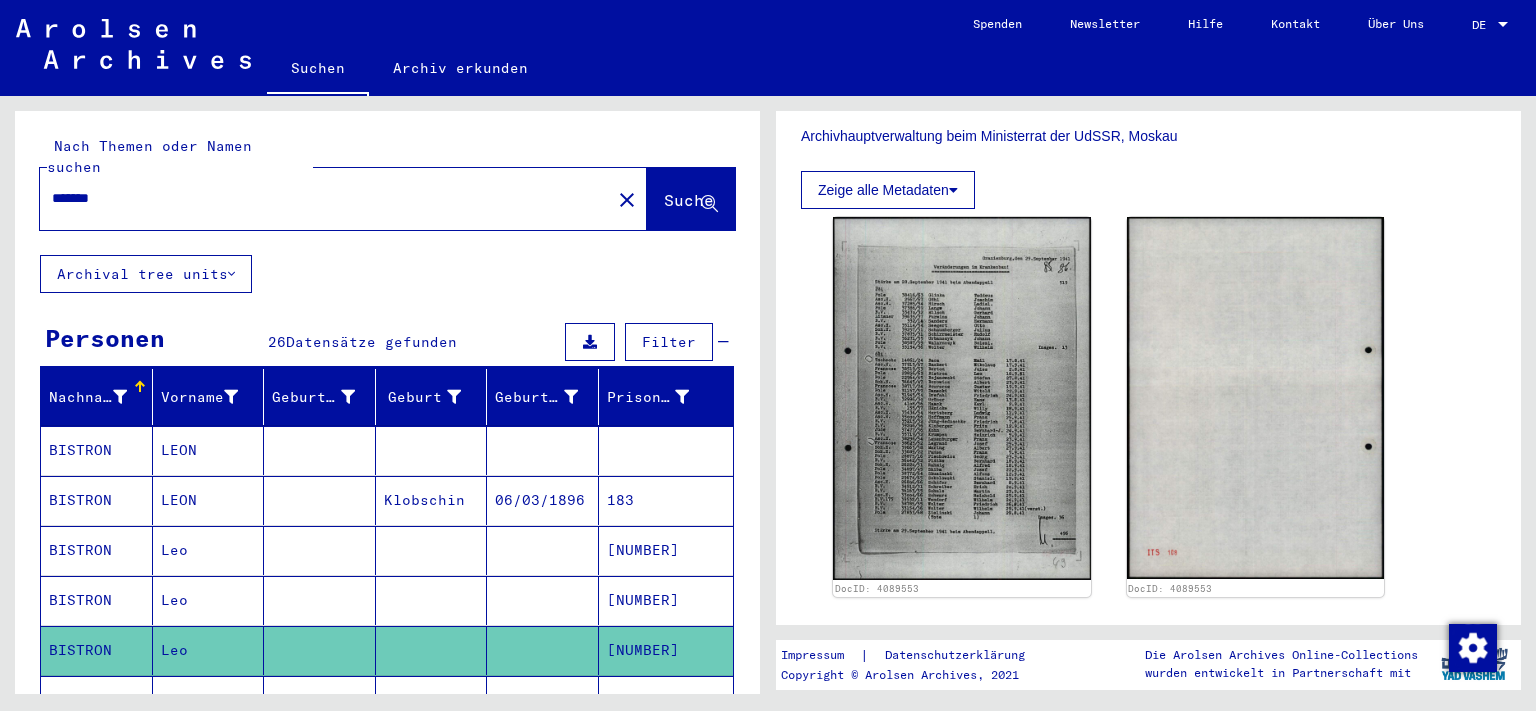 drag, startPoint x: 250, startPoint y: 172, endPoint x: 0, endPoint y: 196, distance: 251.14935 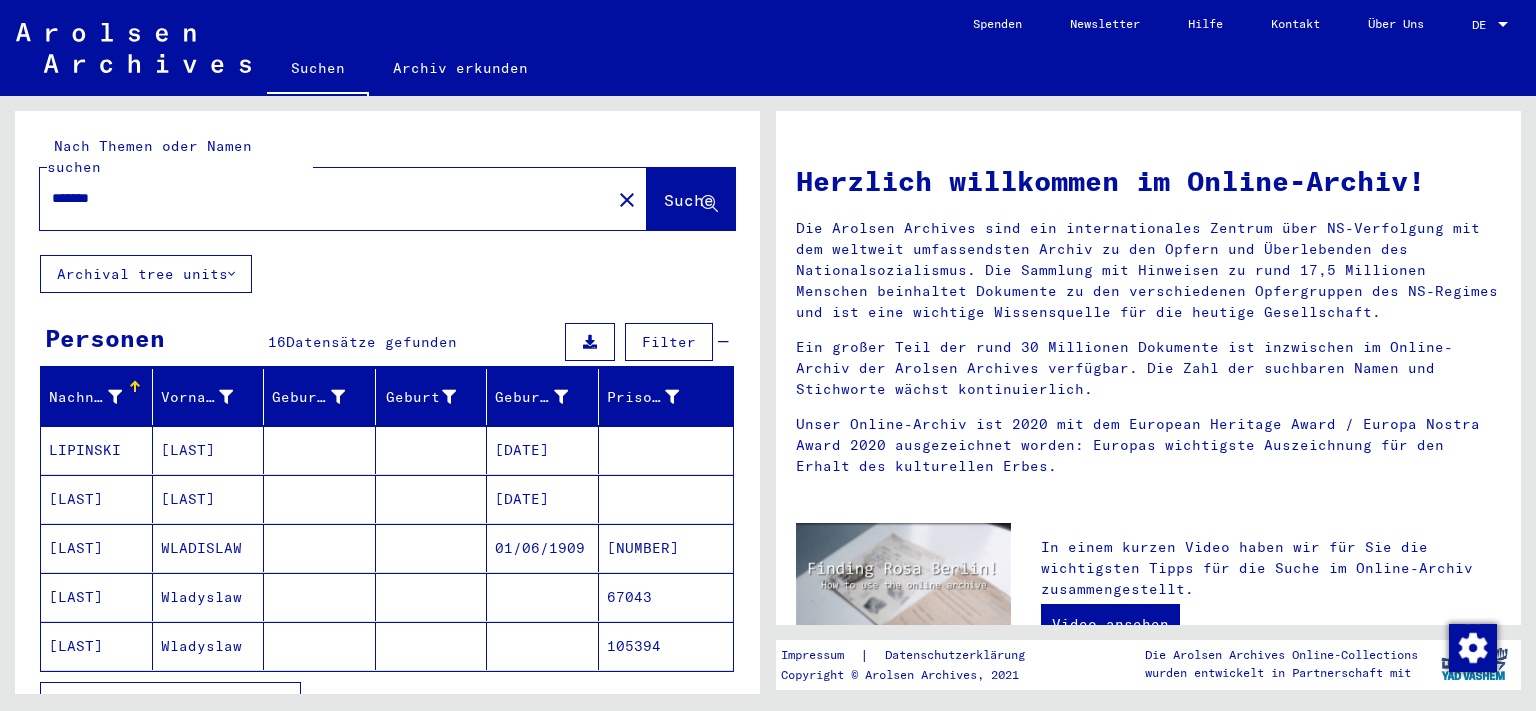 click at bounding box center (590, 342) 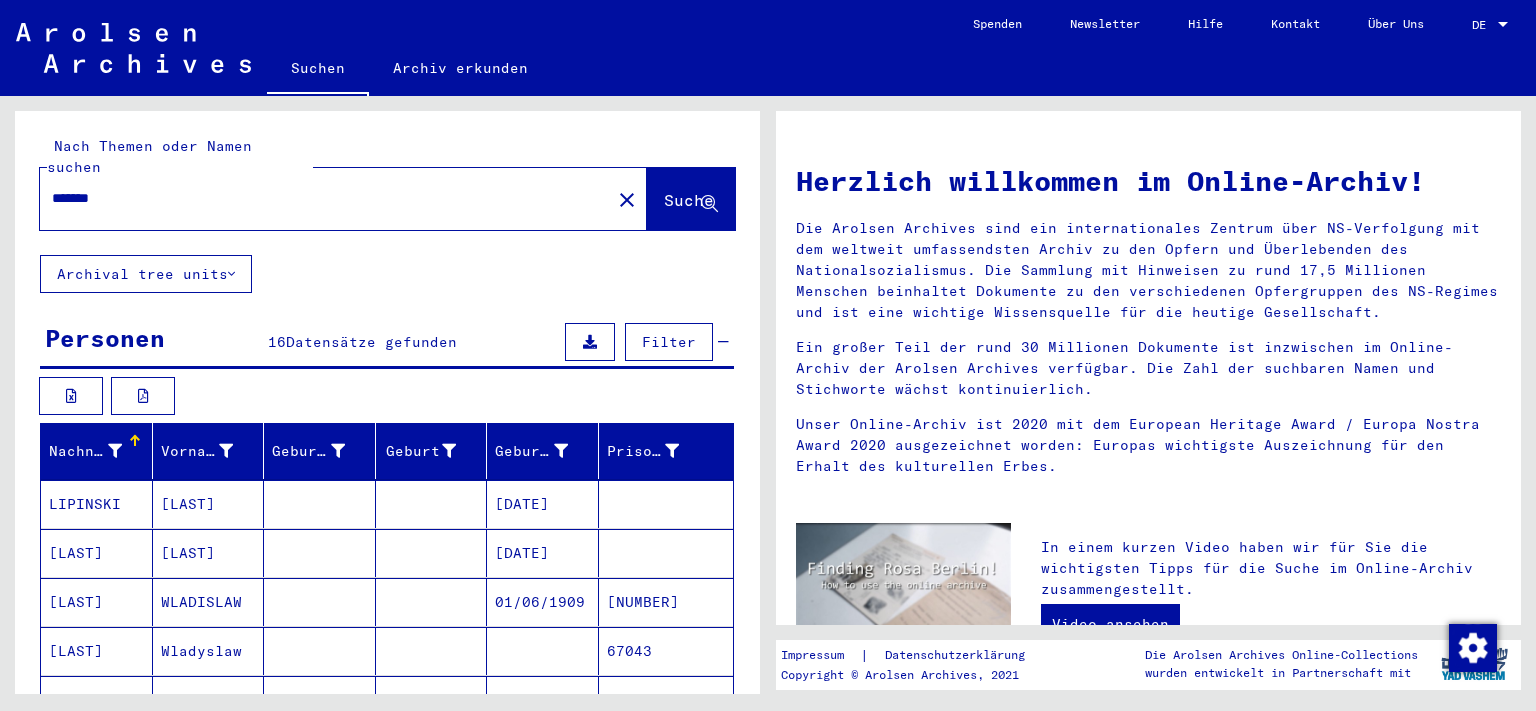 click at bounding box center (590, 342) 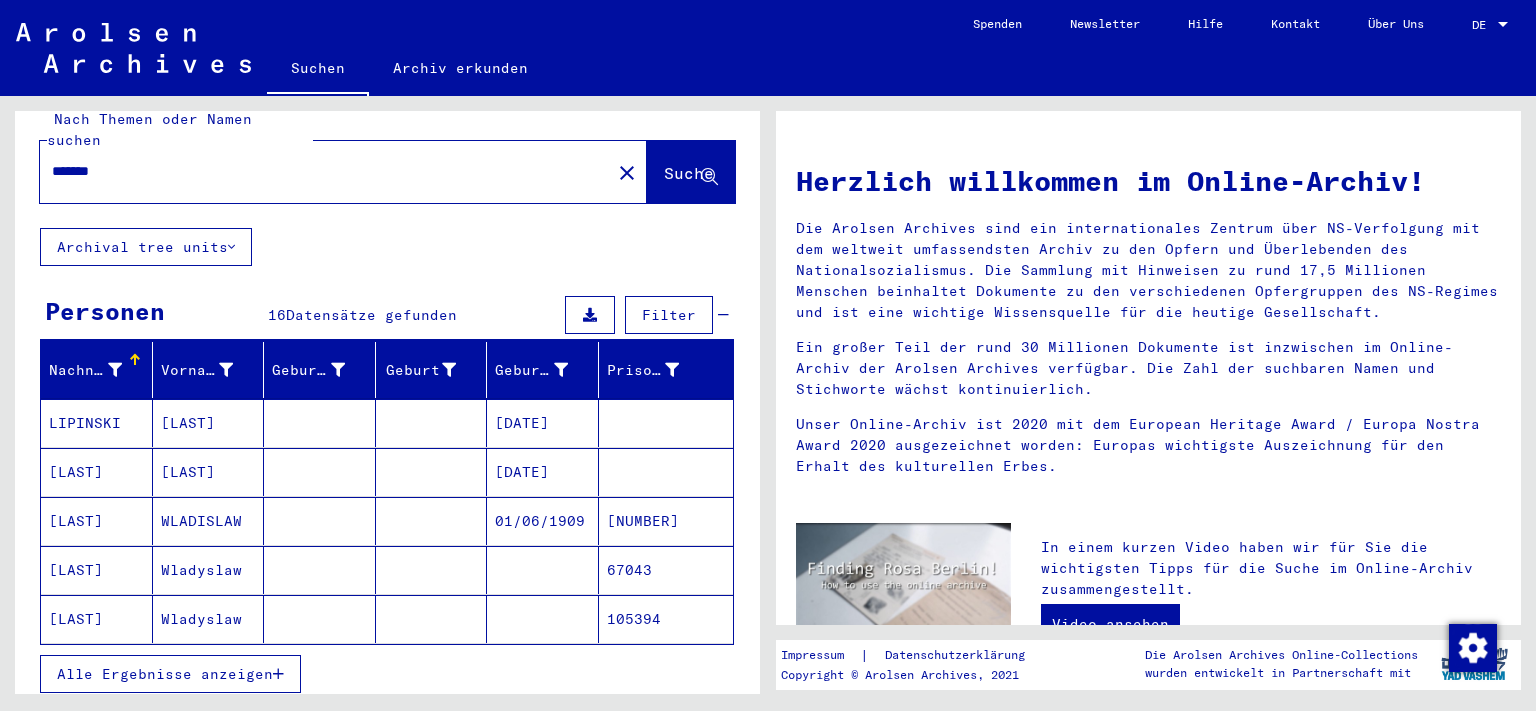 scroll, scrollTop: 0, scrollLeft: 0, axis: both 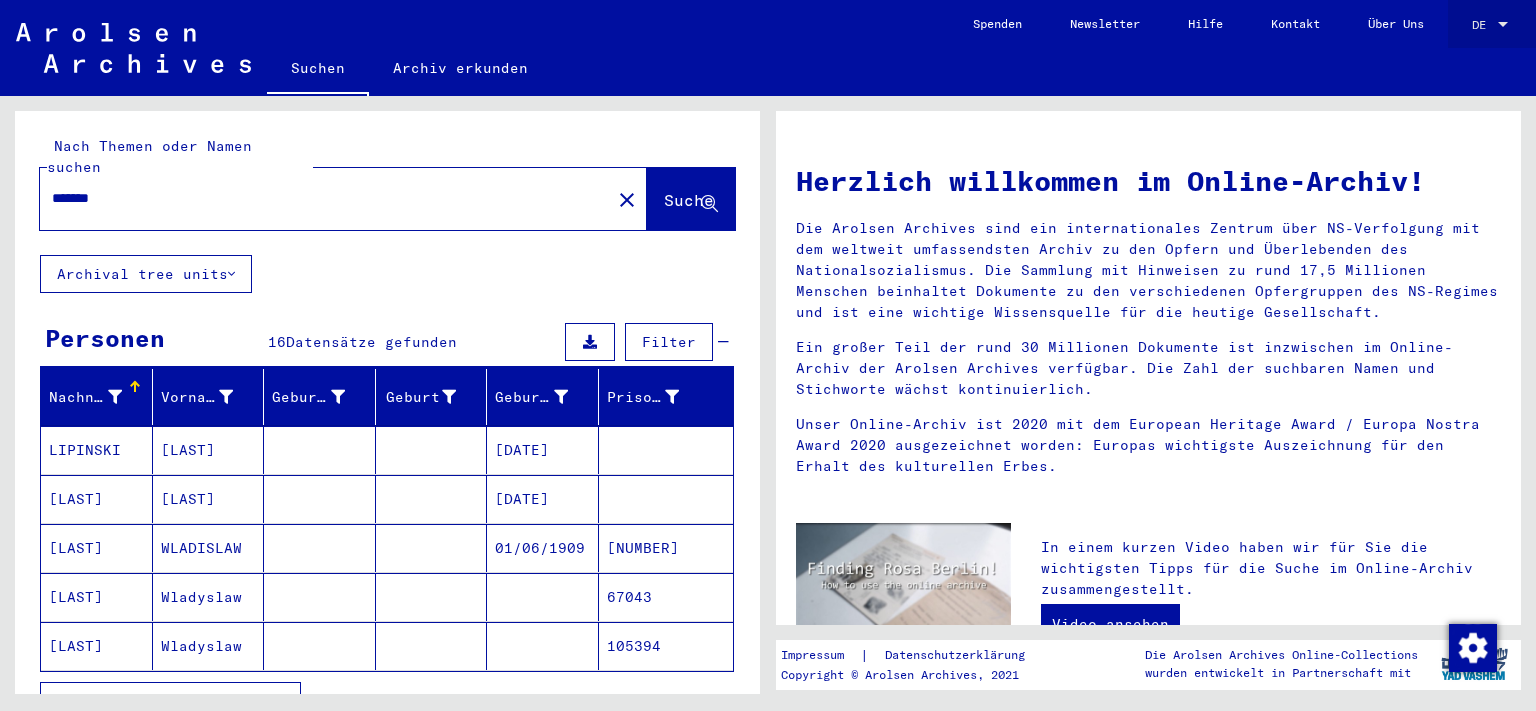 click on "DE DE" 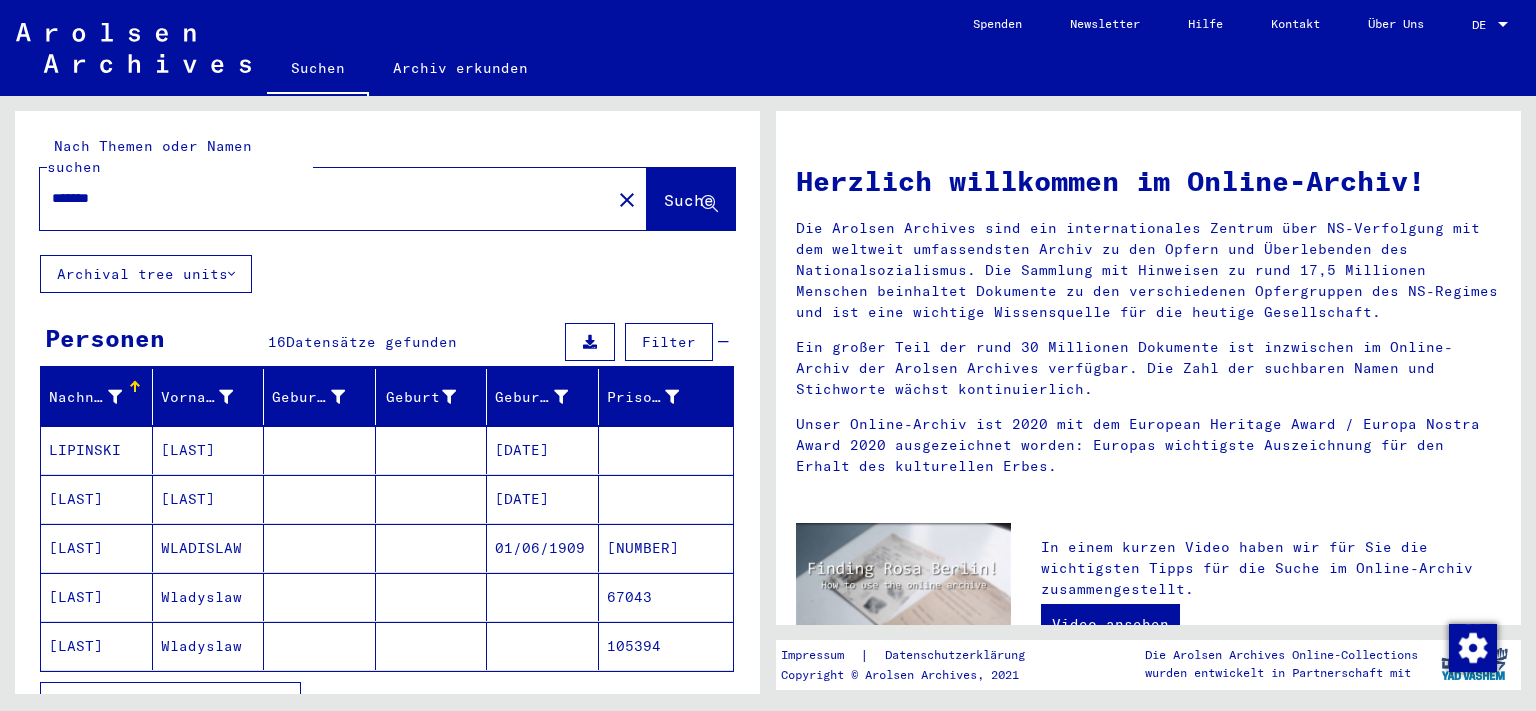 click at bounding box center [1503, 25] 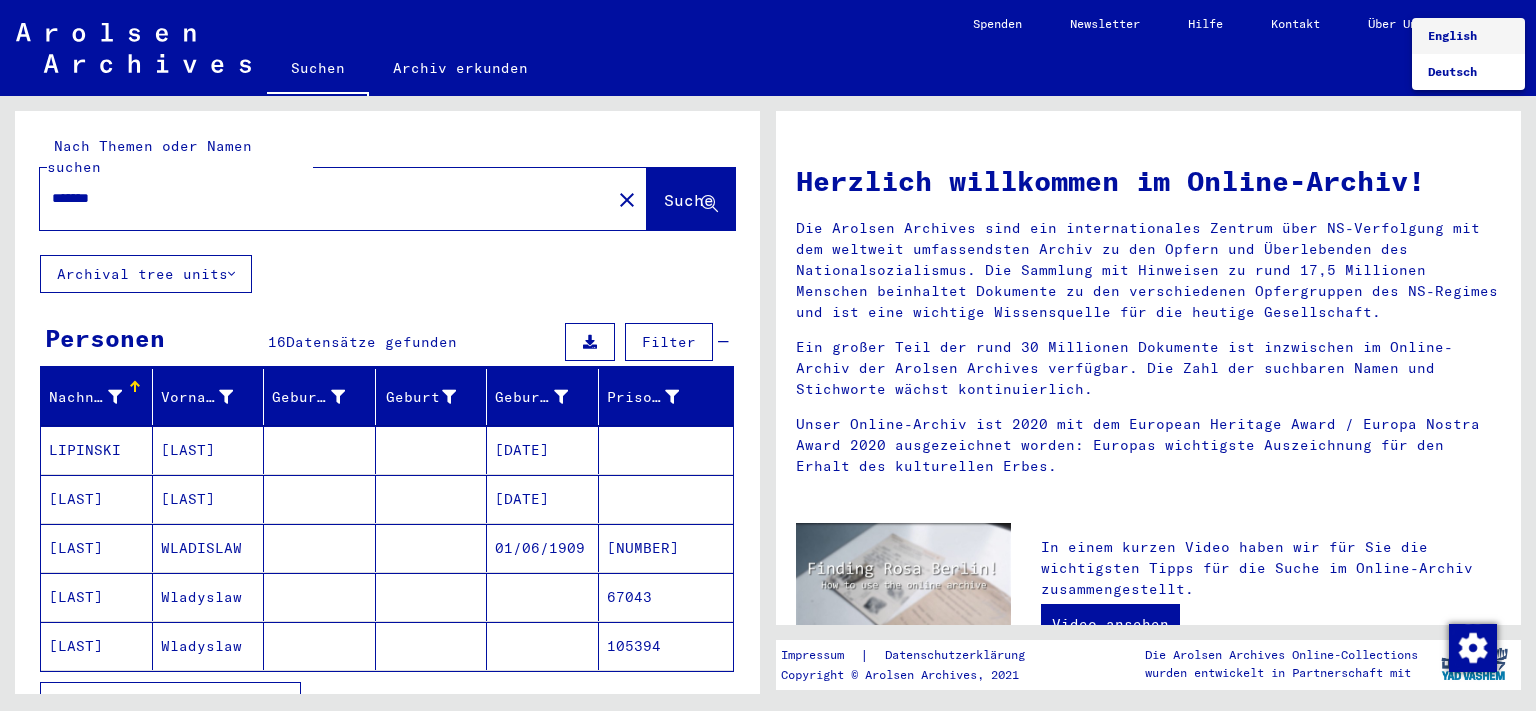 click at bounding box center (768, 355) 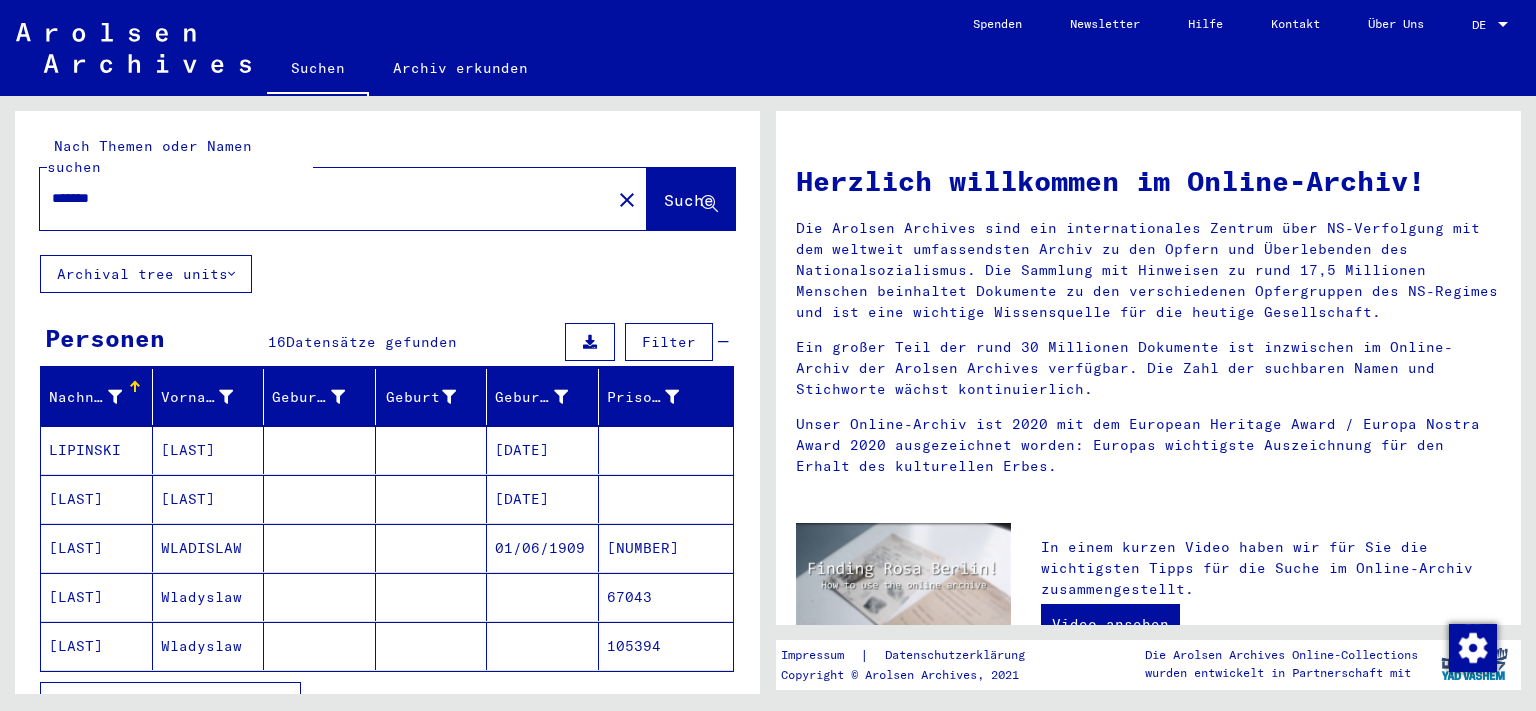 drag, startPoint x: 1293, startPoint y: 110, endPoint x: 1251, endPoint y: 115, distance: 42.296574 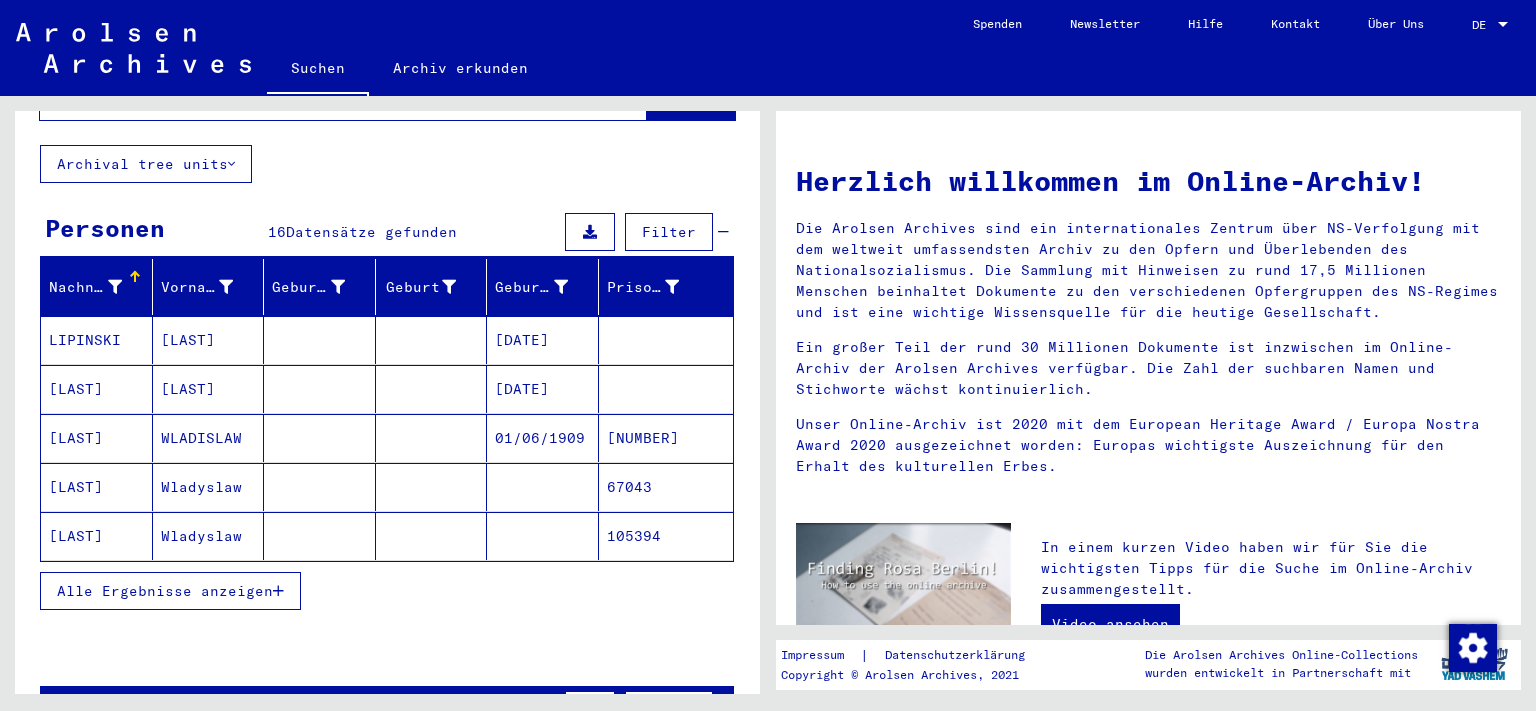 click on "Alle Ergebnisse anzeigen" at bounding box center (165, 591) 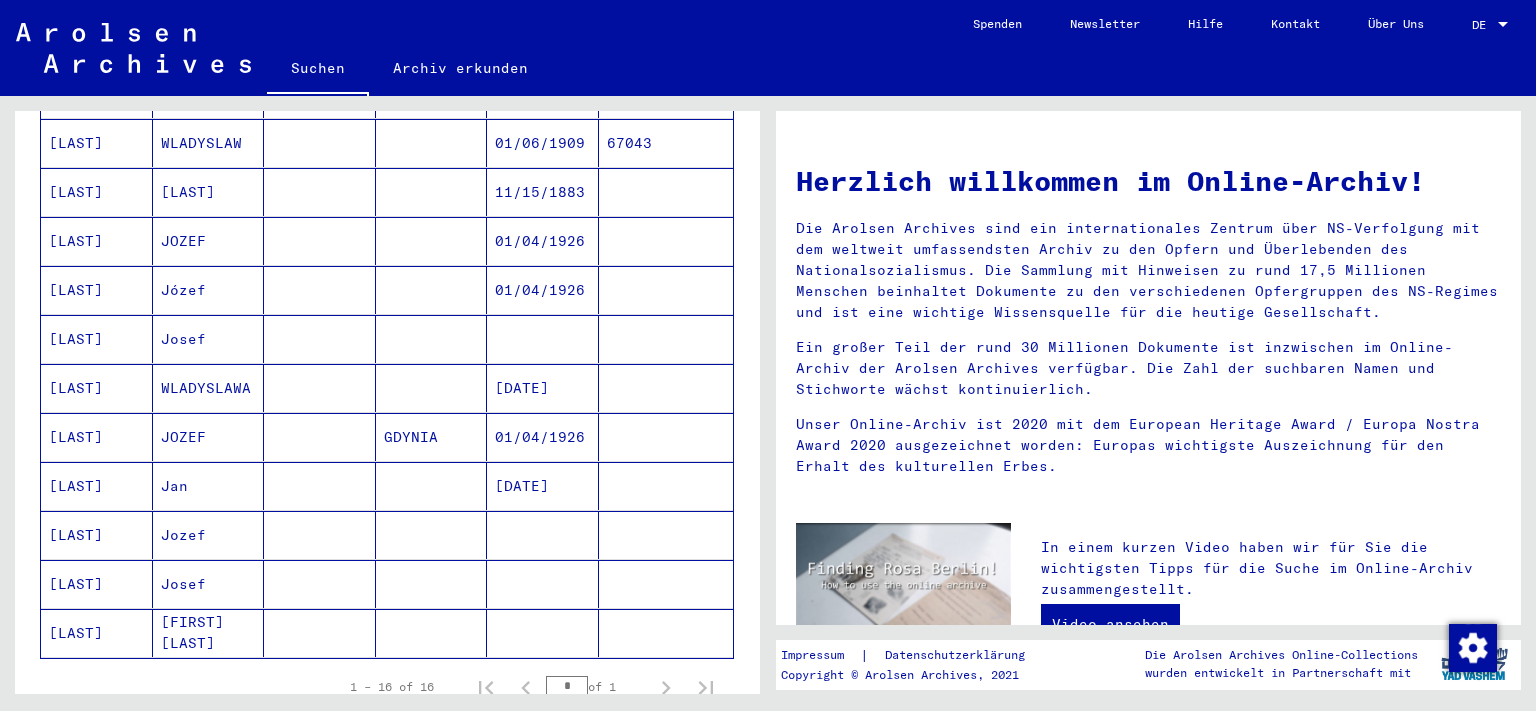 click on "Józef" at bounding box center [209, 339] 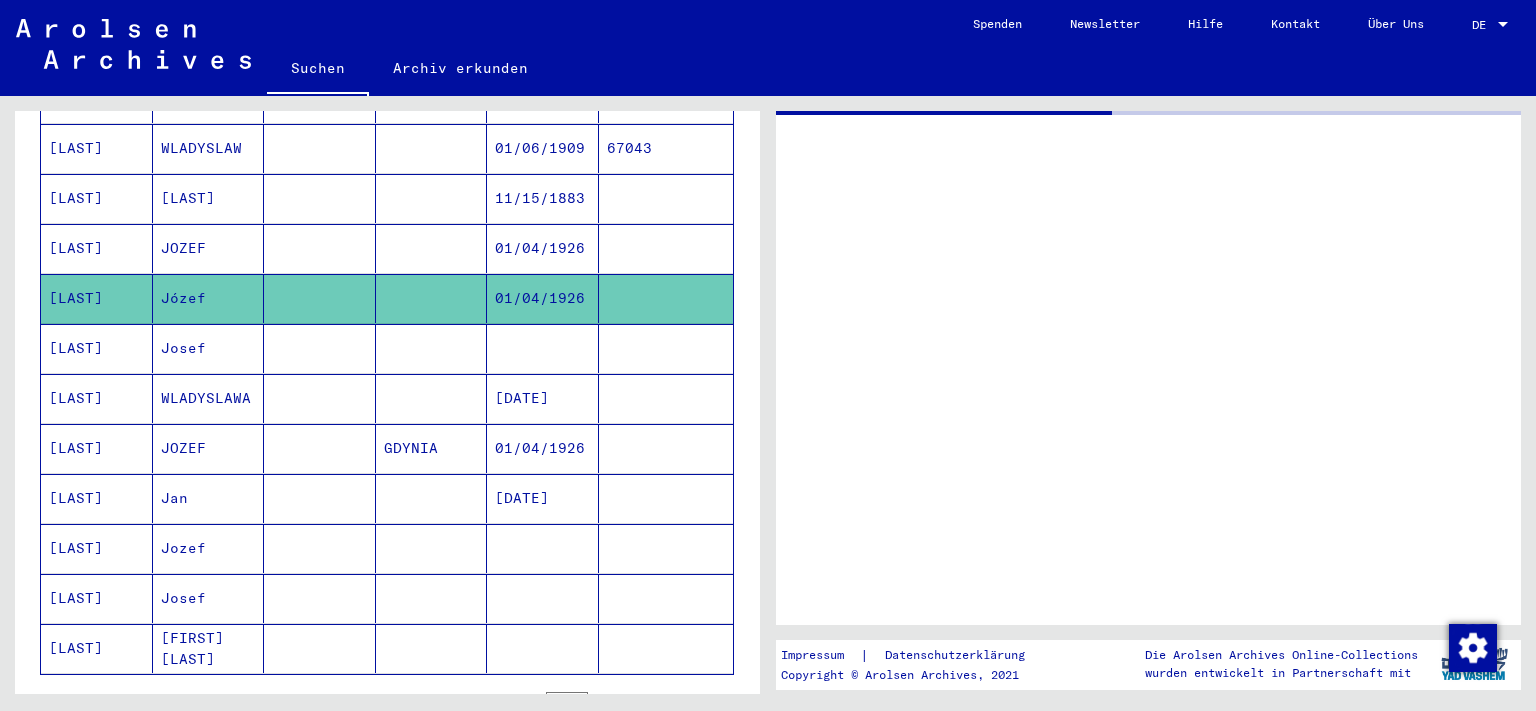 scroll, scrollTop: 556, scrollLeft: 0, axis: vertical 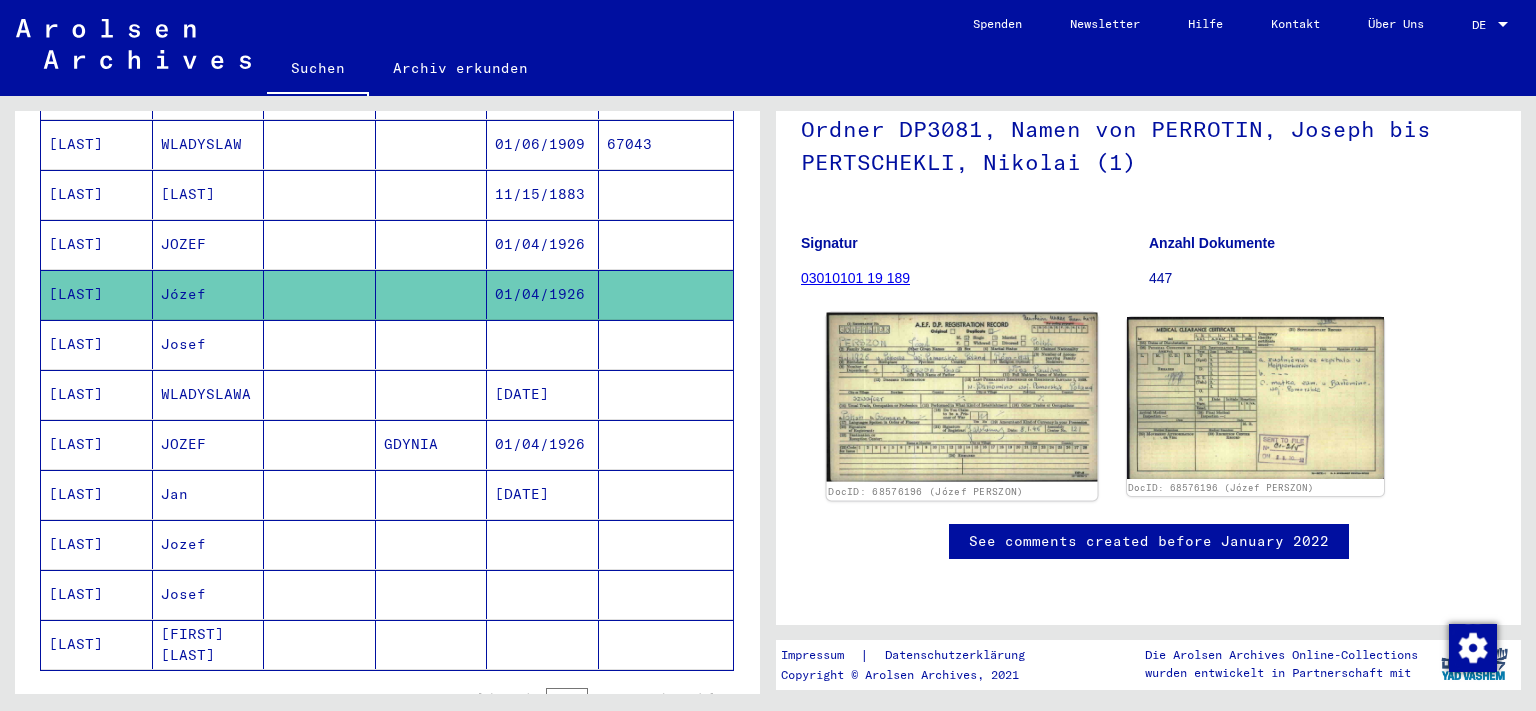 click 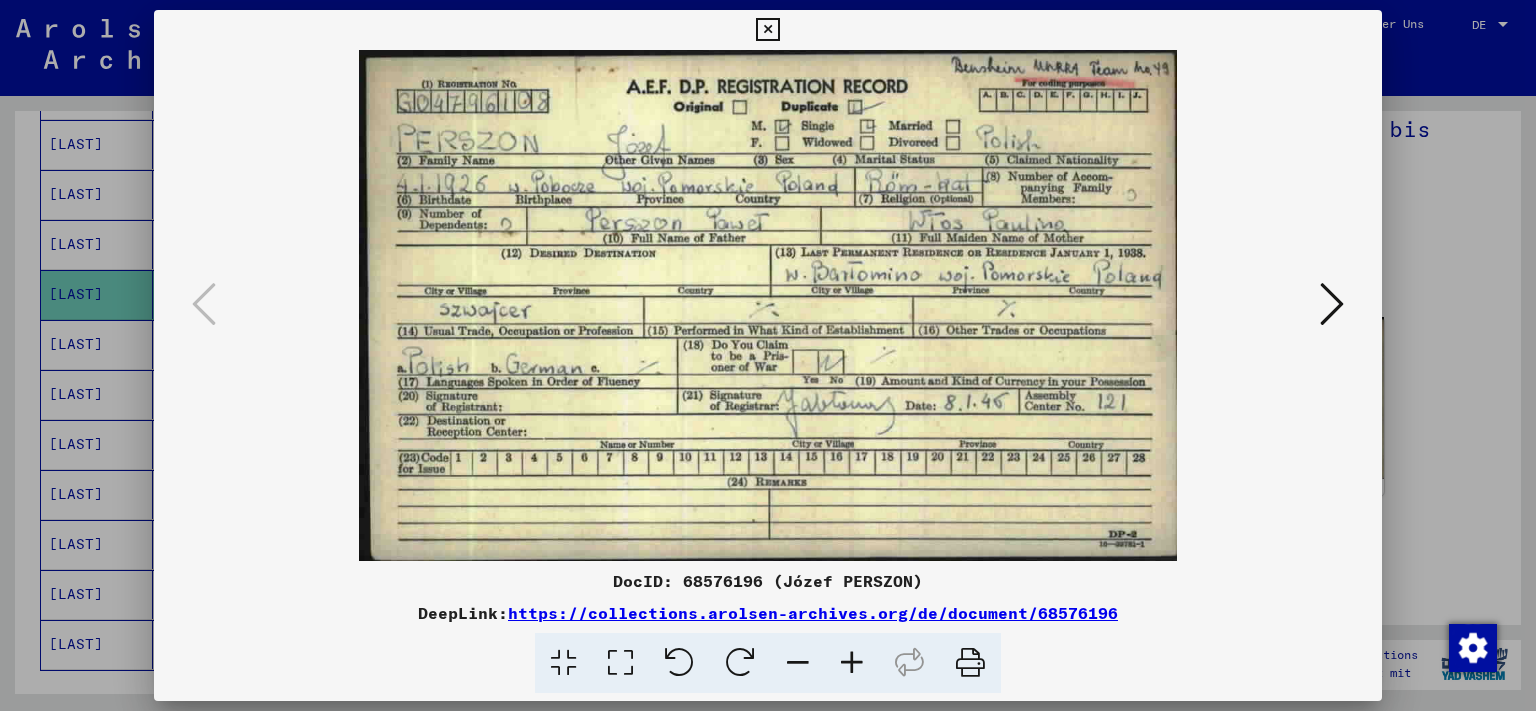 click at bounding box center [1332, 304] 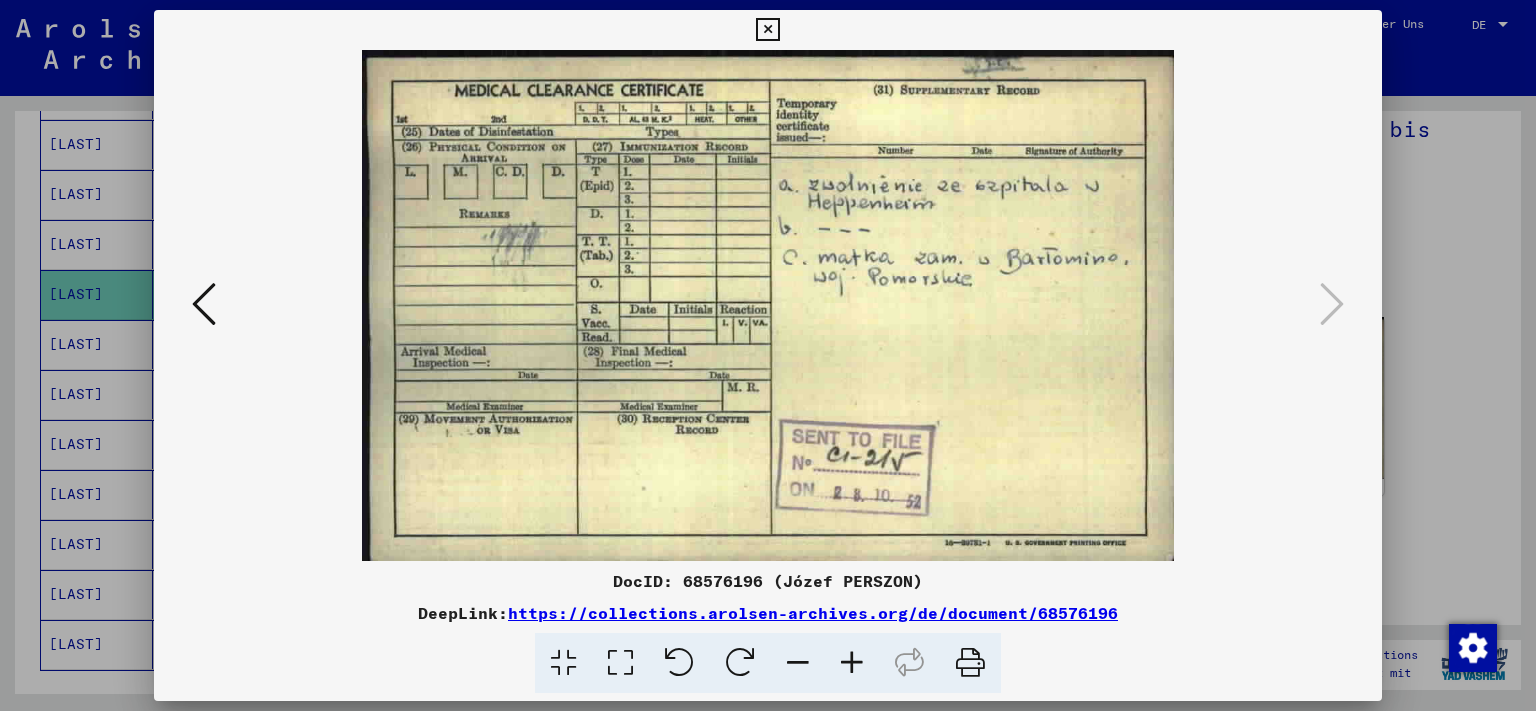 click at bounding box center [767, 30] 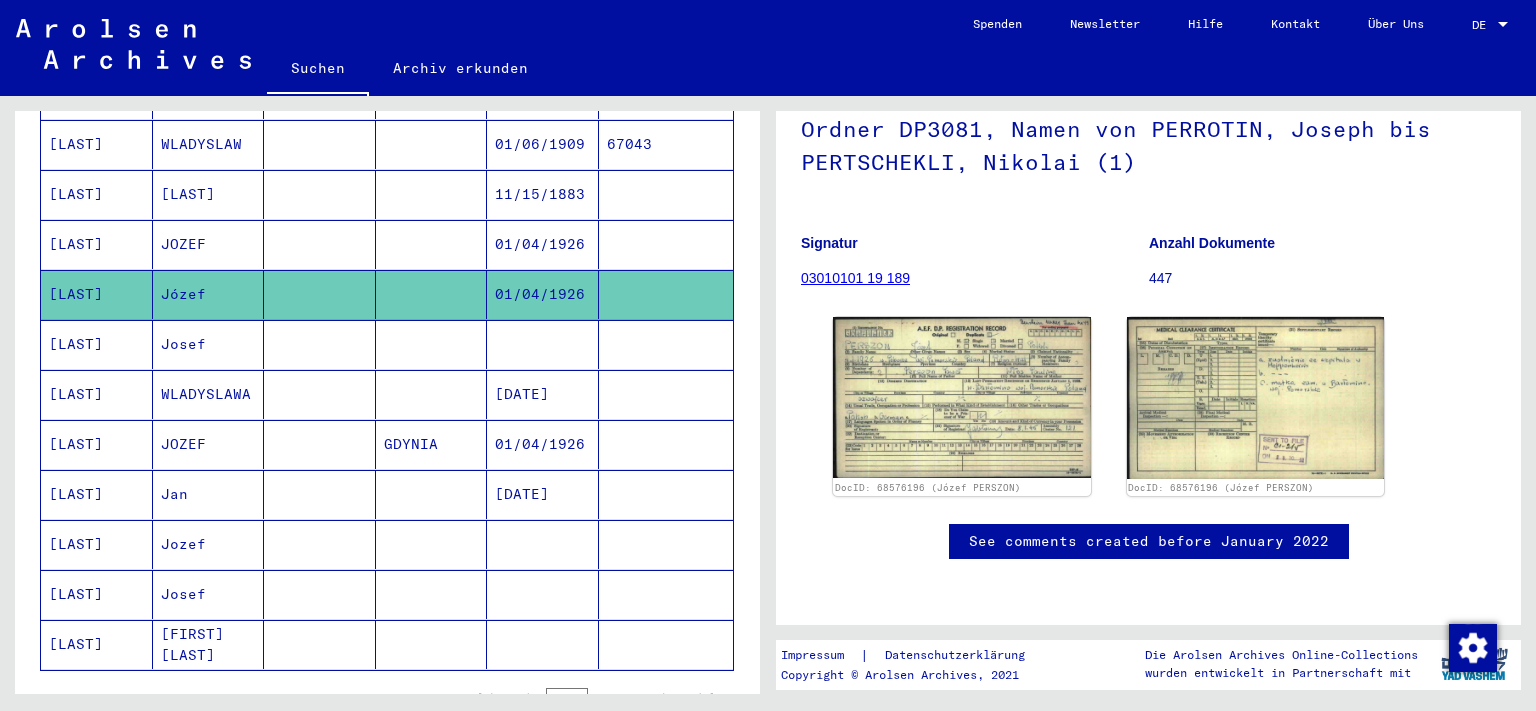 scroll, scrollTop: 81, scrollLeft: 0, axis: vertical 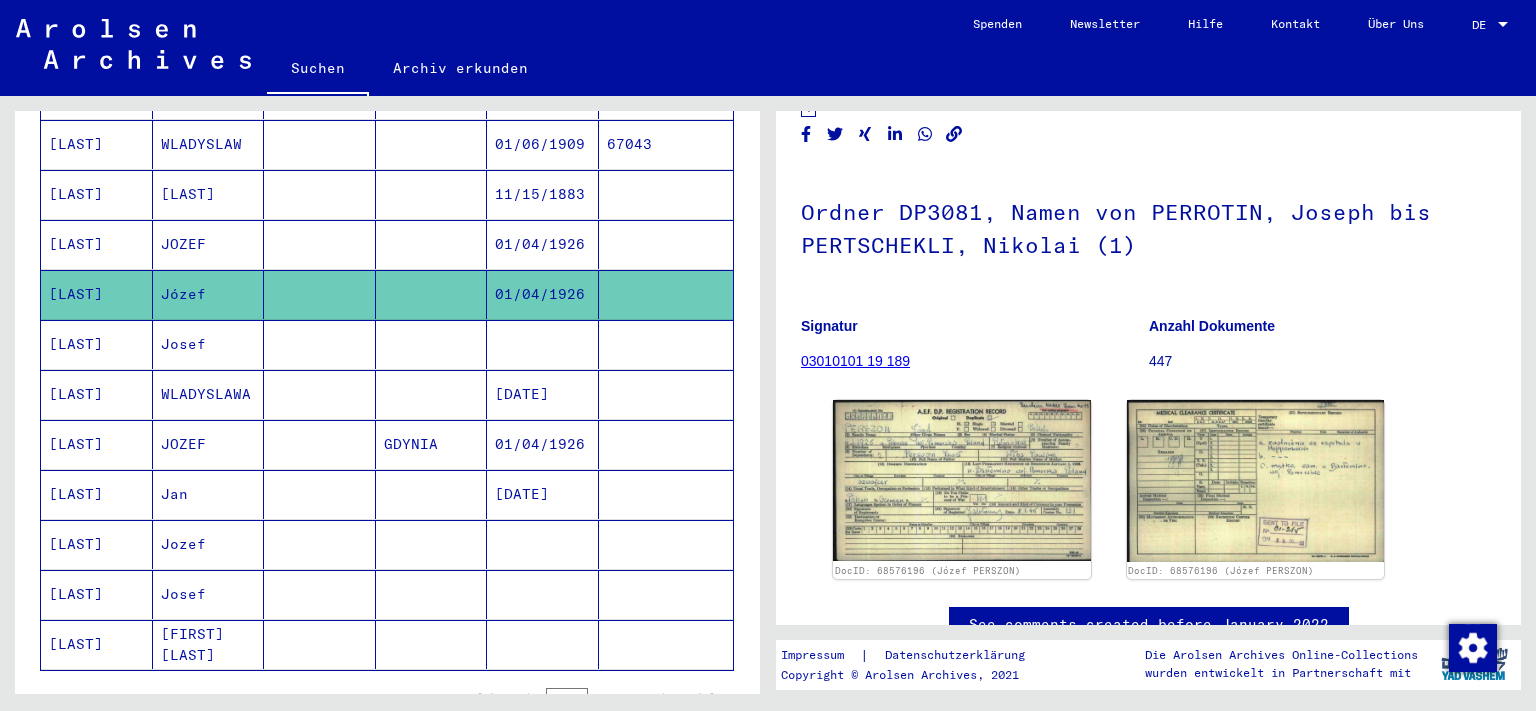click at bounding box center (320, 394) 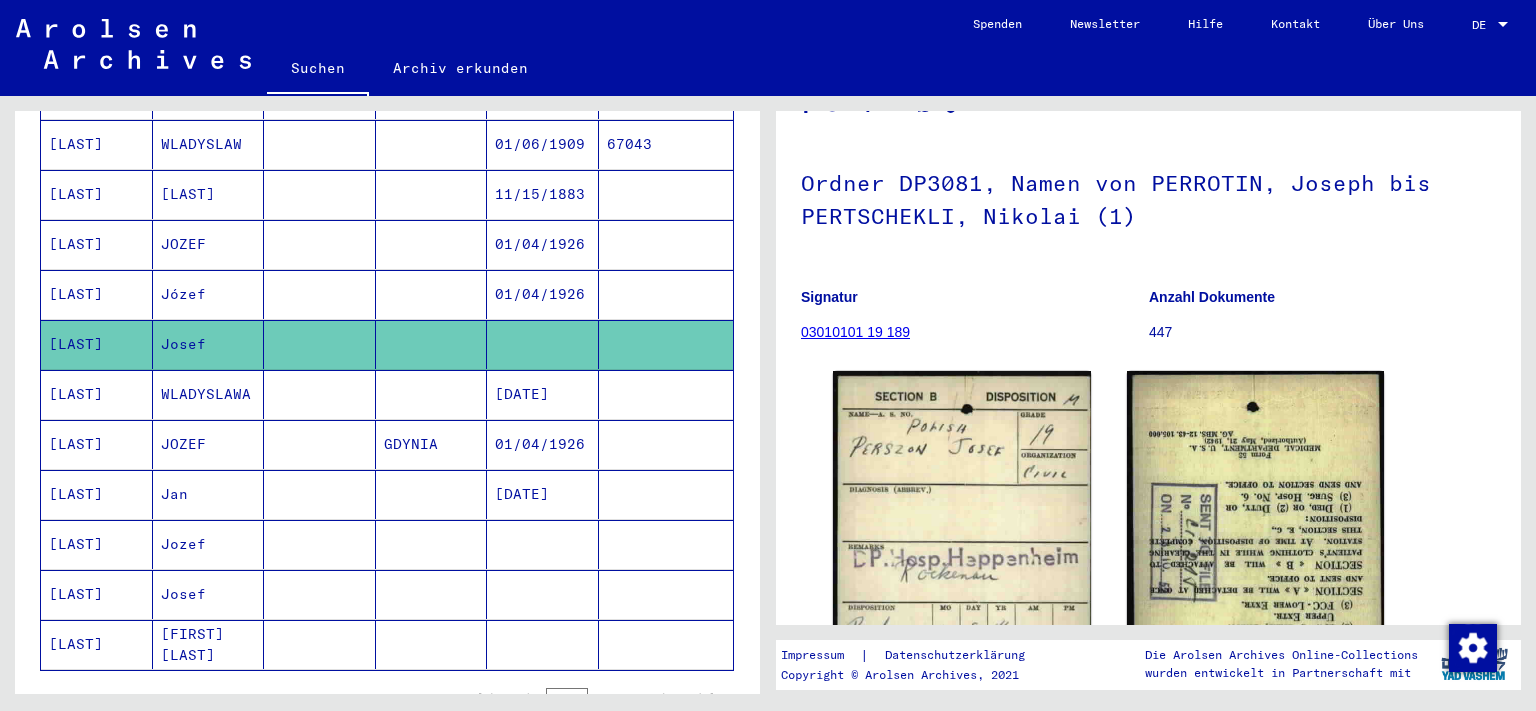 scroll, scrollTop: 331, scrollLeft: 0, axis: vertical 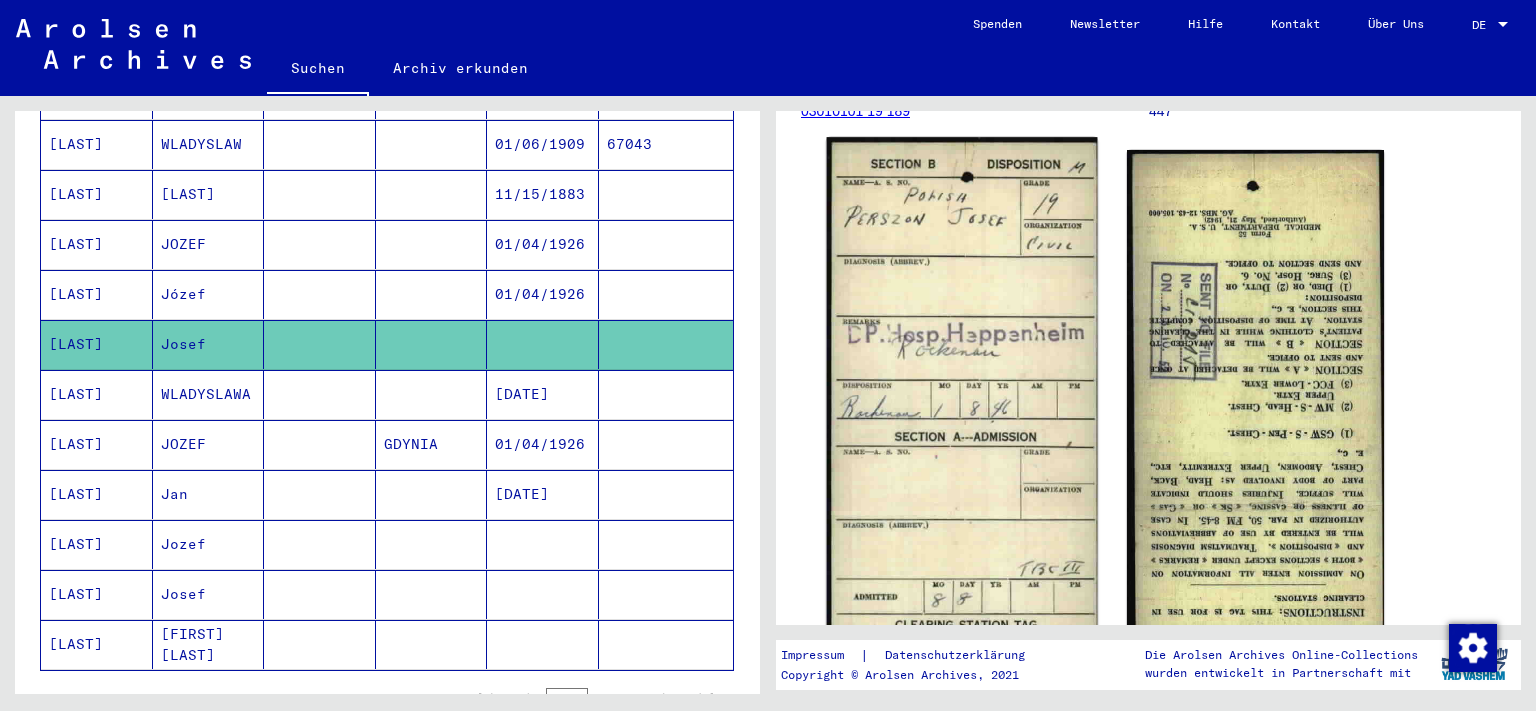 click 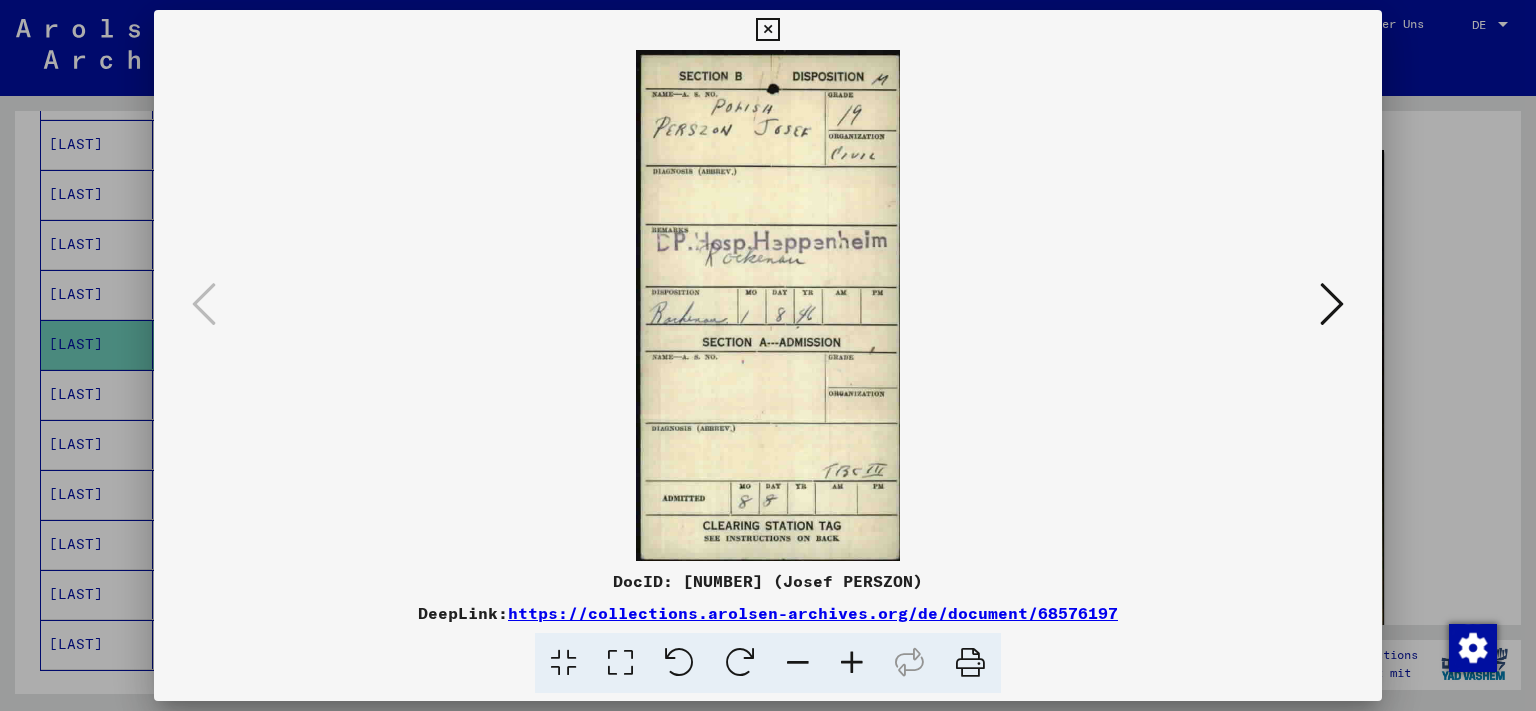 click at bounding box center [1332, 304] 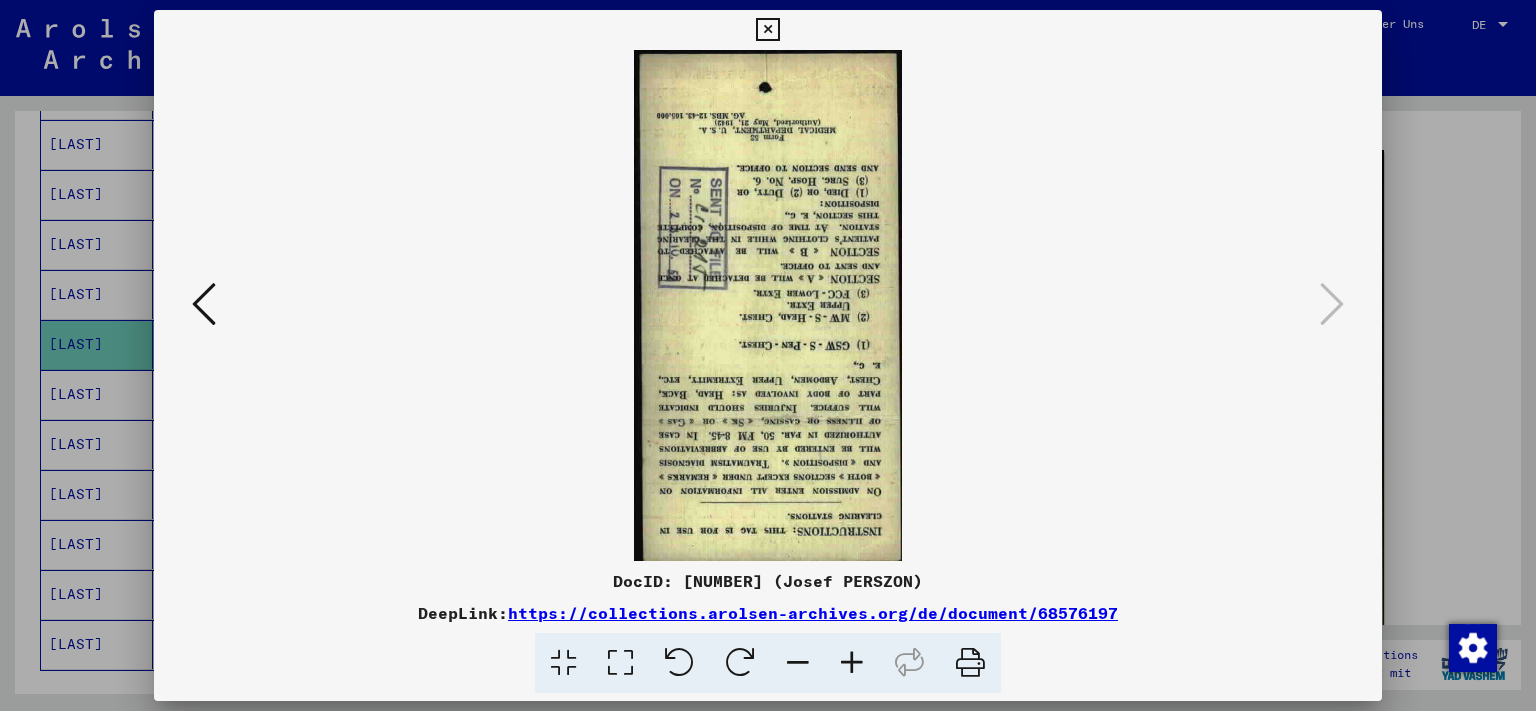 click at bounding box center [767, 30] 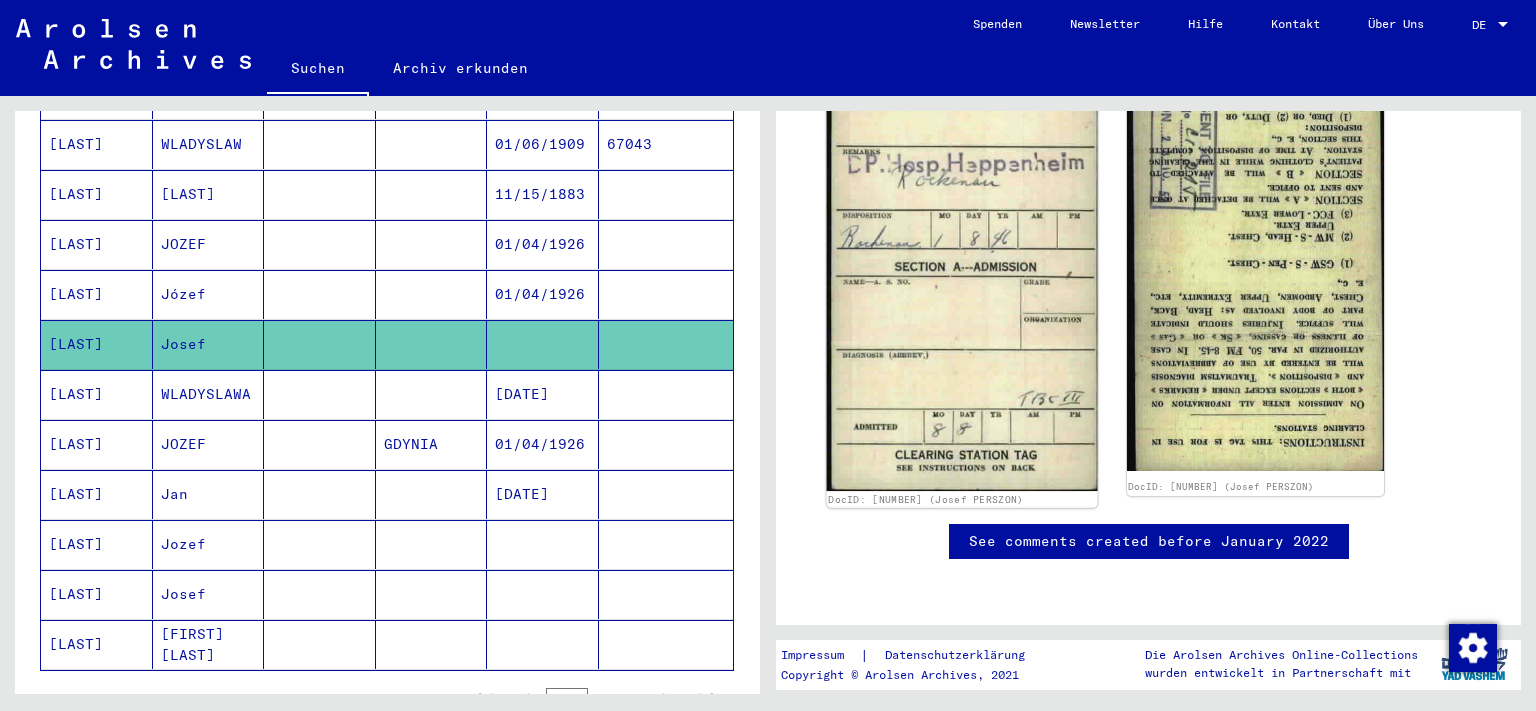 scroll, scrollTop: 517, scrollLeft: 0, axis: vertical 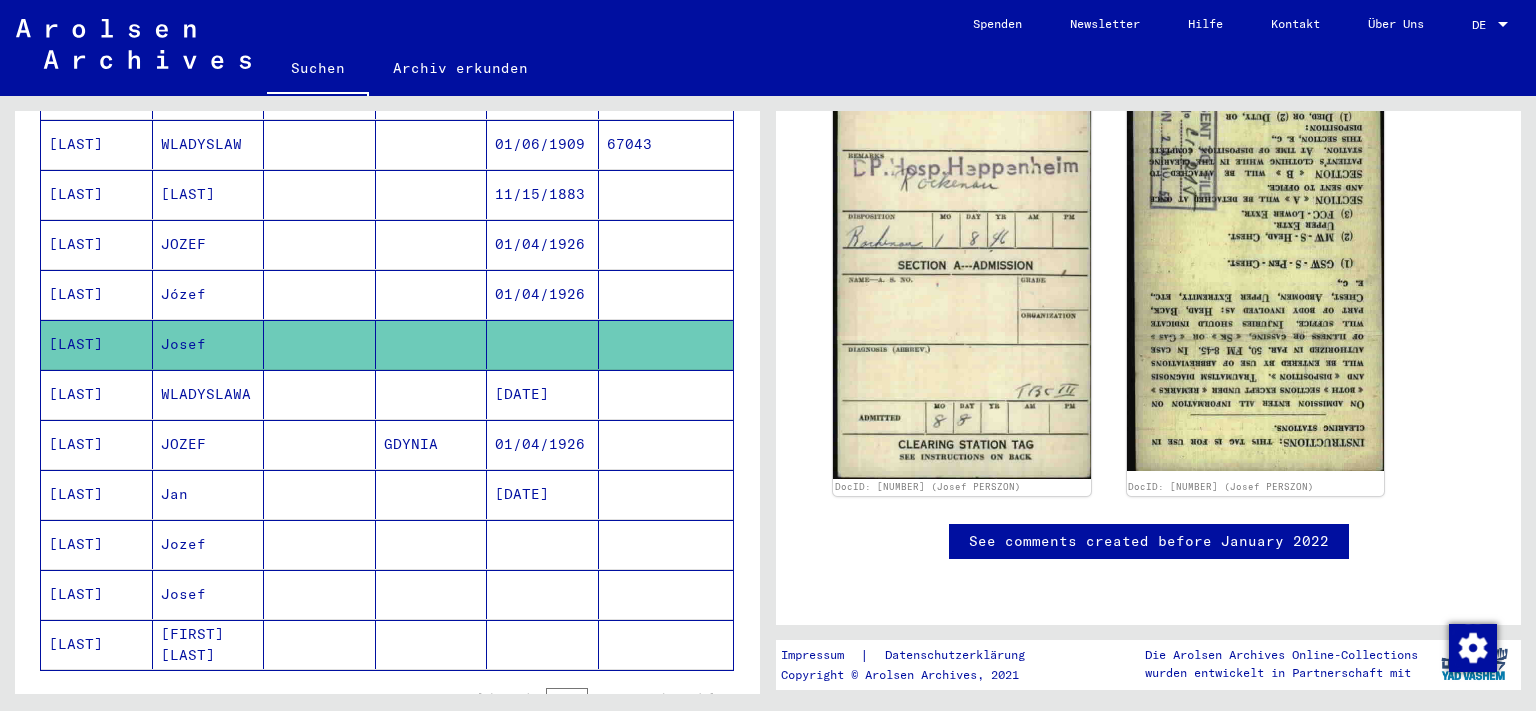 click at bounding box center [320, 494] 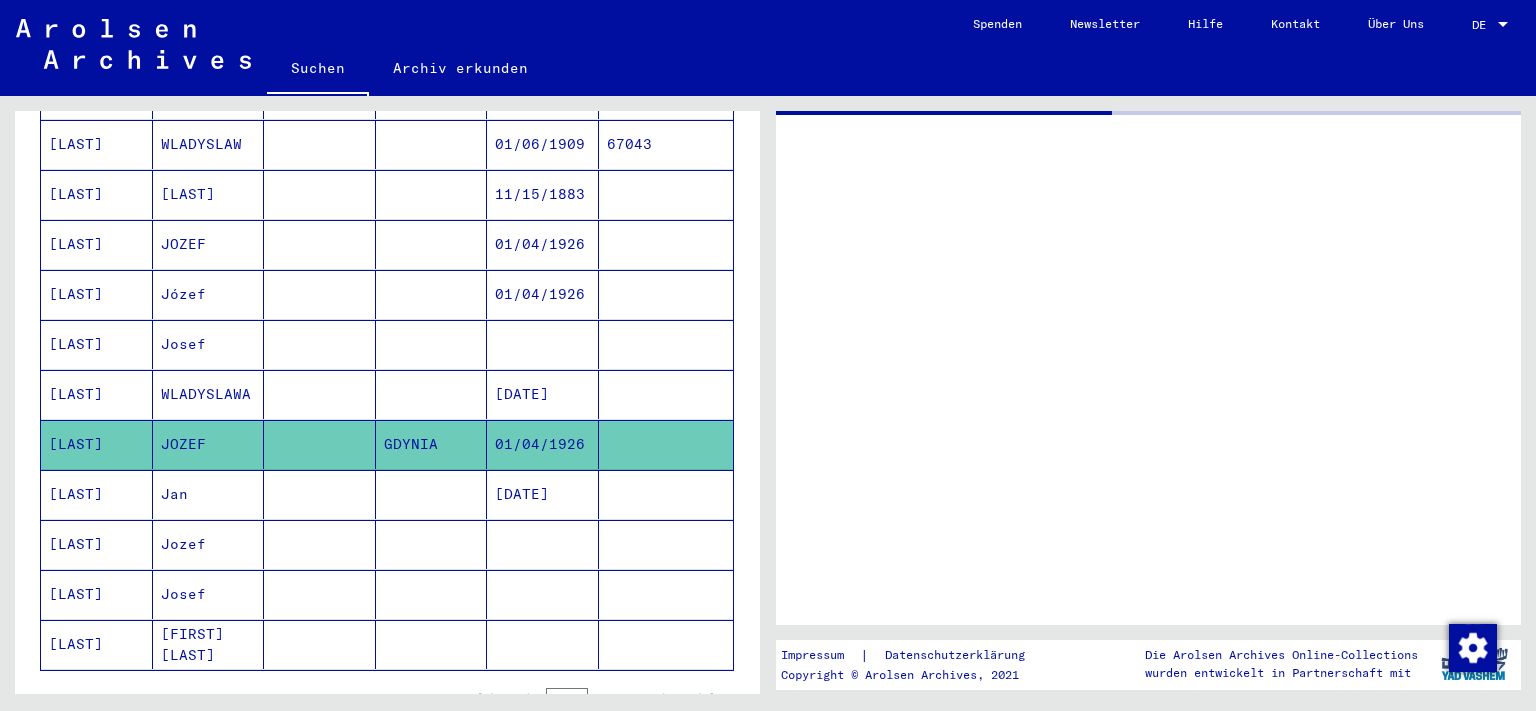 scroll, scrollTop: 0, scrollLeft: 0, axis: both 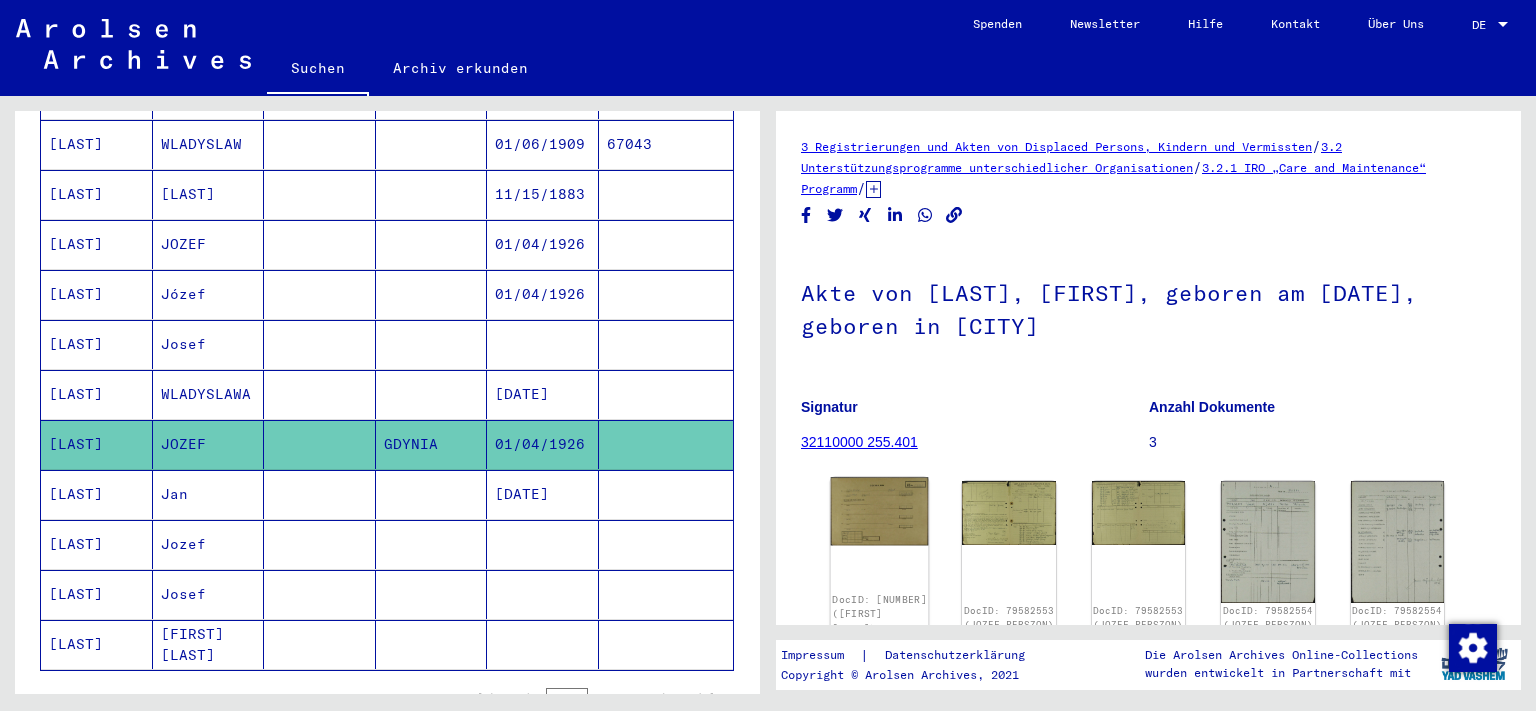 click 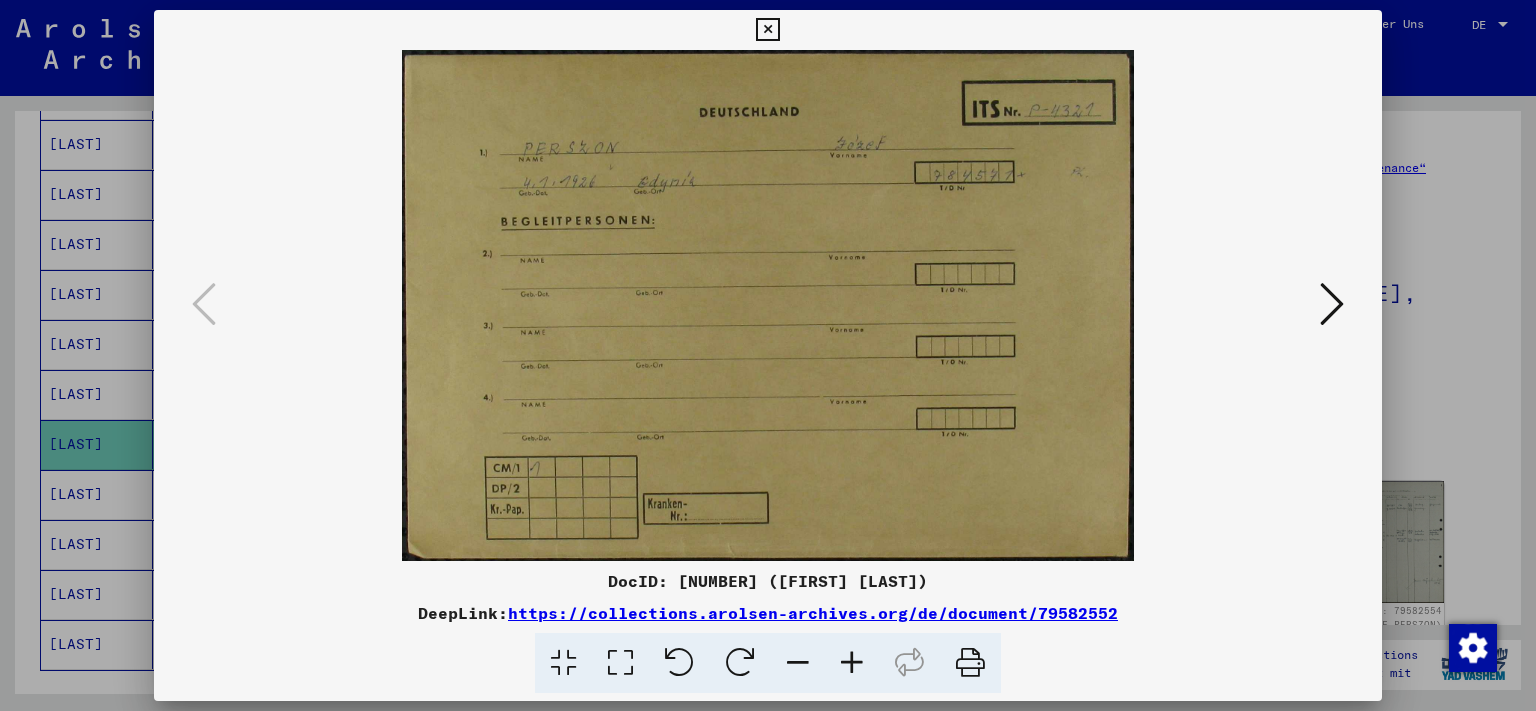 click at bounding box center (1332, 304) 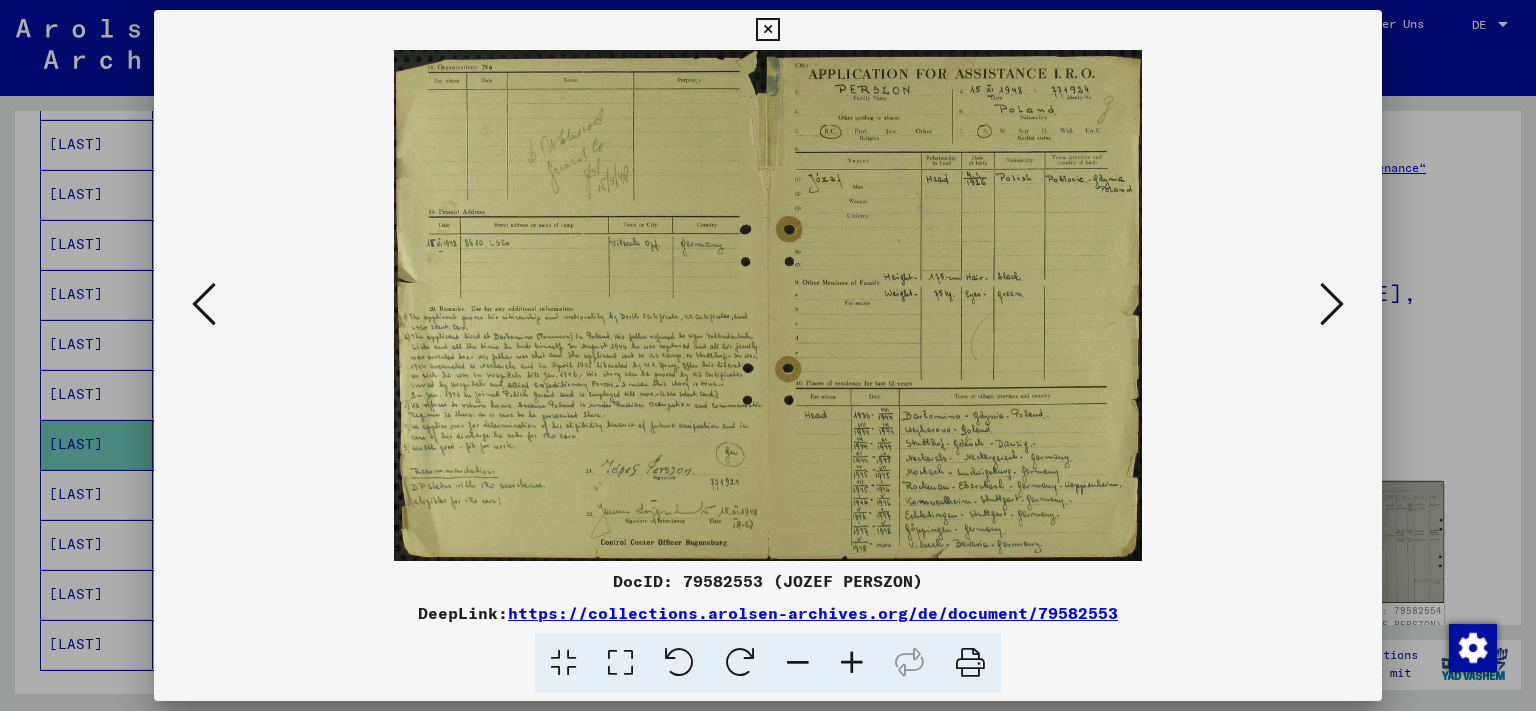 click at bounding box center [1332, 304] 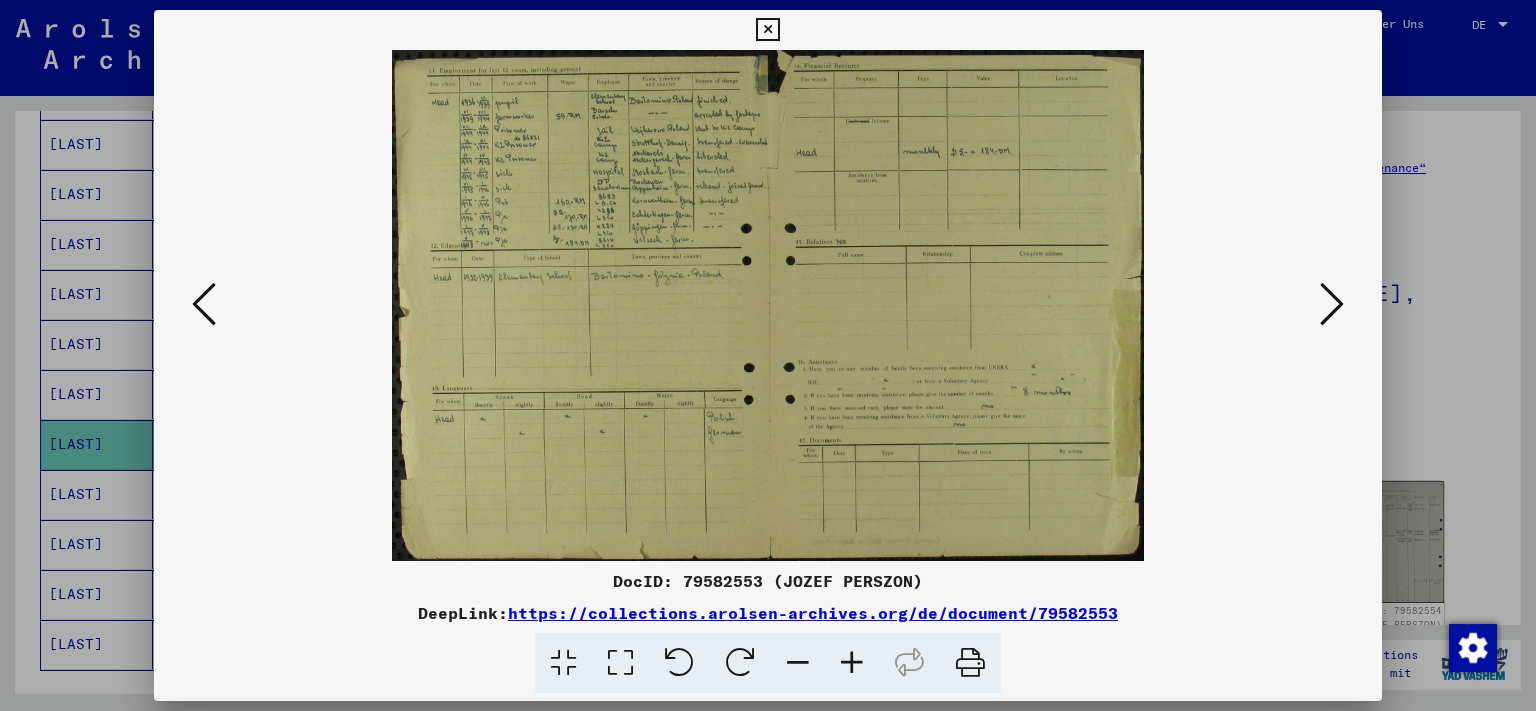 click at bounding box center (1332, 304) 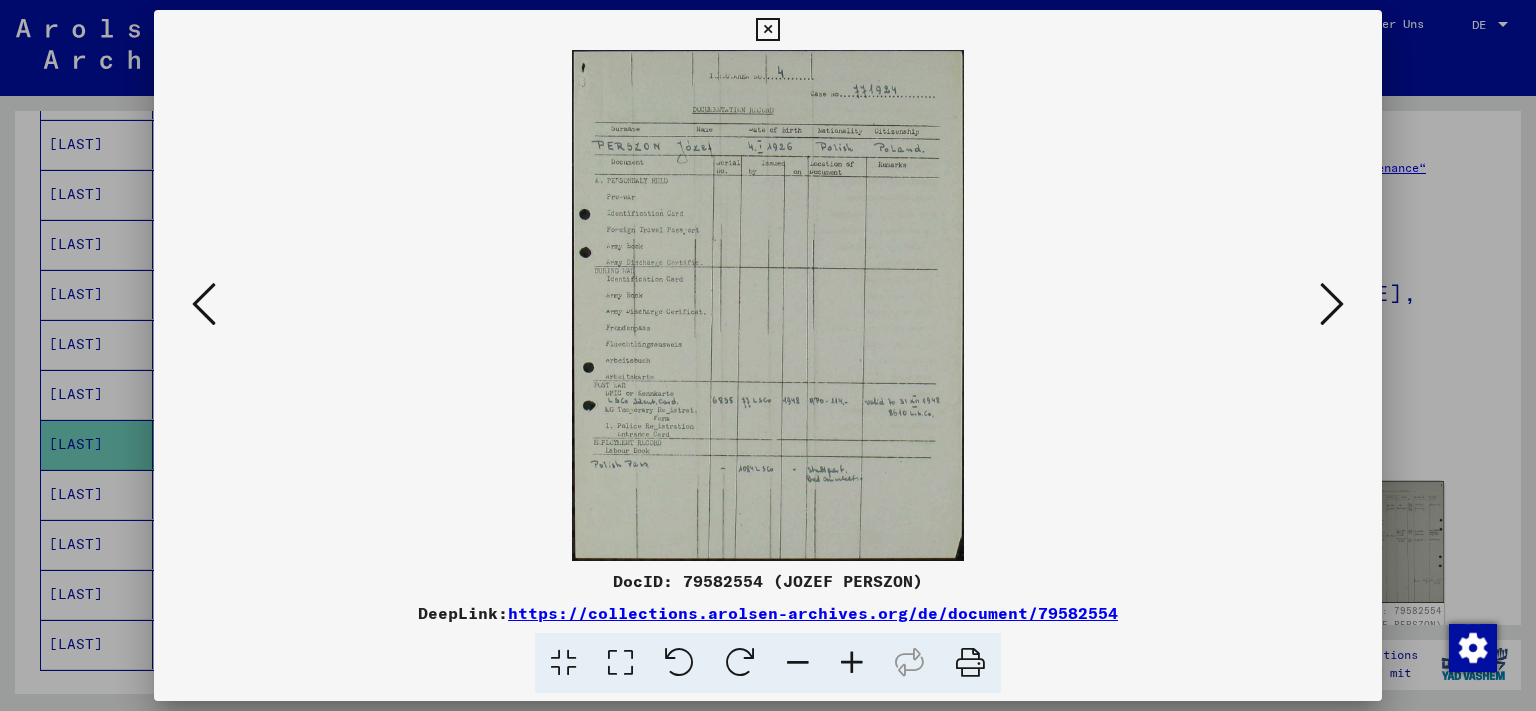 click at bounding box center [768, 305] 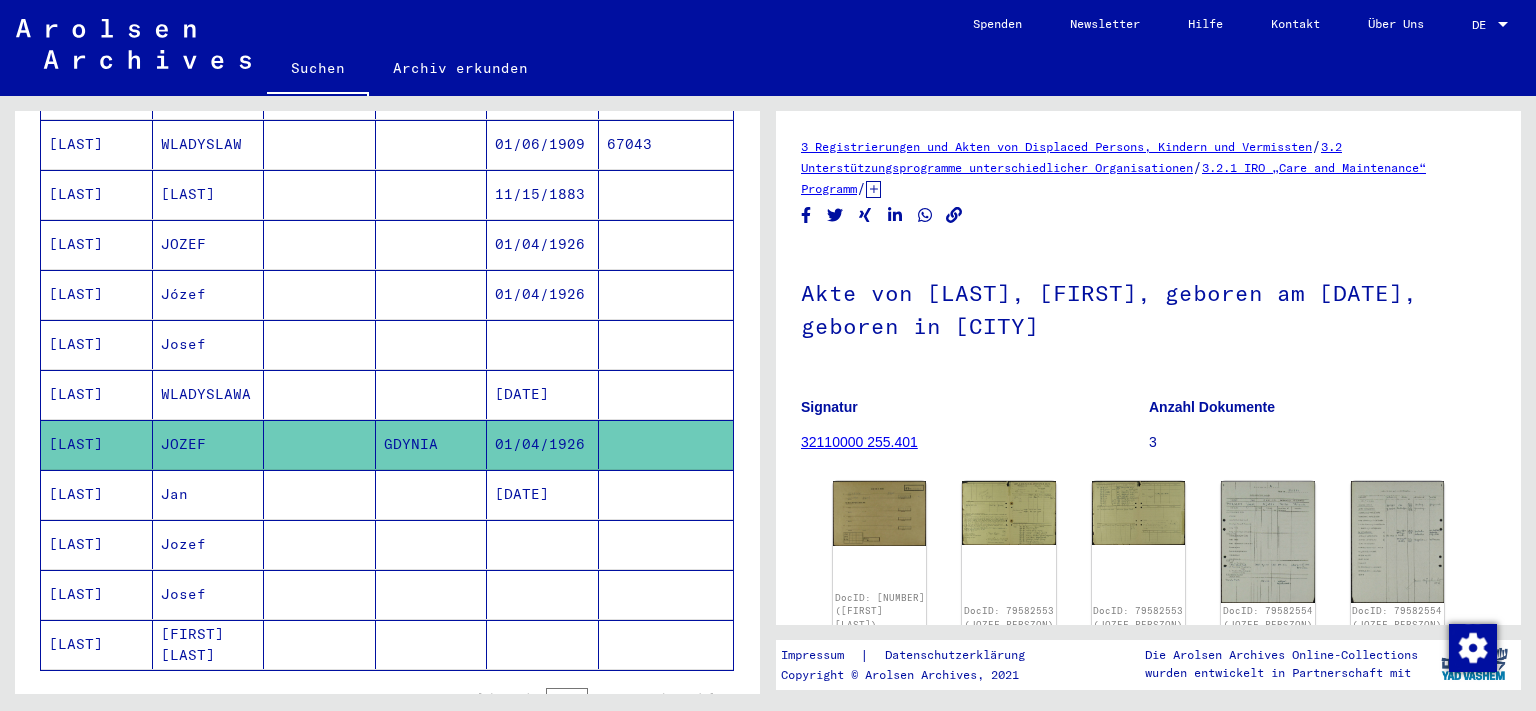 scroll, scrollTop: 0, scrollLeft: 0, axis: both 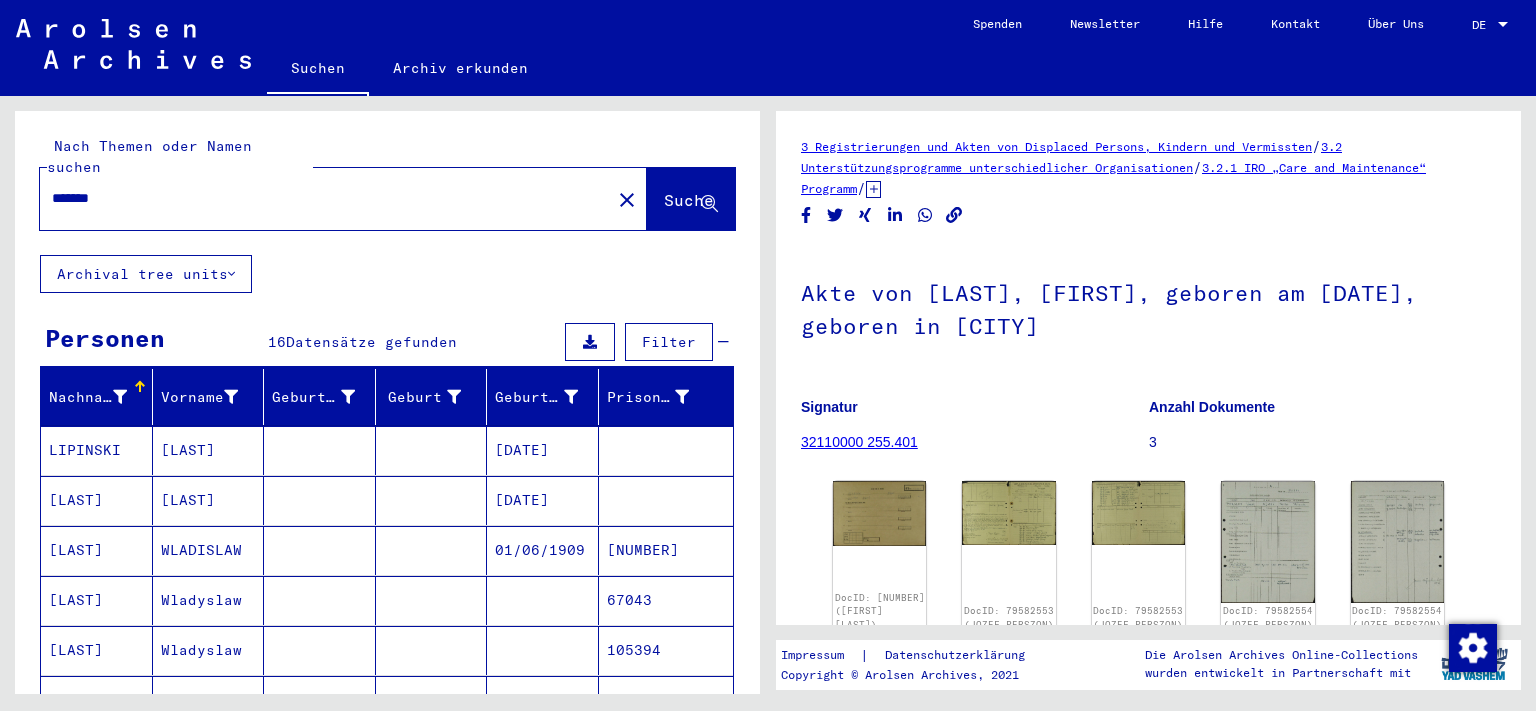 click 